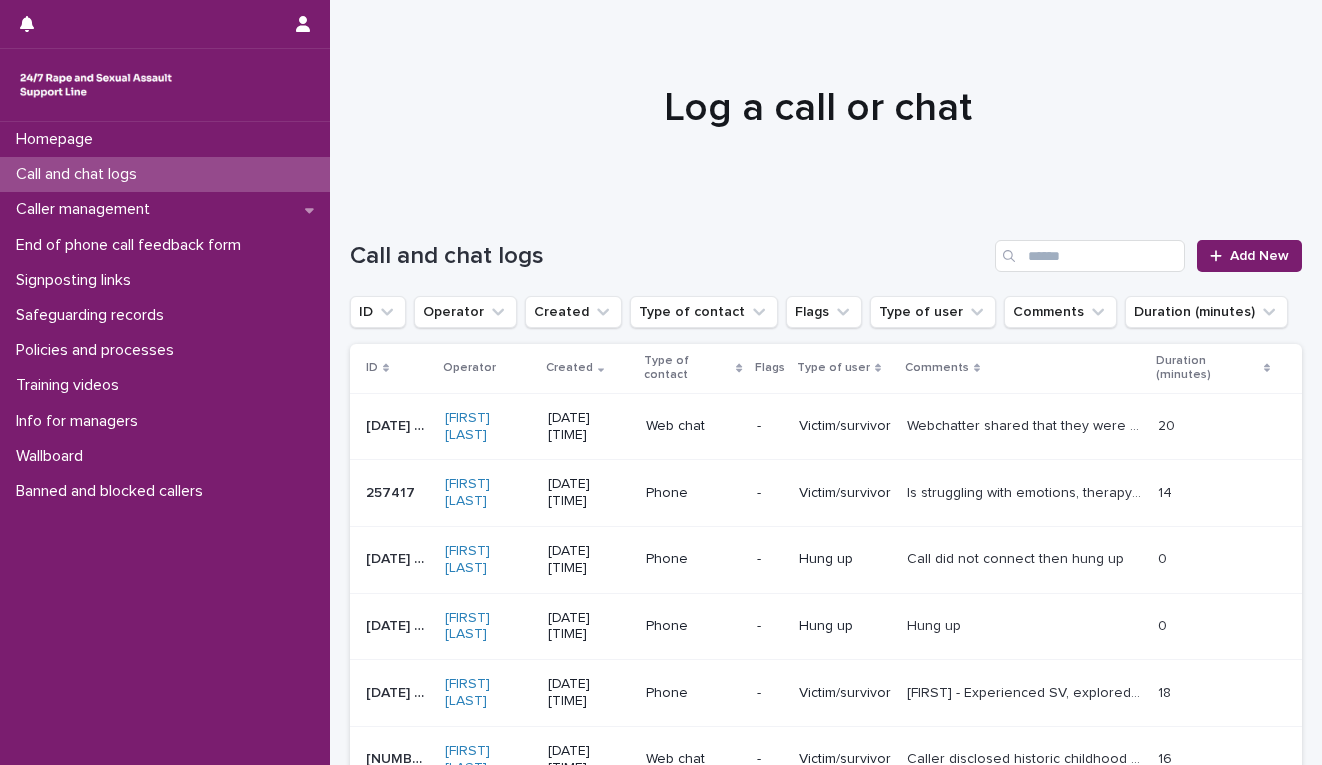 scroll, scrollTop: 0, scrollLeft: 0, axis: both 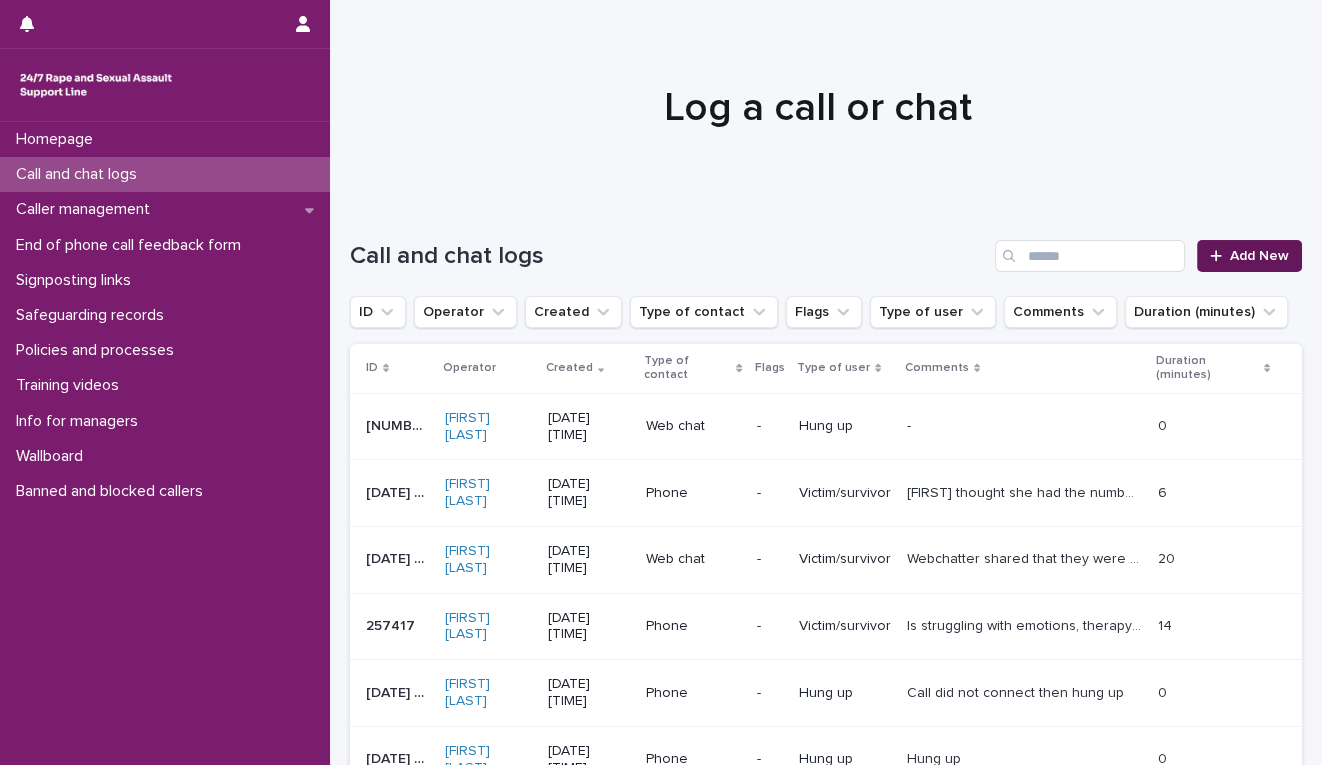 click on "Add New" at bounding box center (1249, 256) 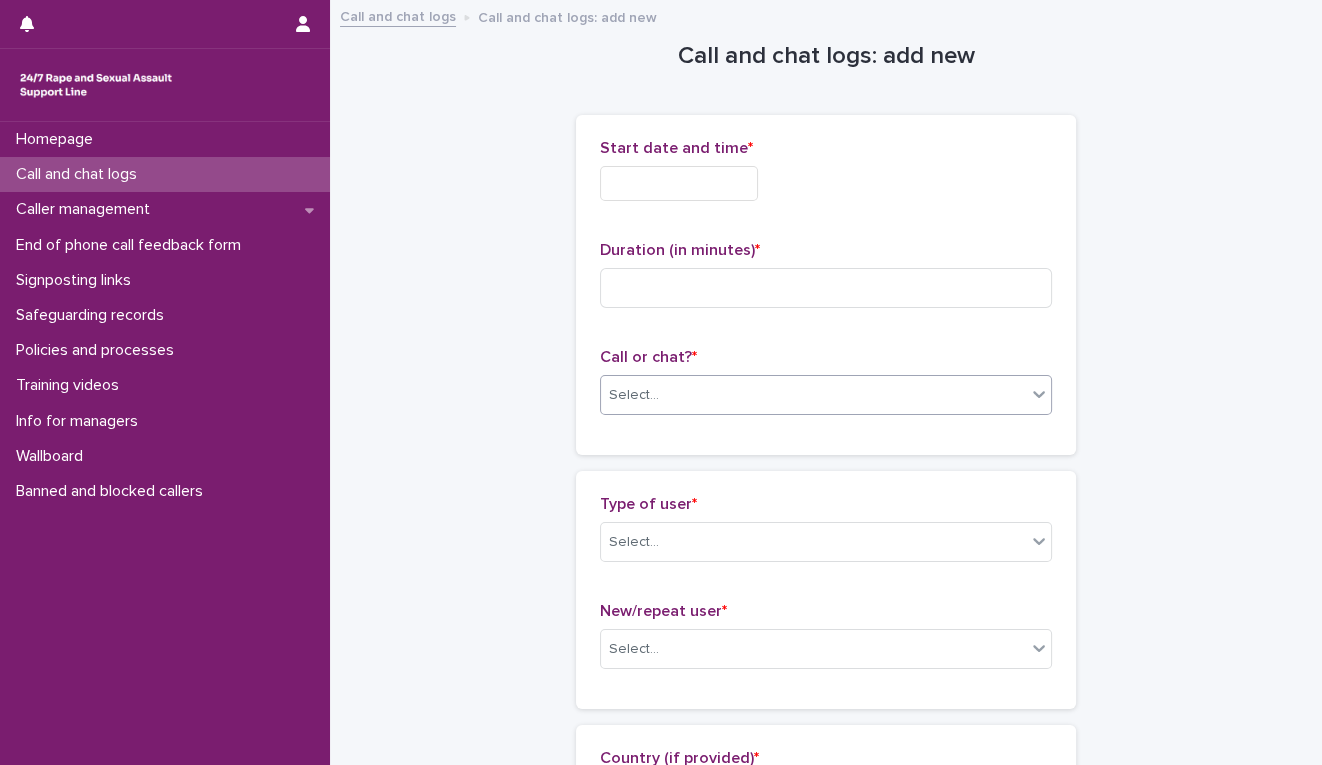 click on "Select..." at bounding box center [813, 395] 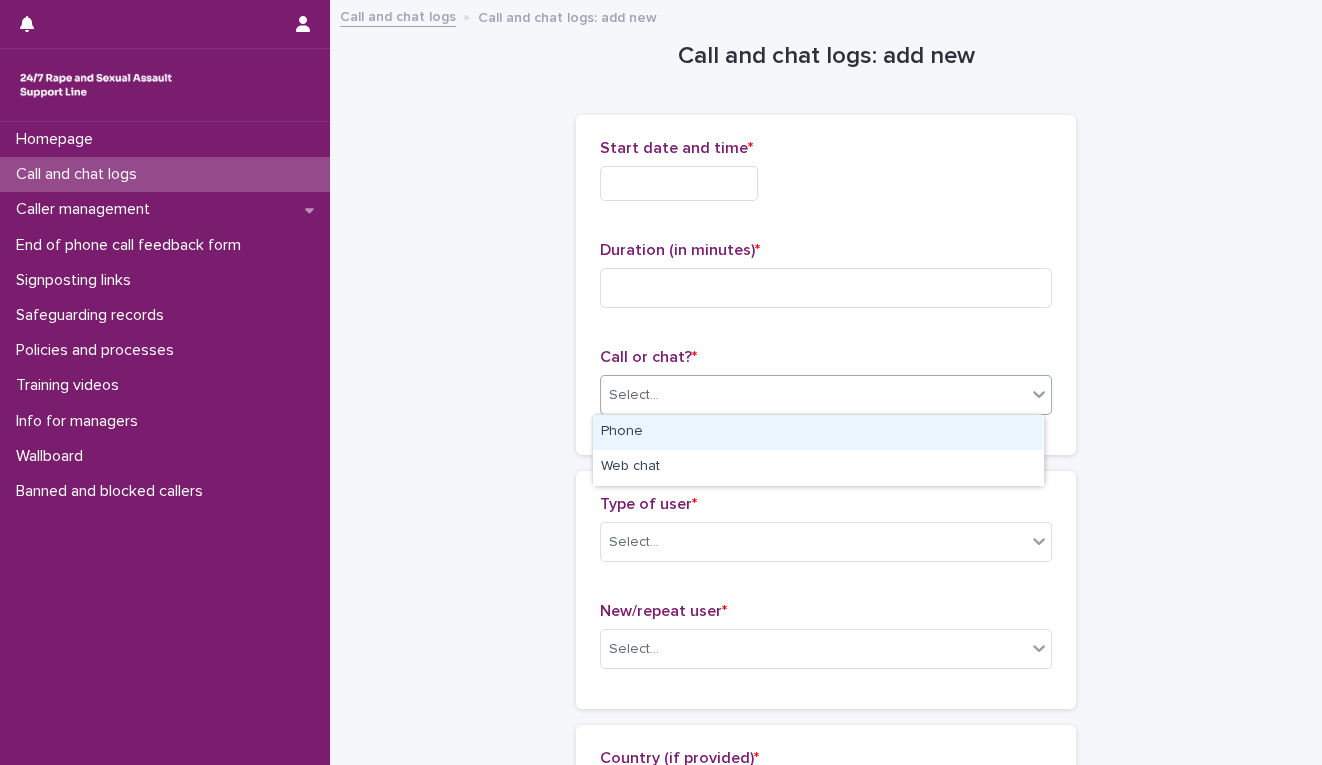 click on "Phone" at bounding box center (818, 432) 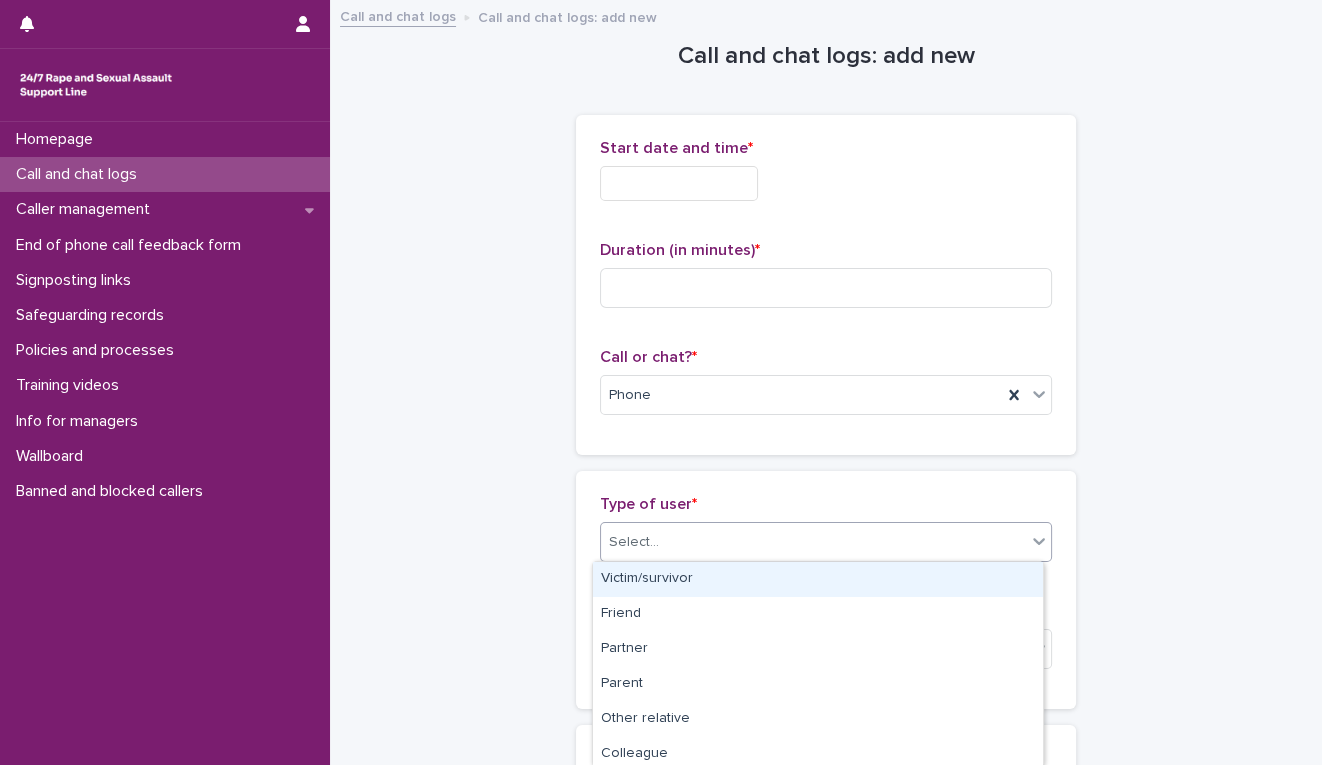 click on "Select..." at bounding box center [813, 542] 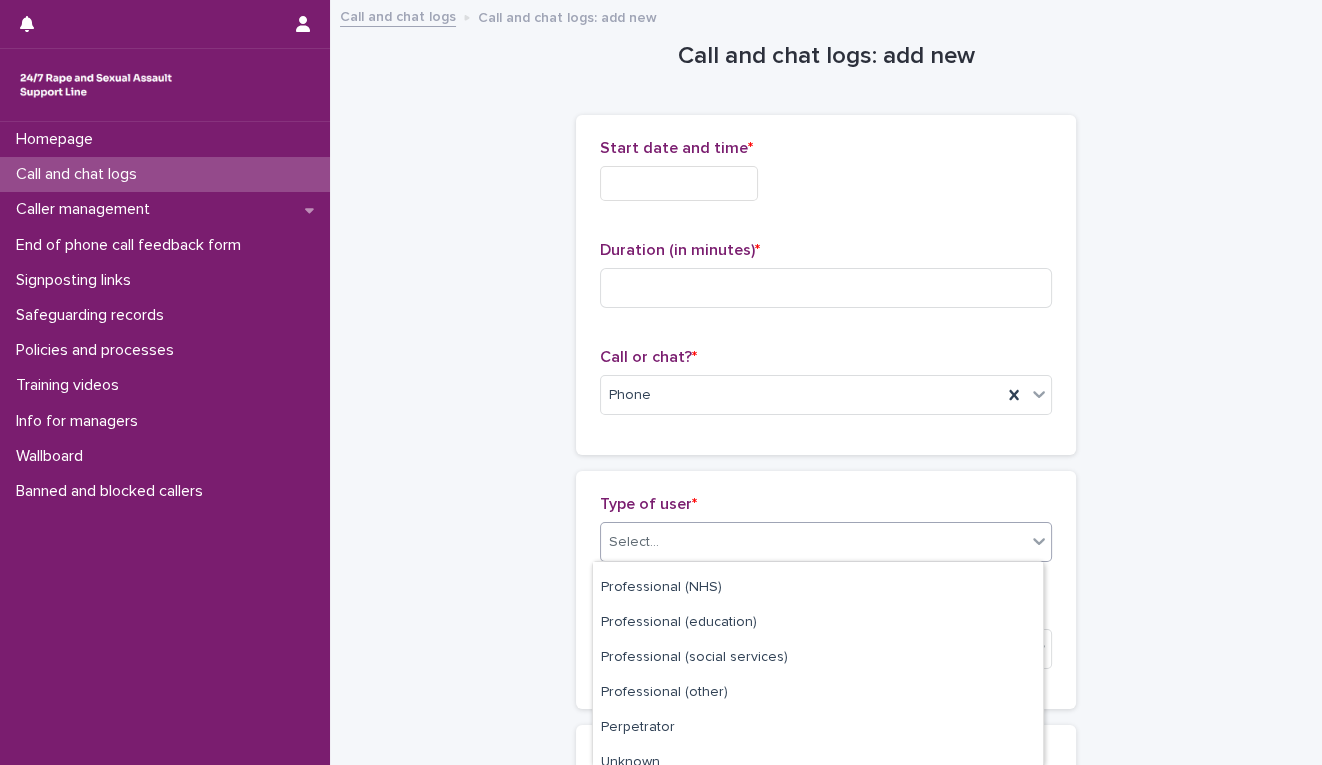 scroll, scrollTop: 320, scrollLeft: 0, axis: vertical 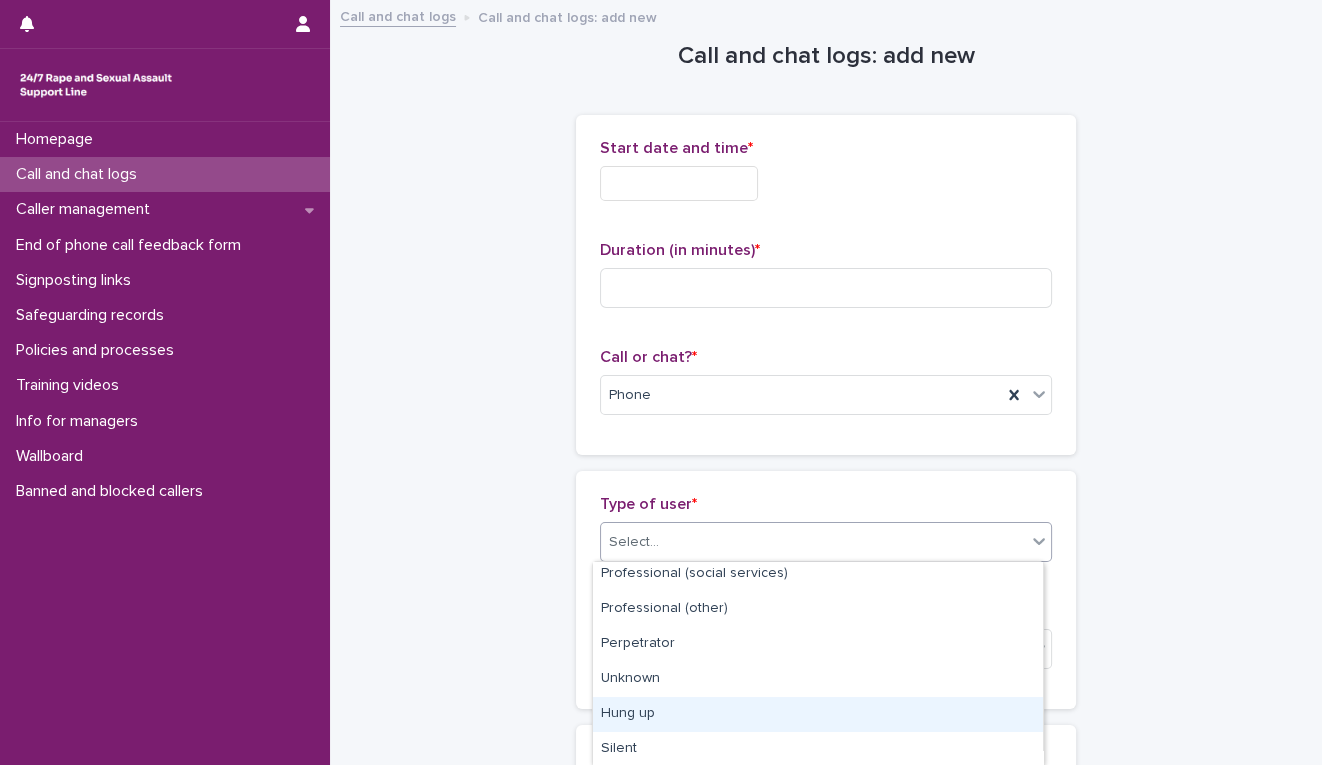 click on "Hung up" at bounding box center [818, 714] 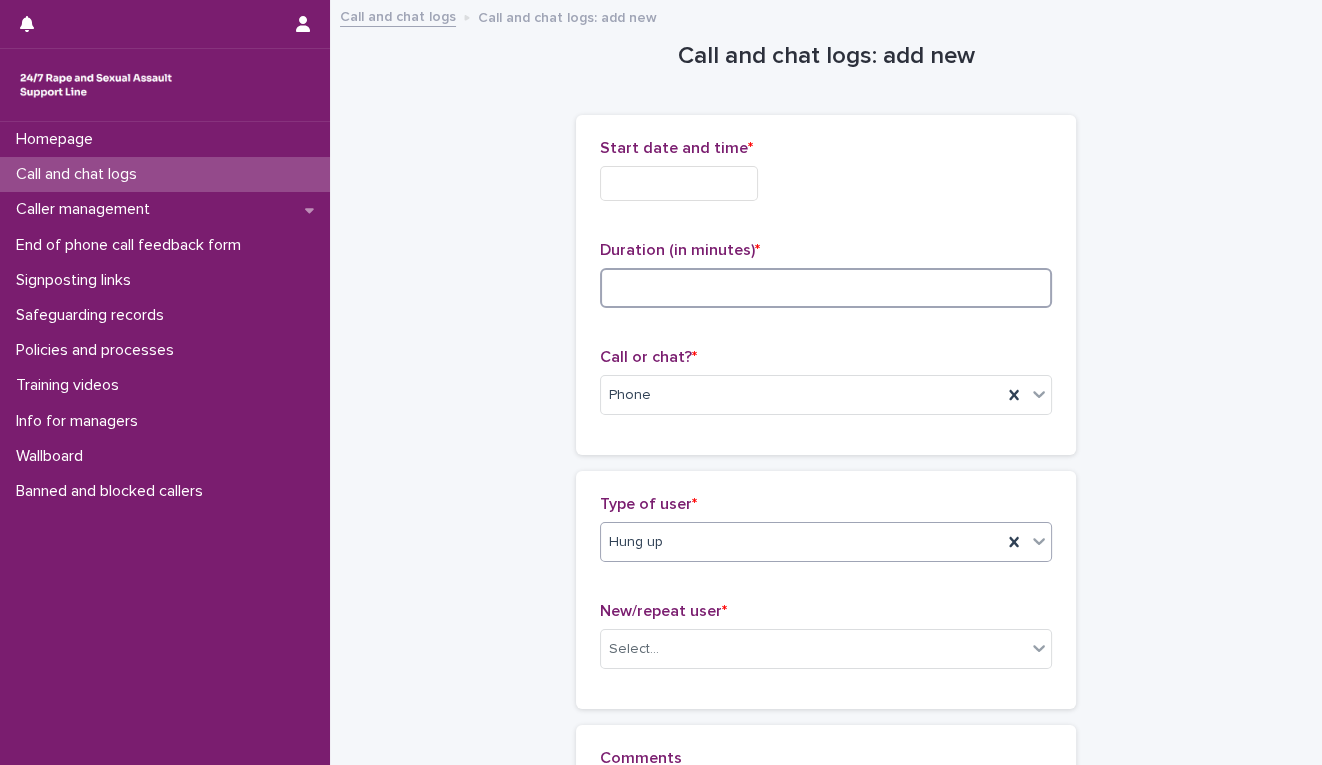 click at bounding box center (826, 288) 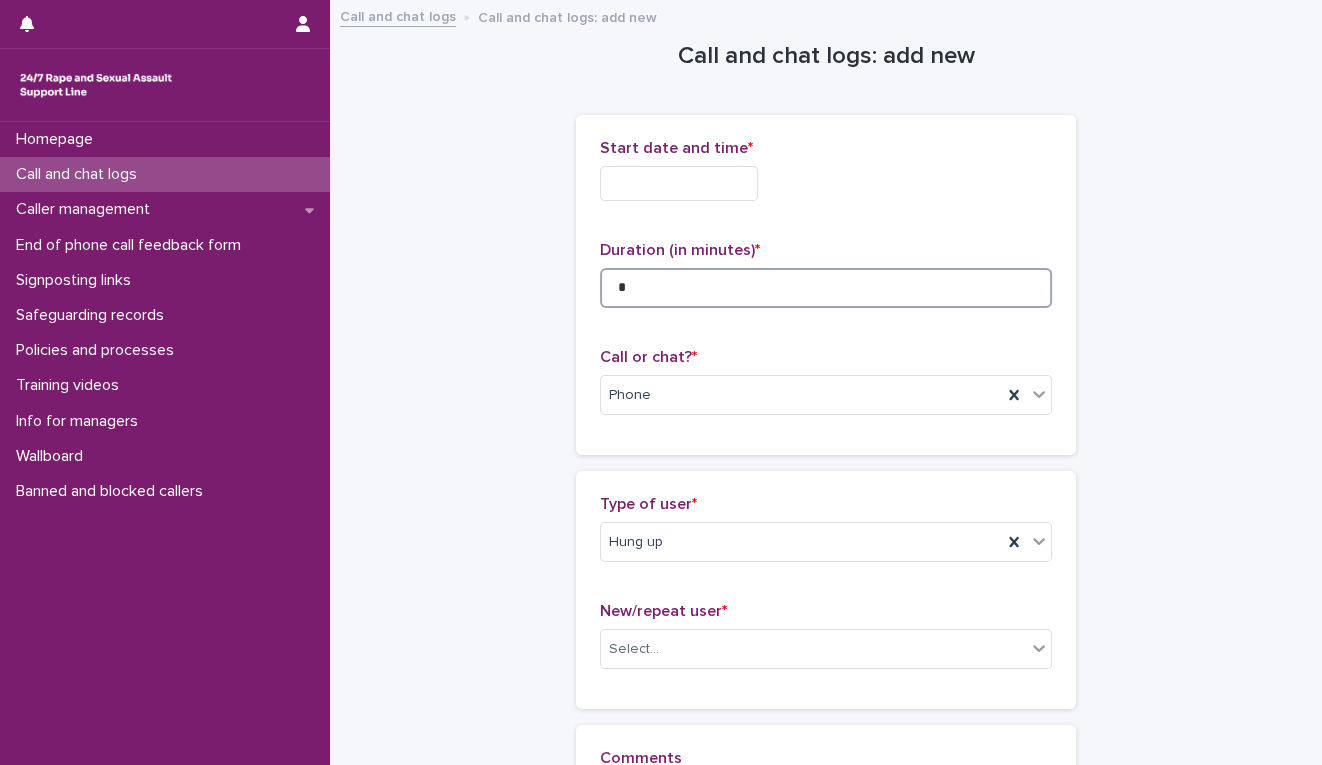 type on "*" 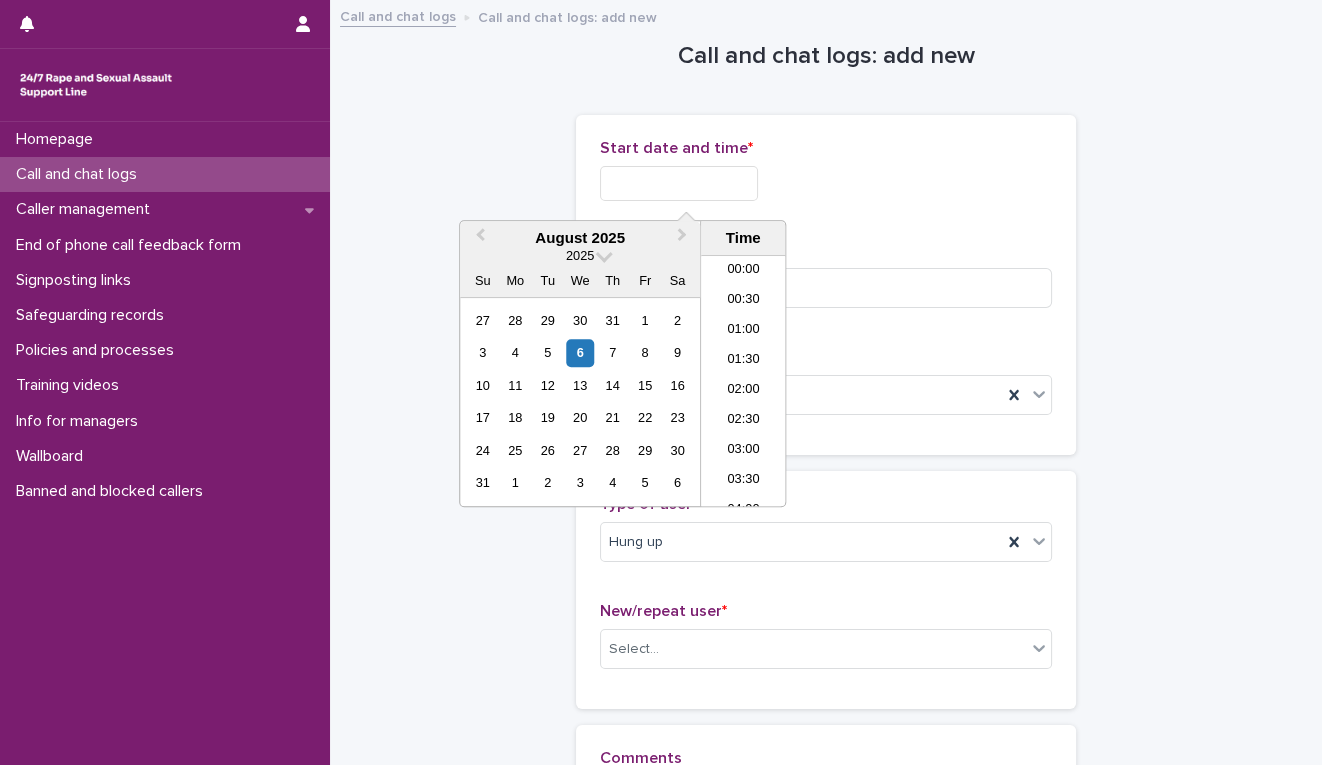 click at bounding box center [679, 183] 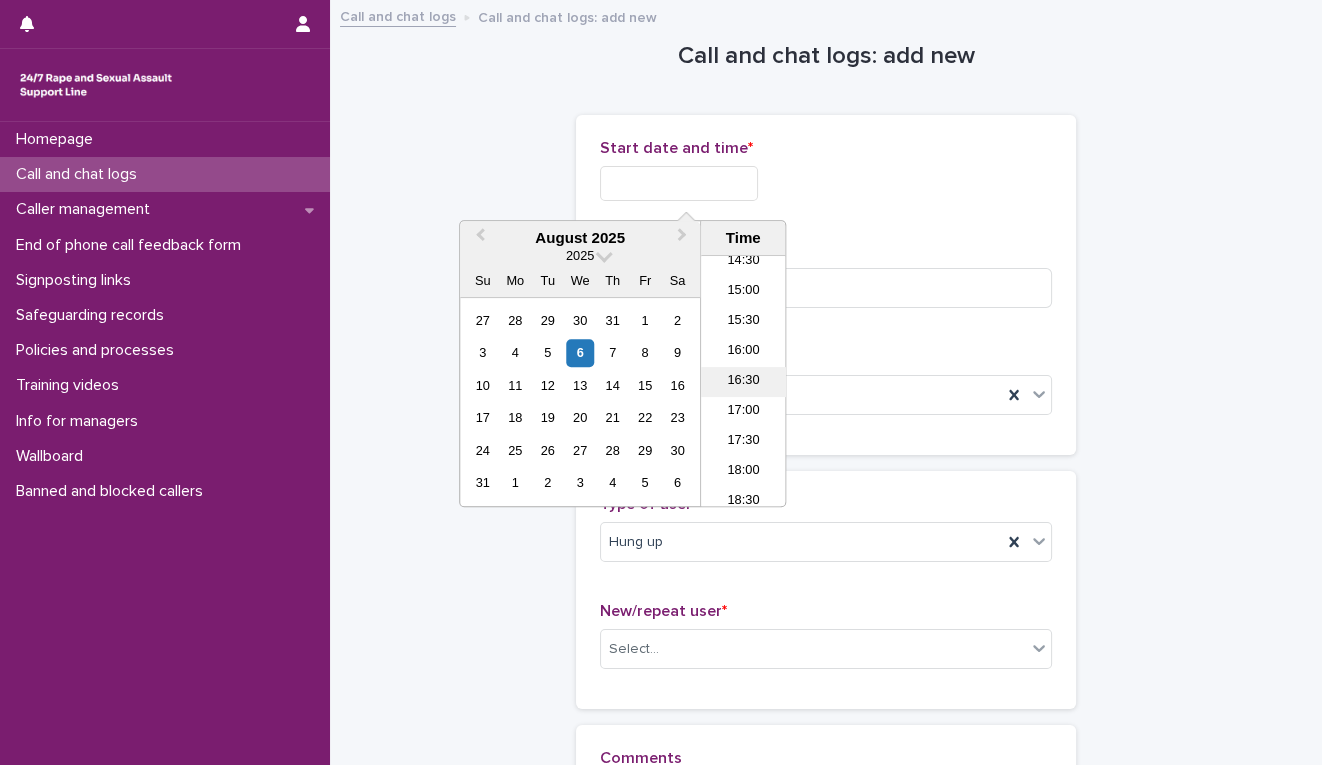 click on "16:30" at bounding box center [743, 382] 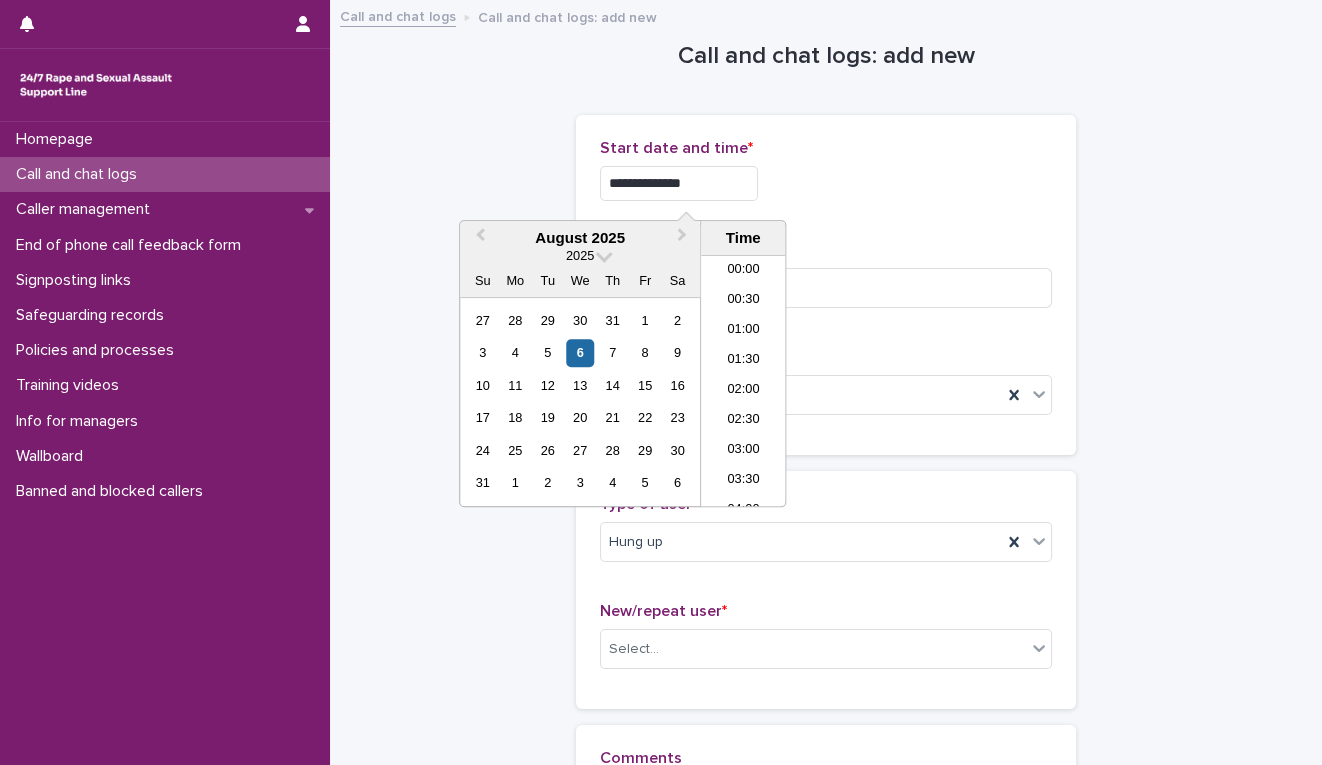 click on "**********" at bounding box center (679, 183) 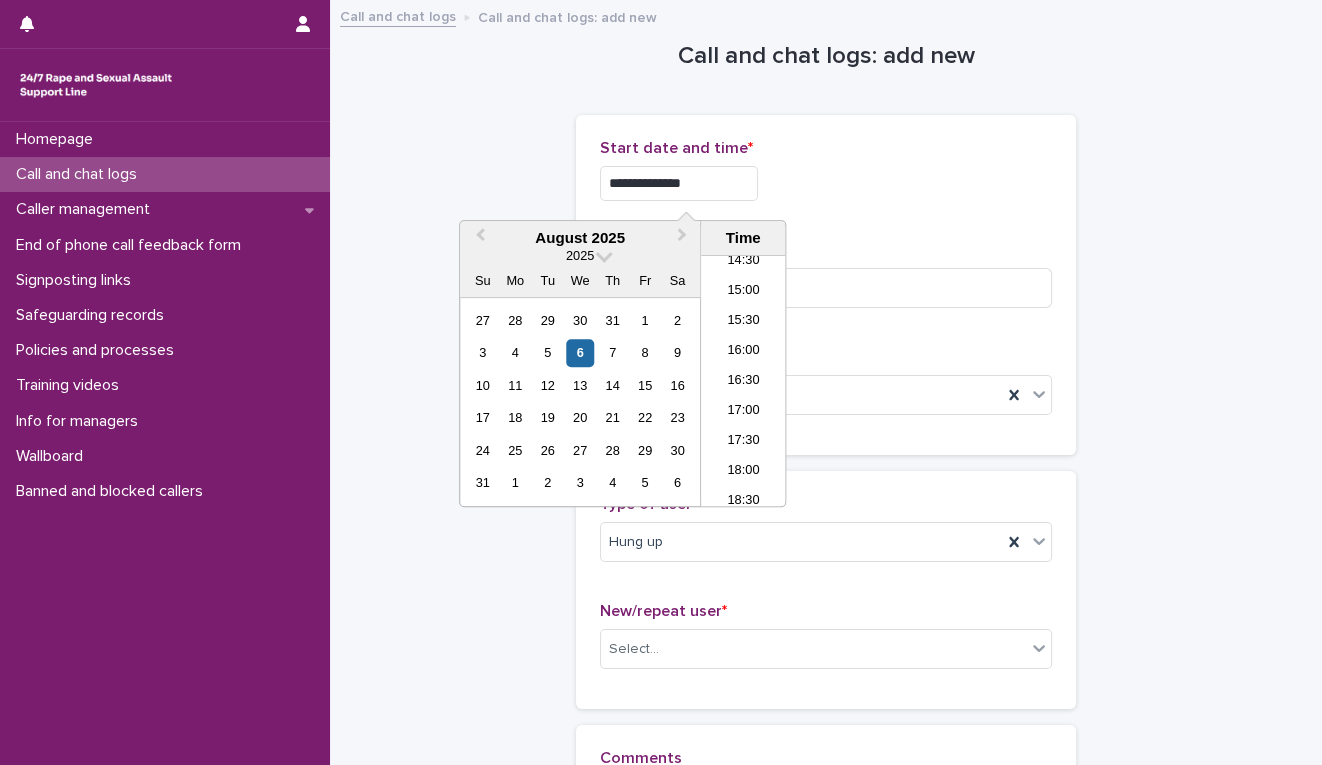 type on "**********" 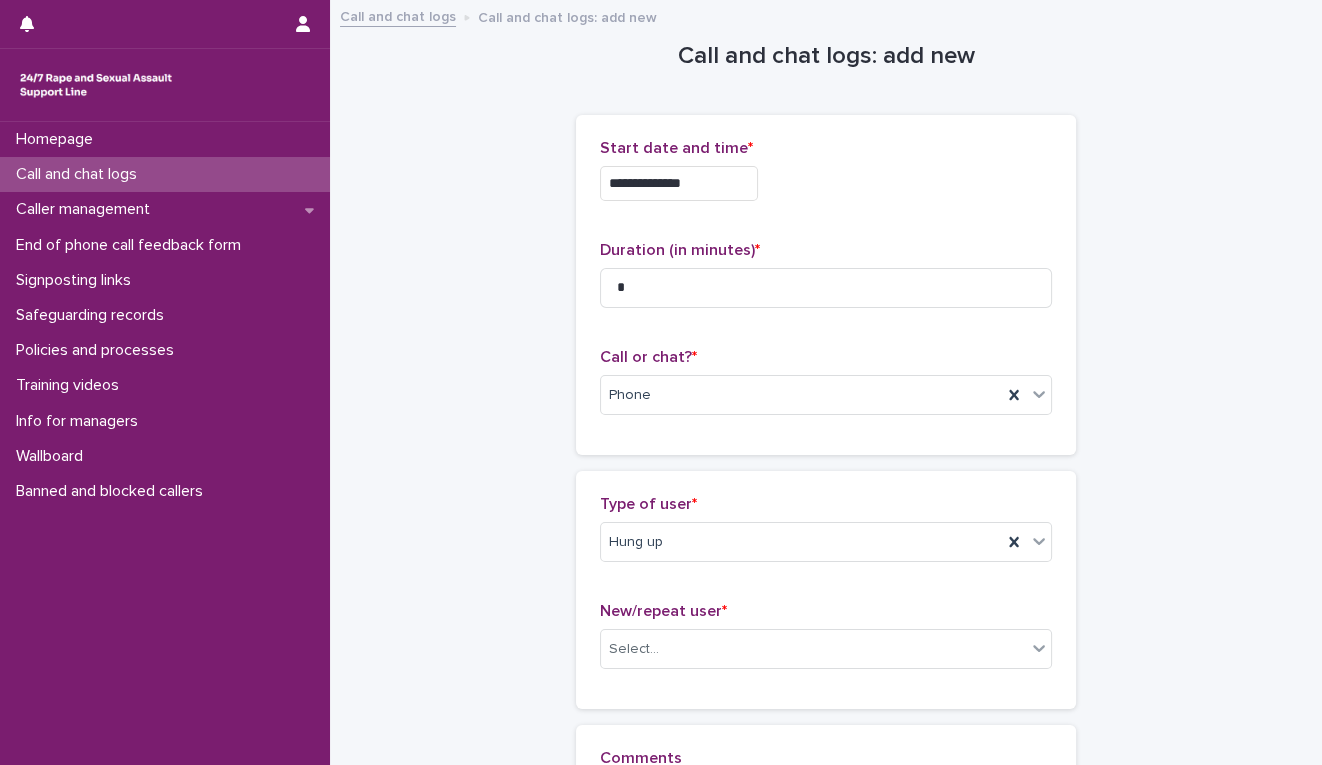 click on "**********" at bounding box center (826, 454) 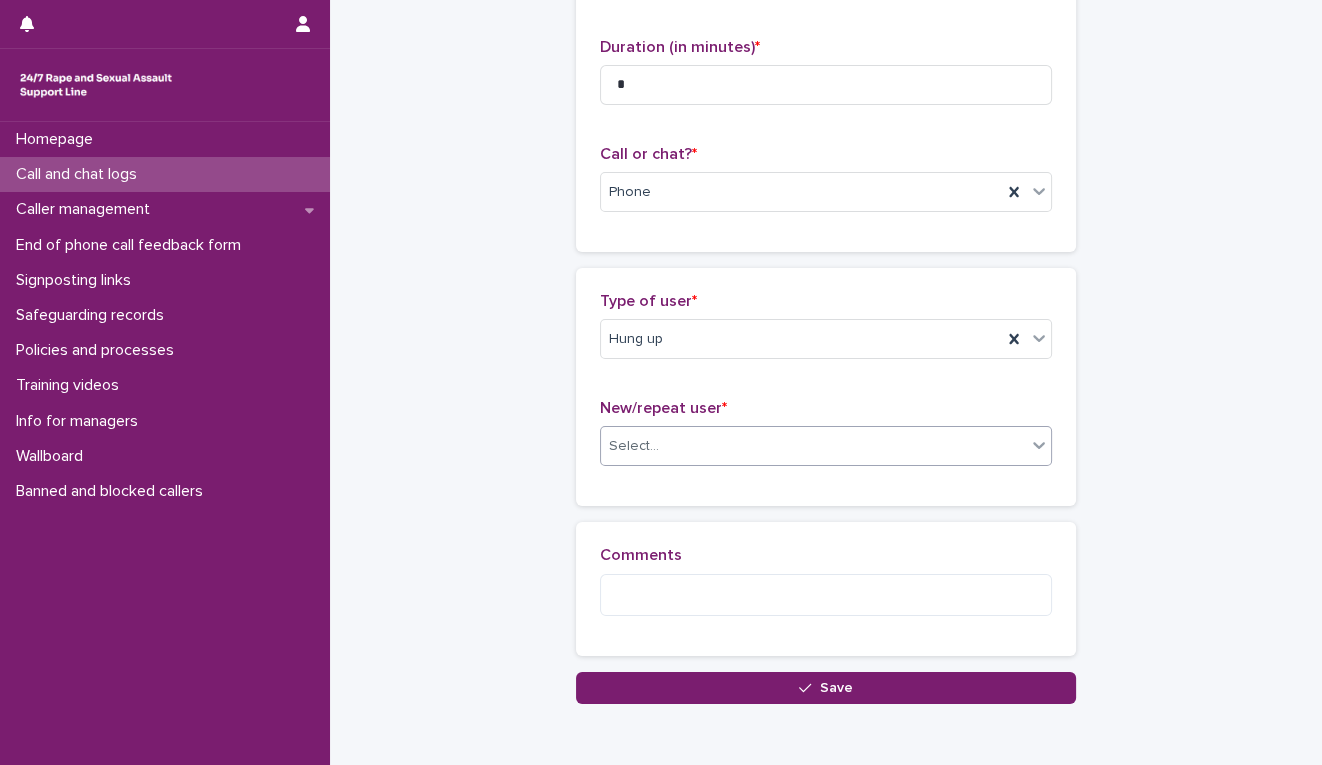 scroll, scrollTop: 222, scrollLeft: 0, axis: vertical 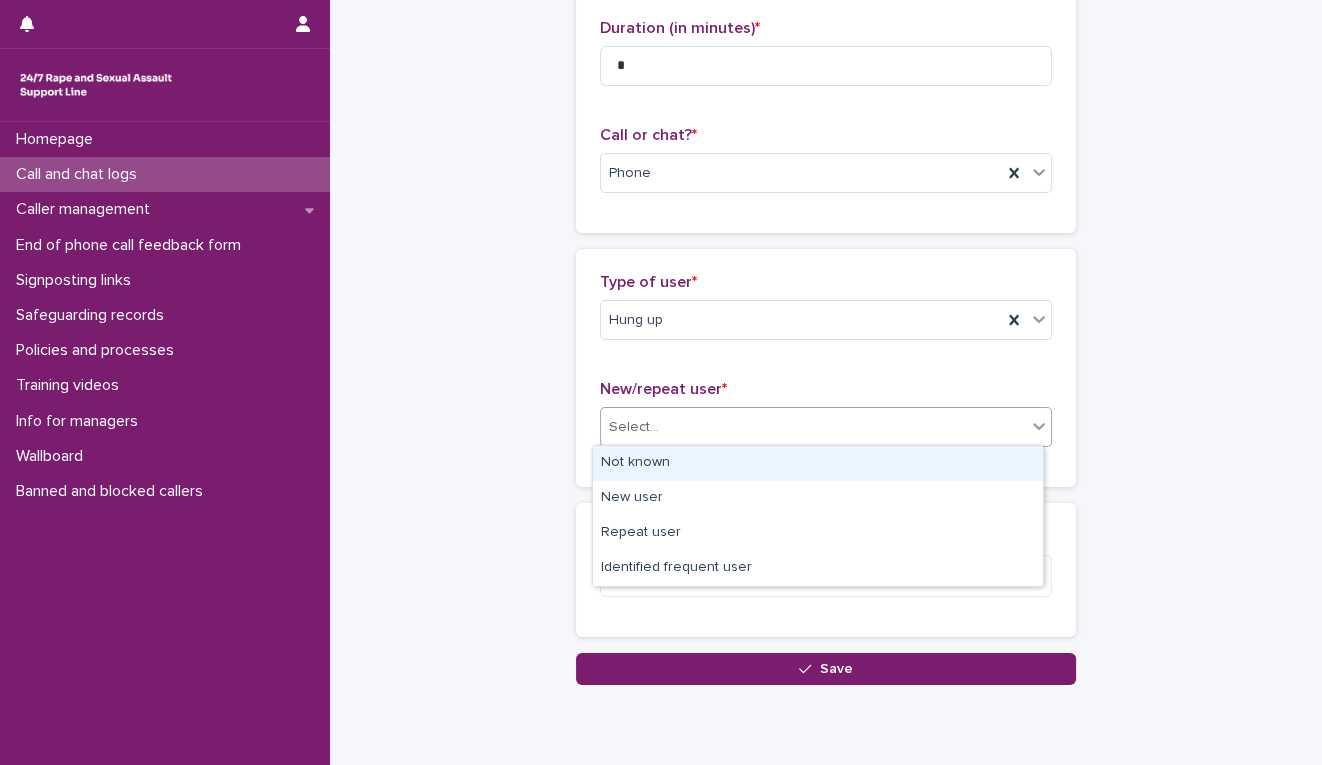 click on "Select..." at bounding box center [813, 427] 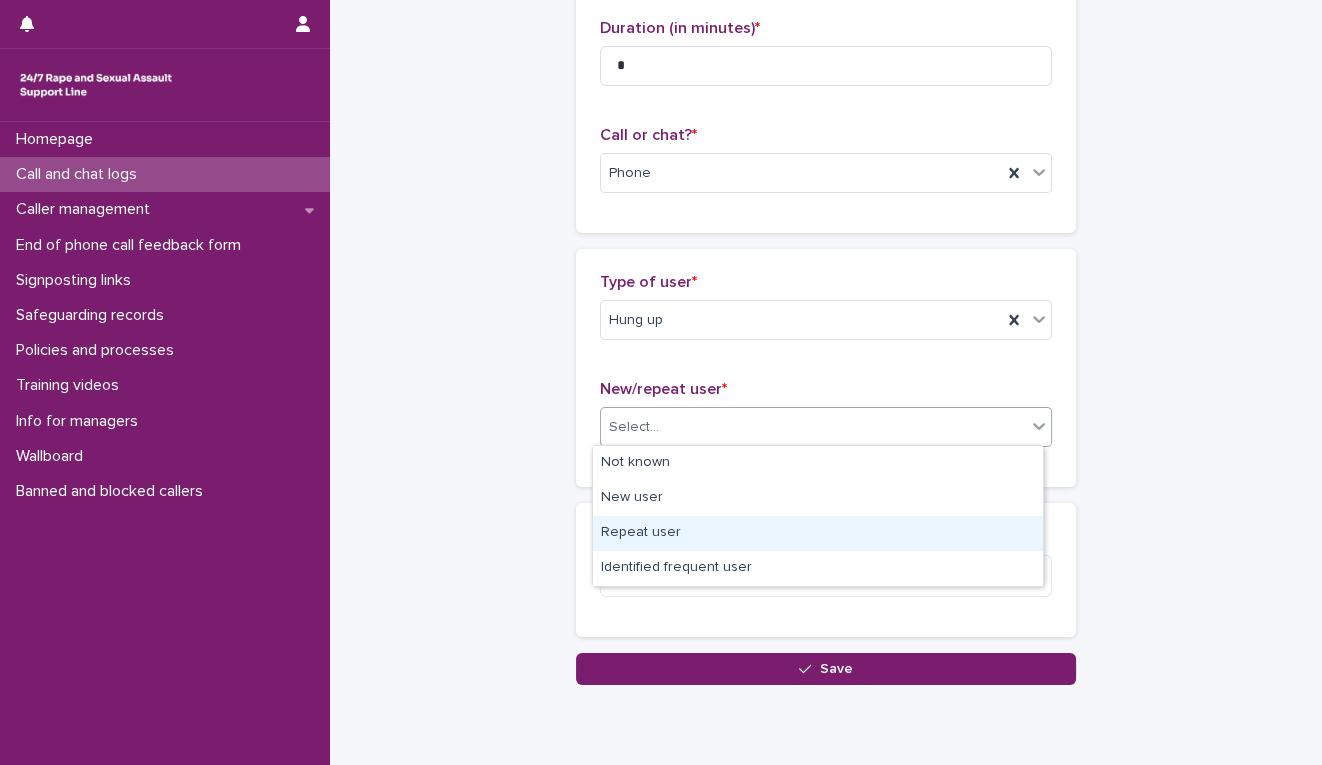 click on "Repeat user" at bounding box center (818, 533) 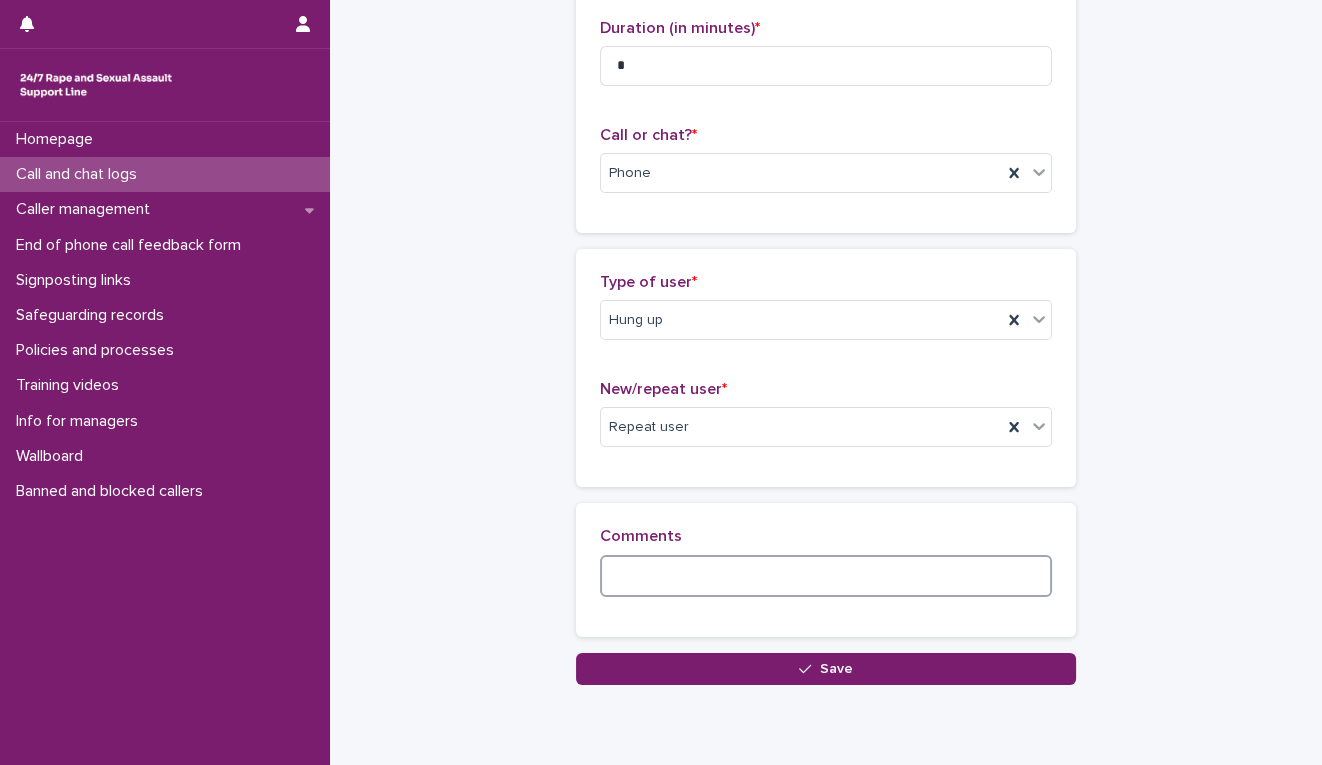 click at bounding box center [826, 576] 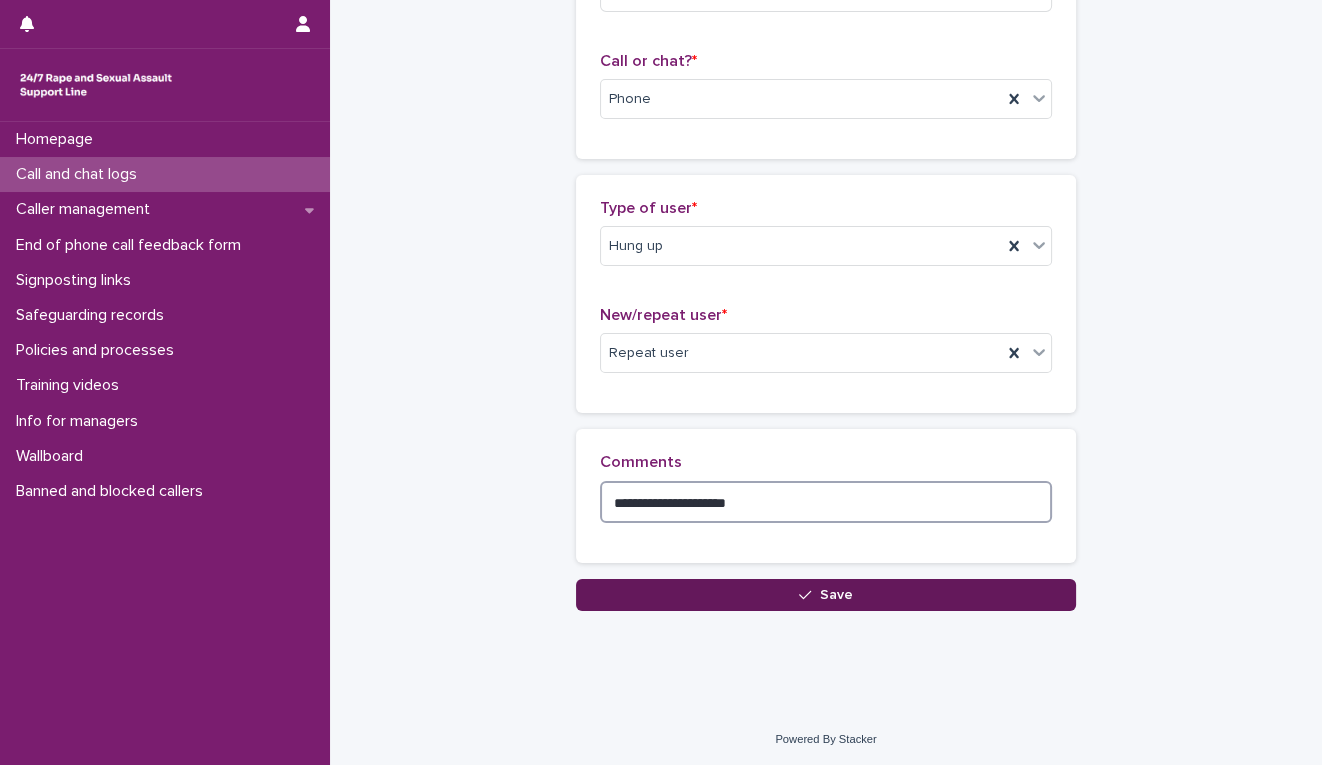 scroll, scrollTop: 297, scrollLeft: 0, axis: vertical 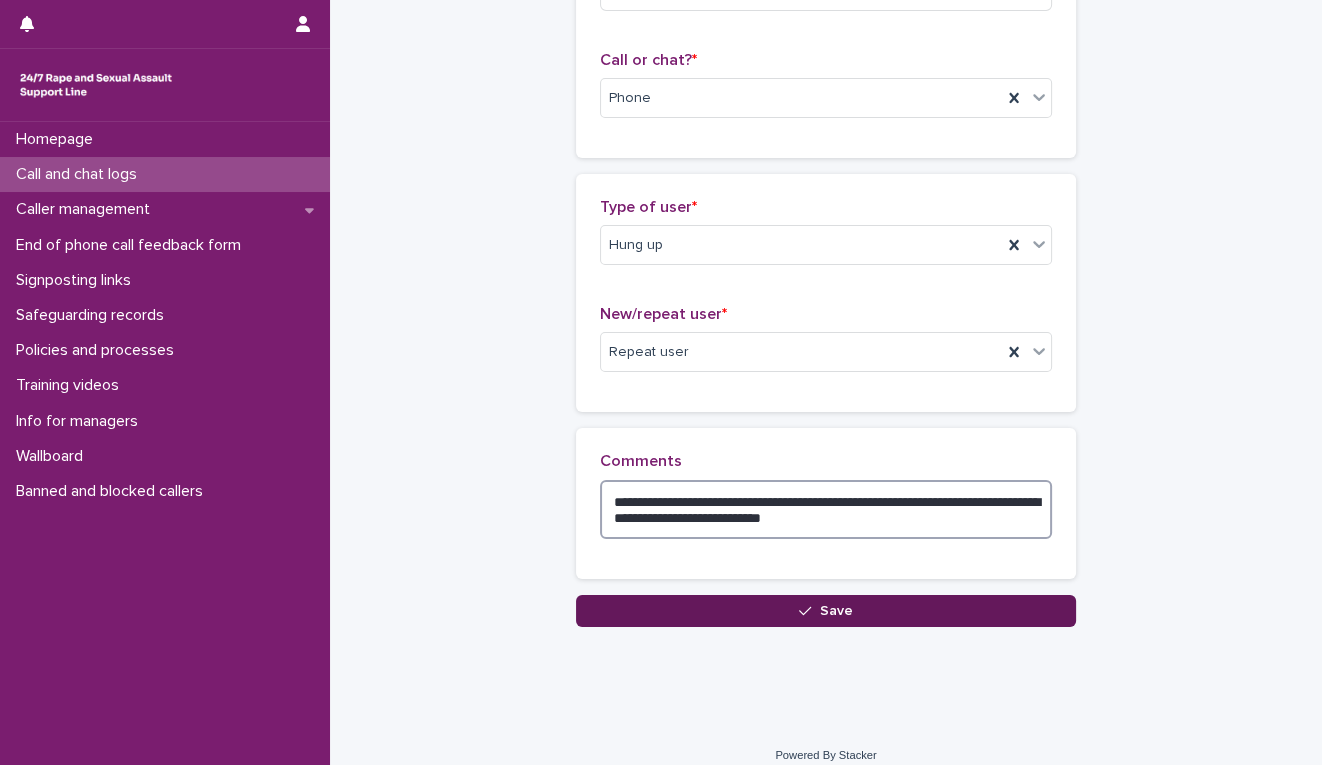 type on "**********" 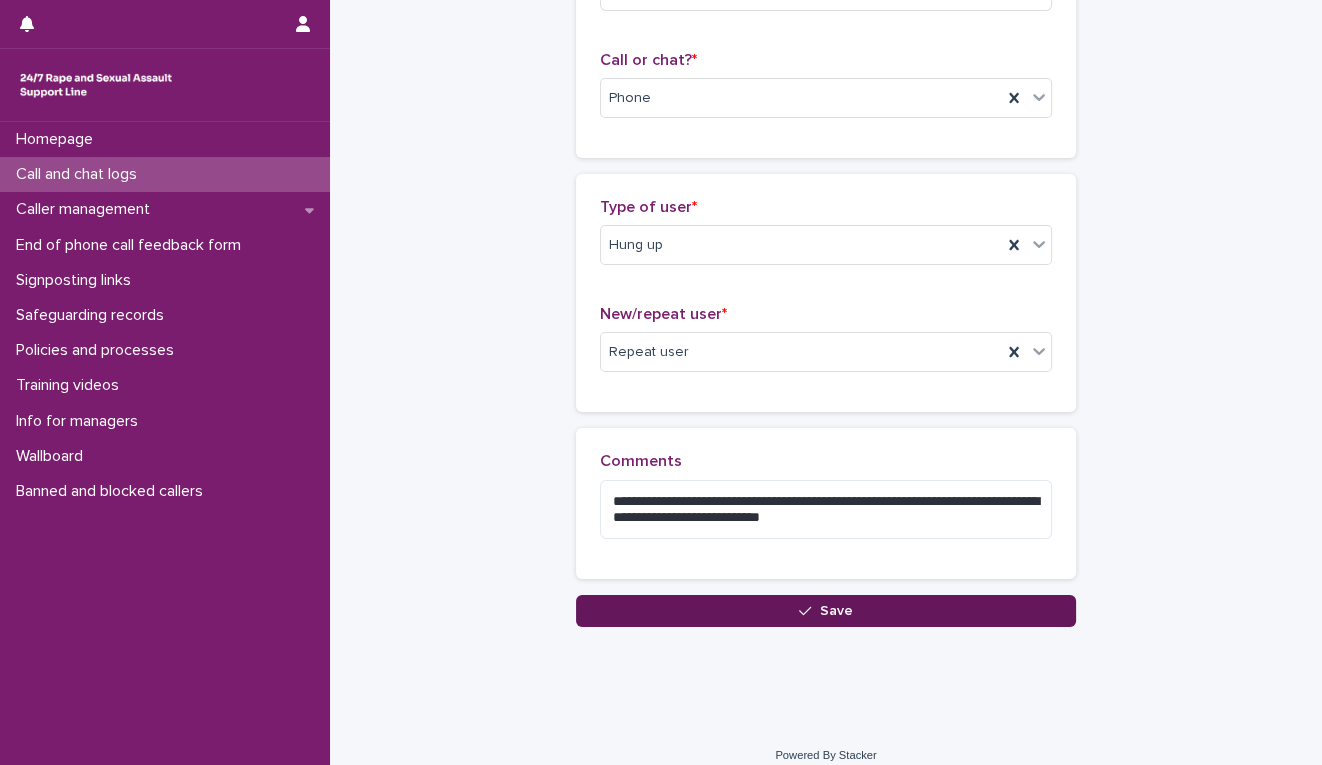click on "Save" at bounding box center (826, 611) 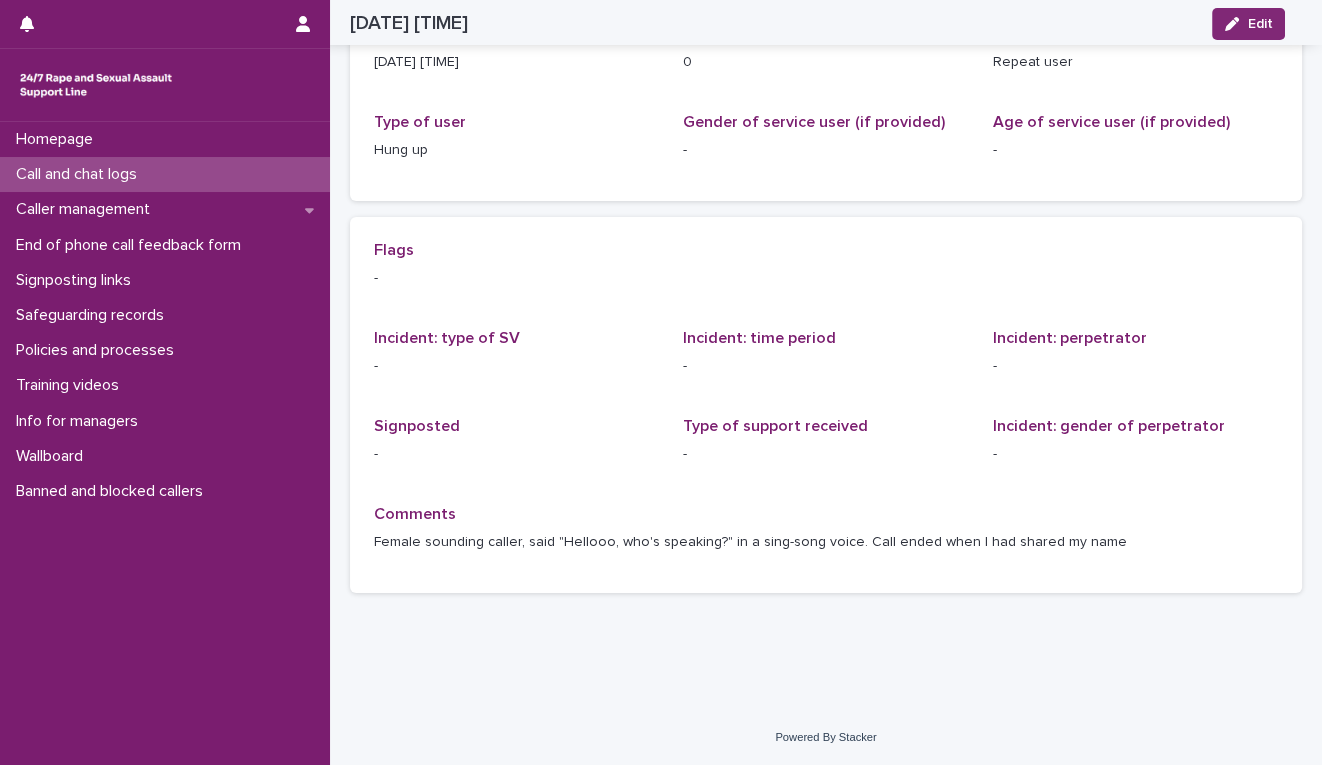 scroll, scrollTop: 0, scrollLeft: 0, axis: both 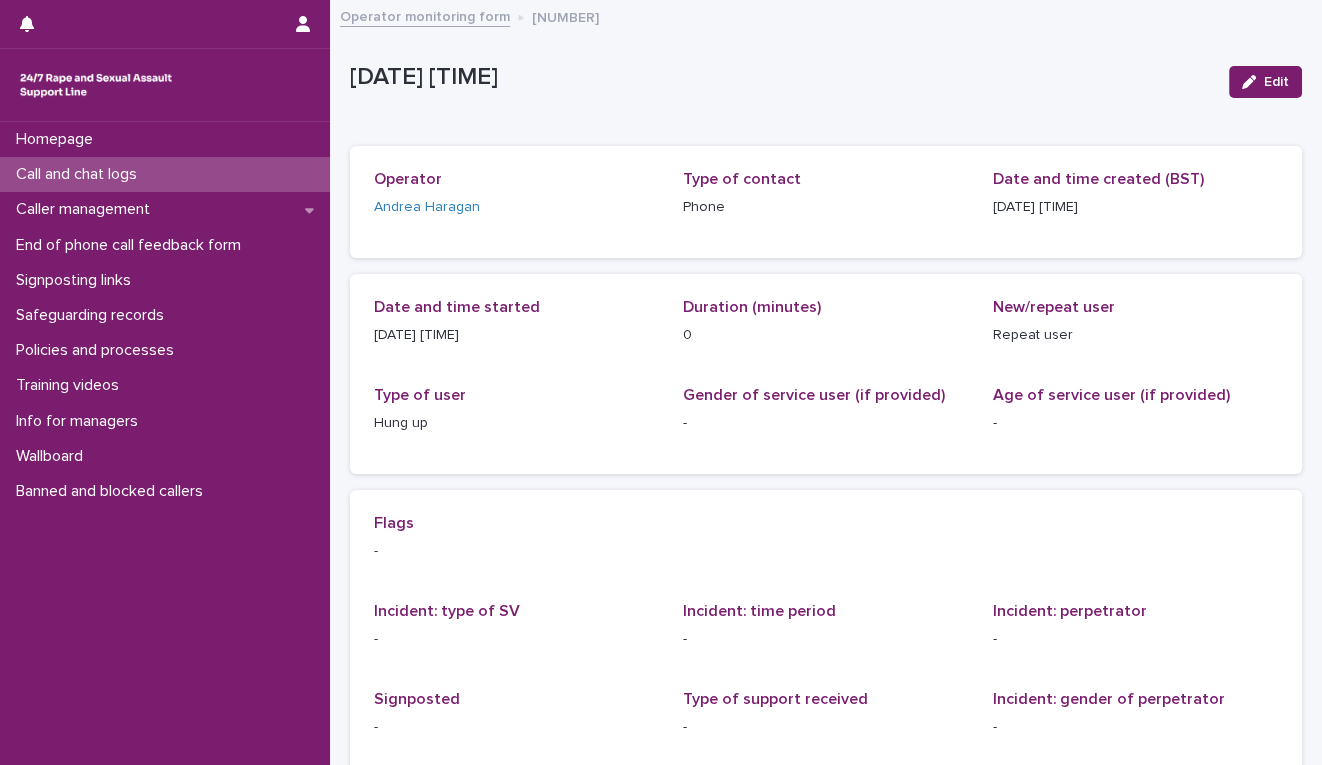 click on "Call and chat logs" at bounding box center [165, 174] 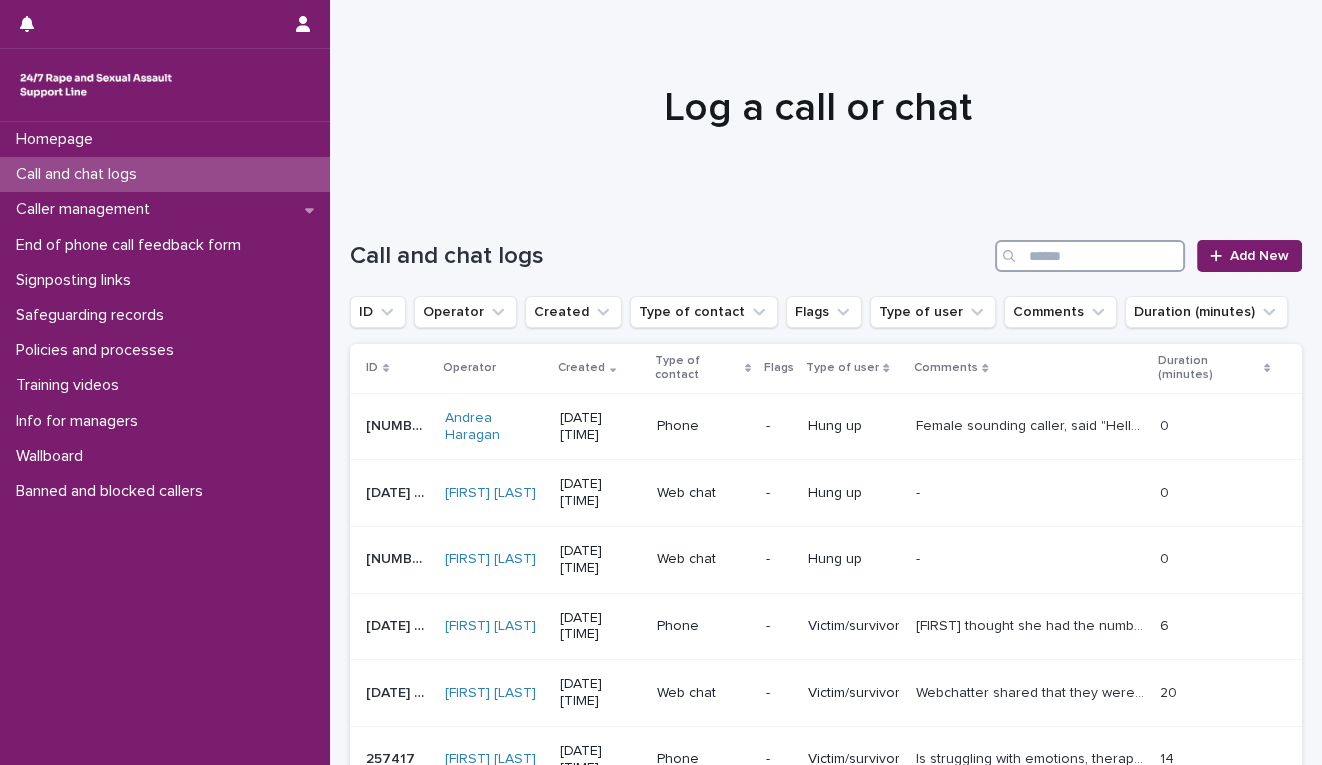 click at bounding box center (1090, 256) 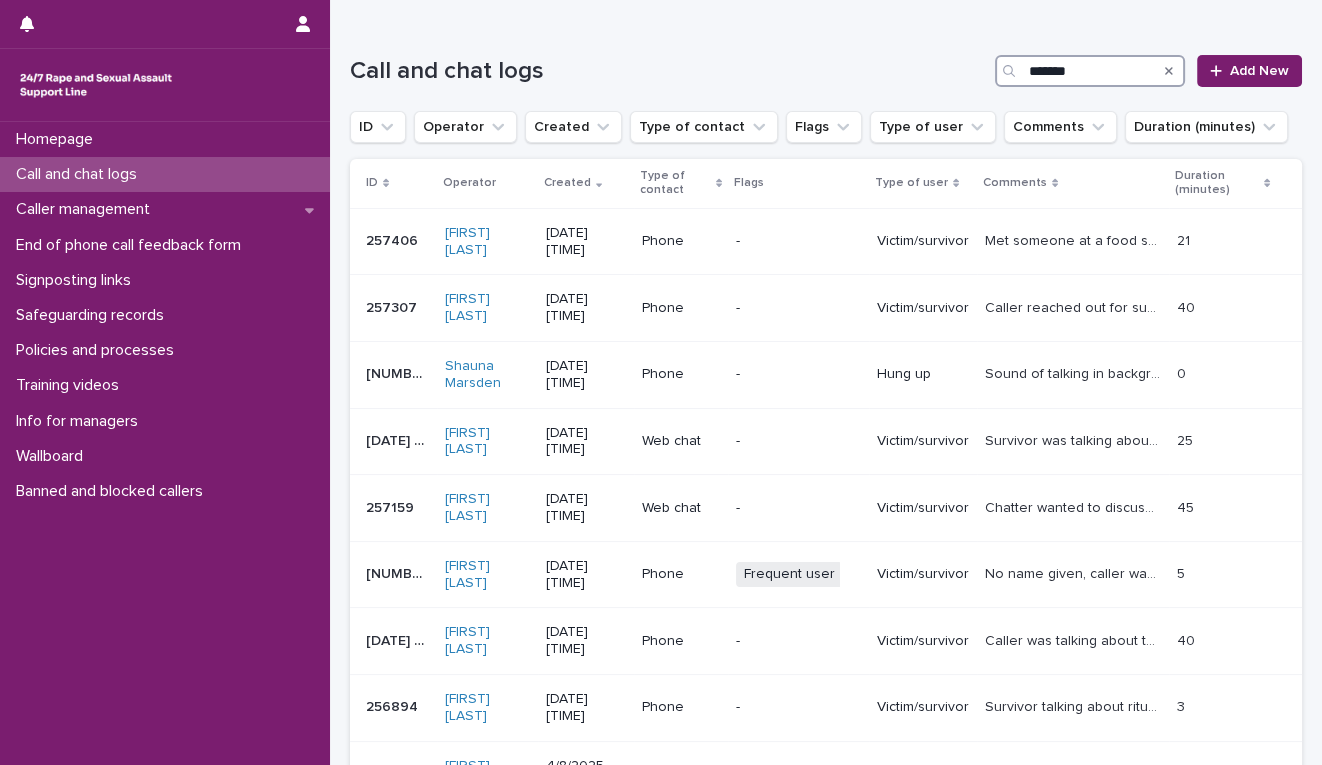 scroll, scrollTop: 0, scrollLeft: 0, axis: both 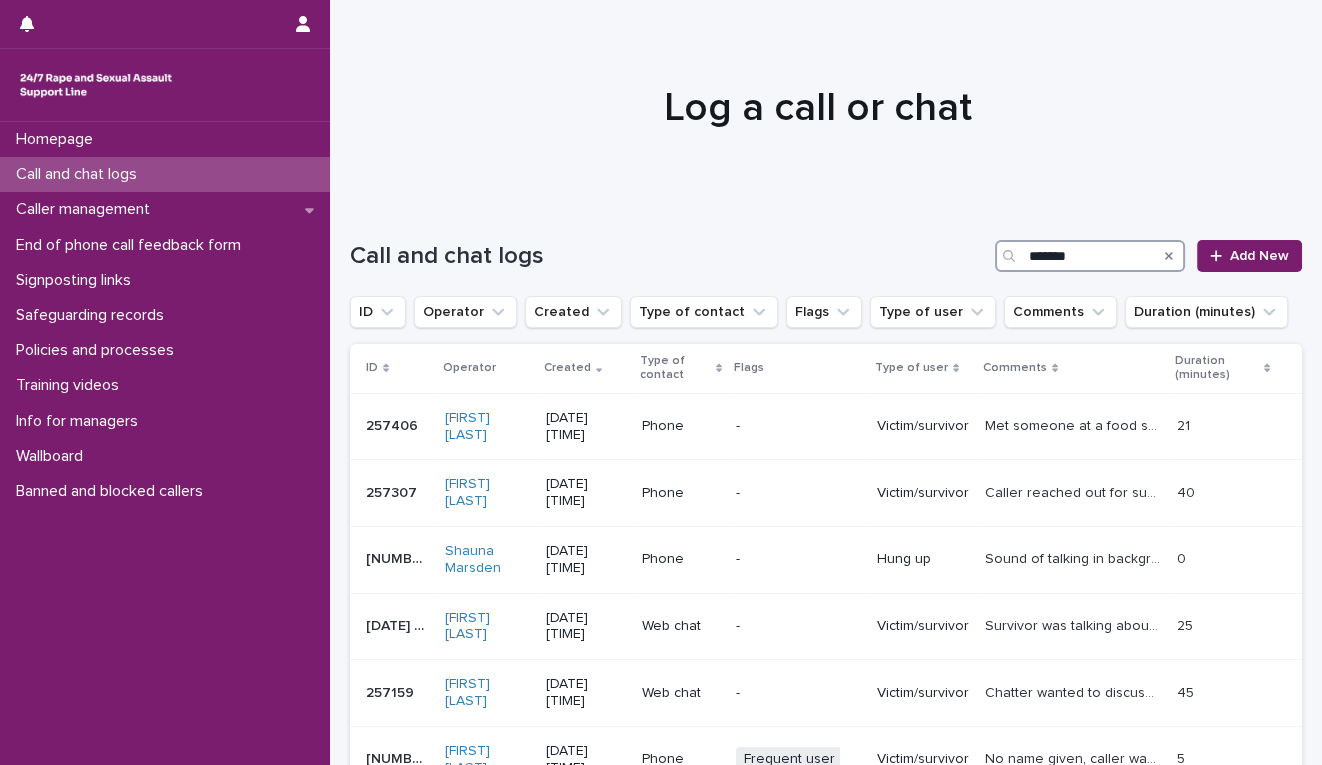 click on "*******" at bounding box center [1090, 256] 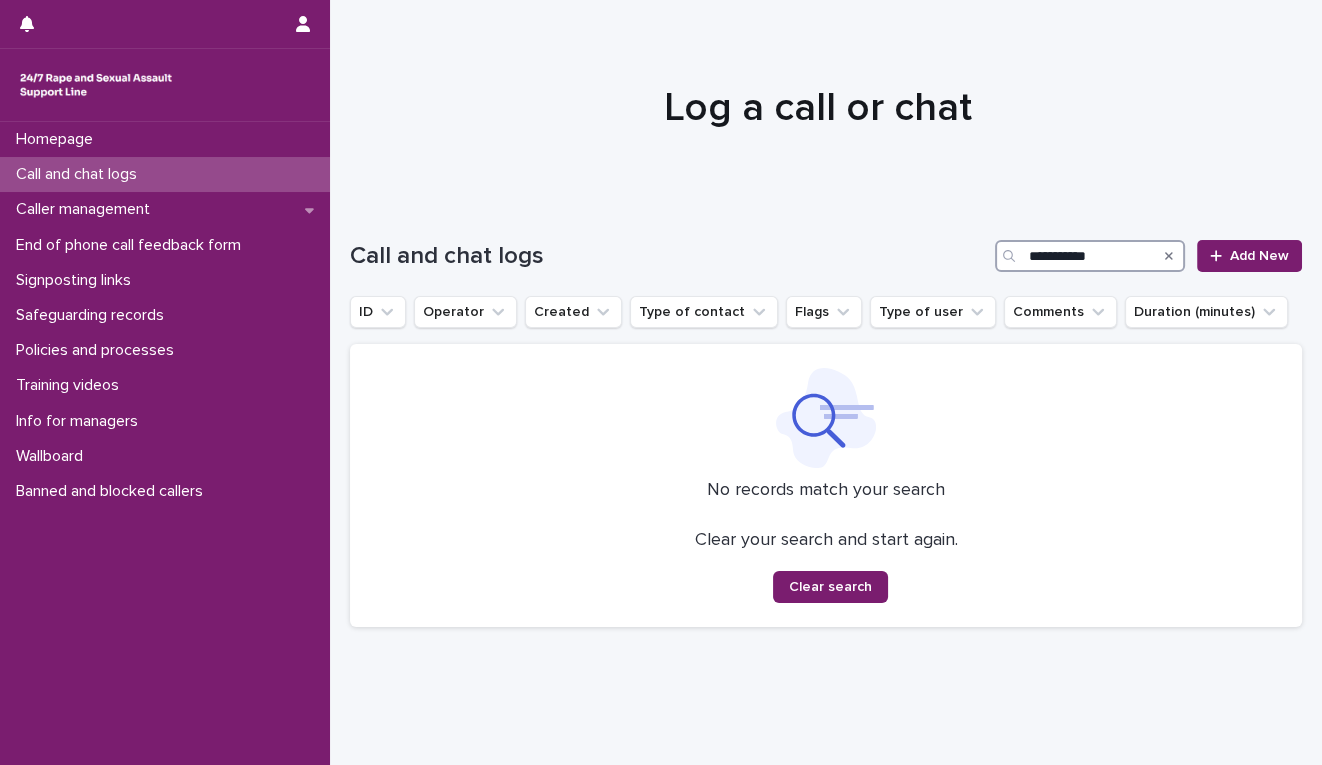type on "**********" 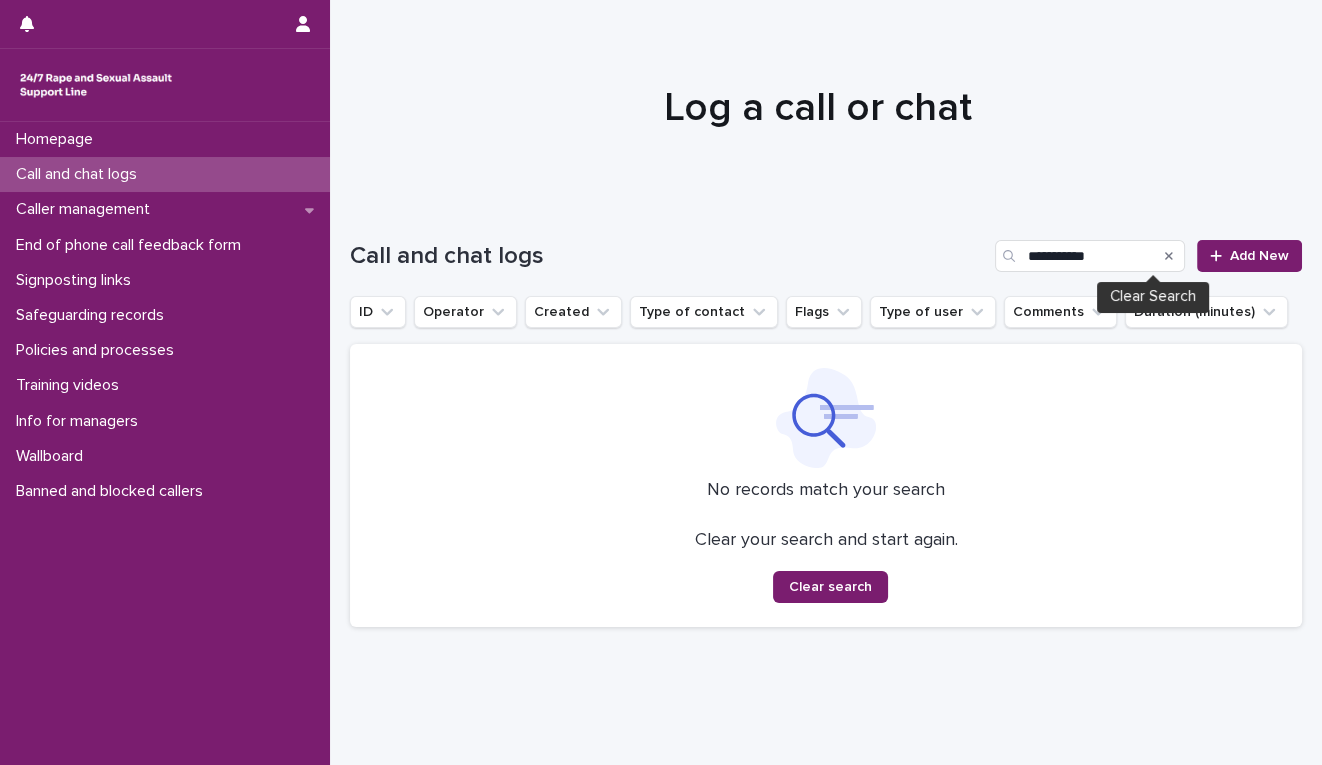 click 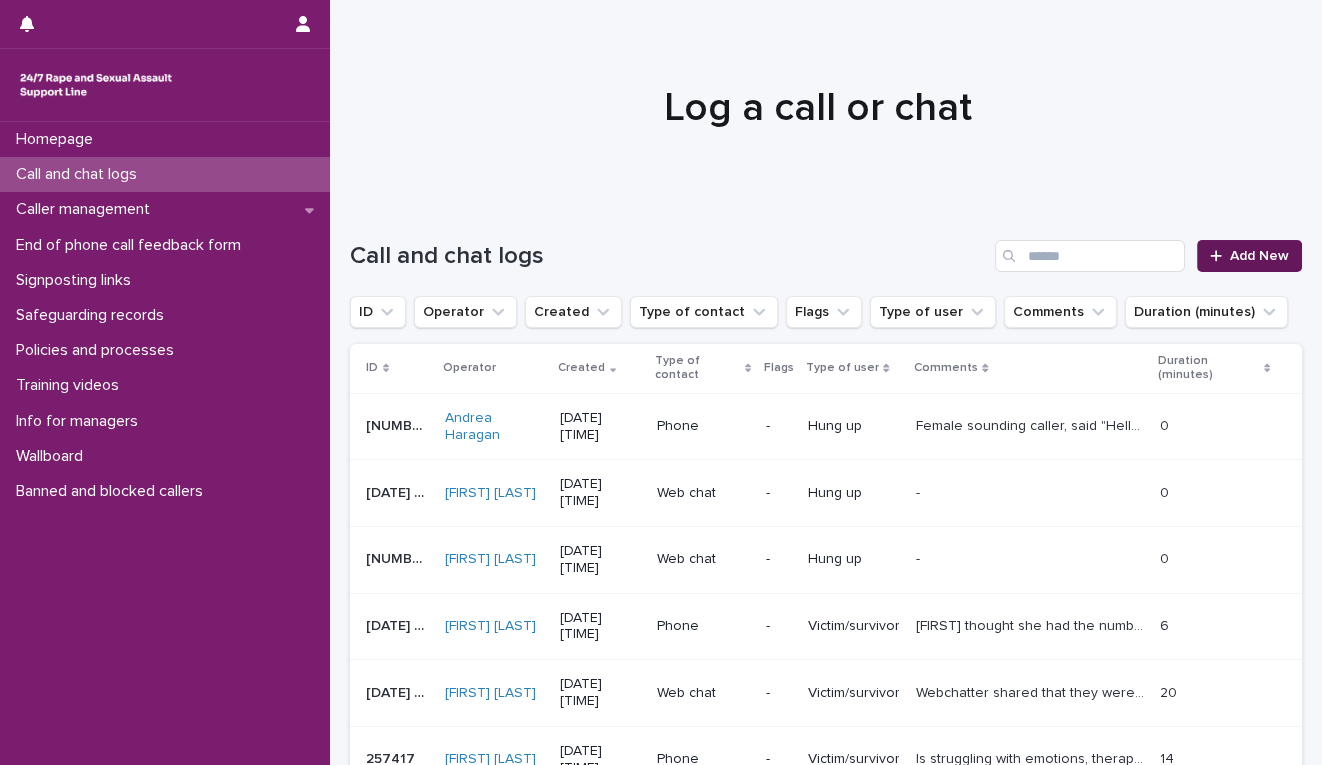 click on "Add New" at bounding box center (1259, 256) 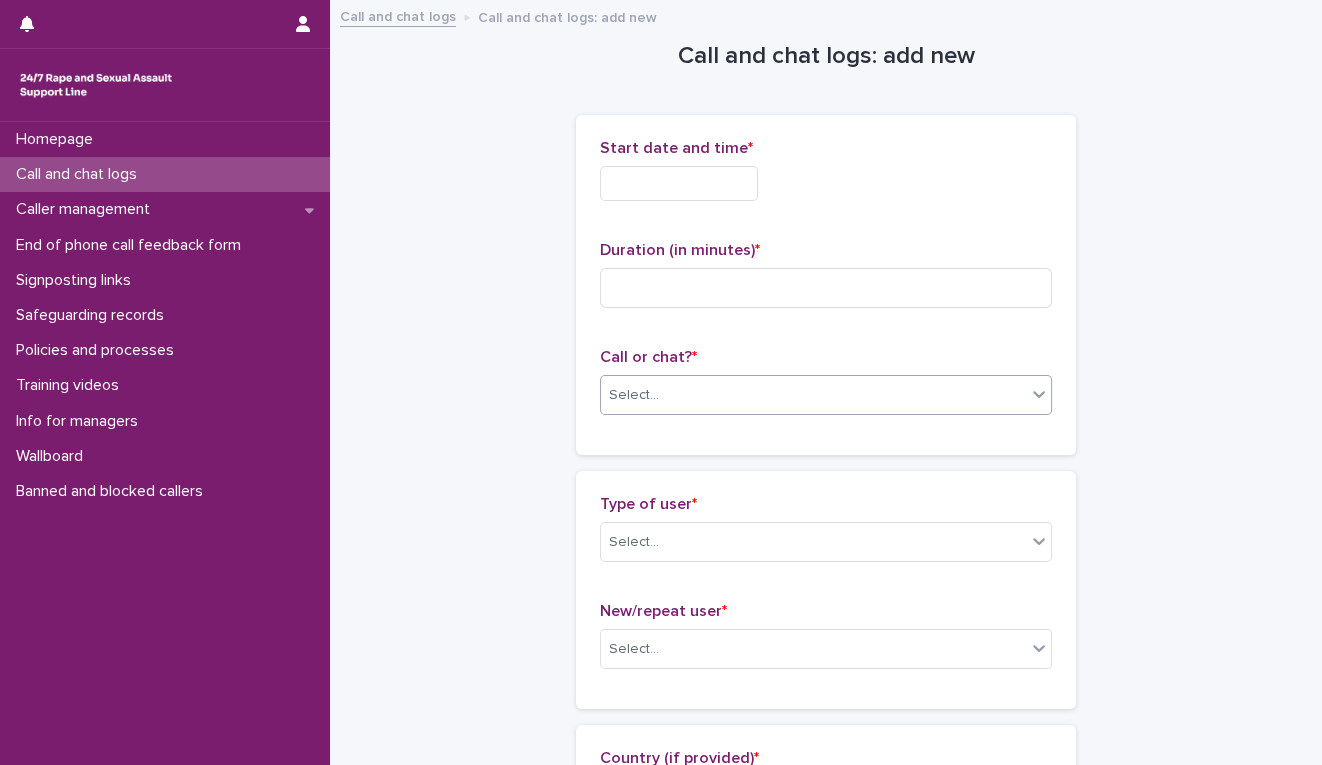 click on "Select..." at bounding box center [813, 395] 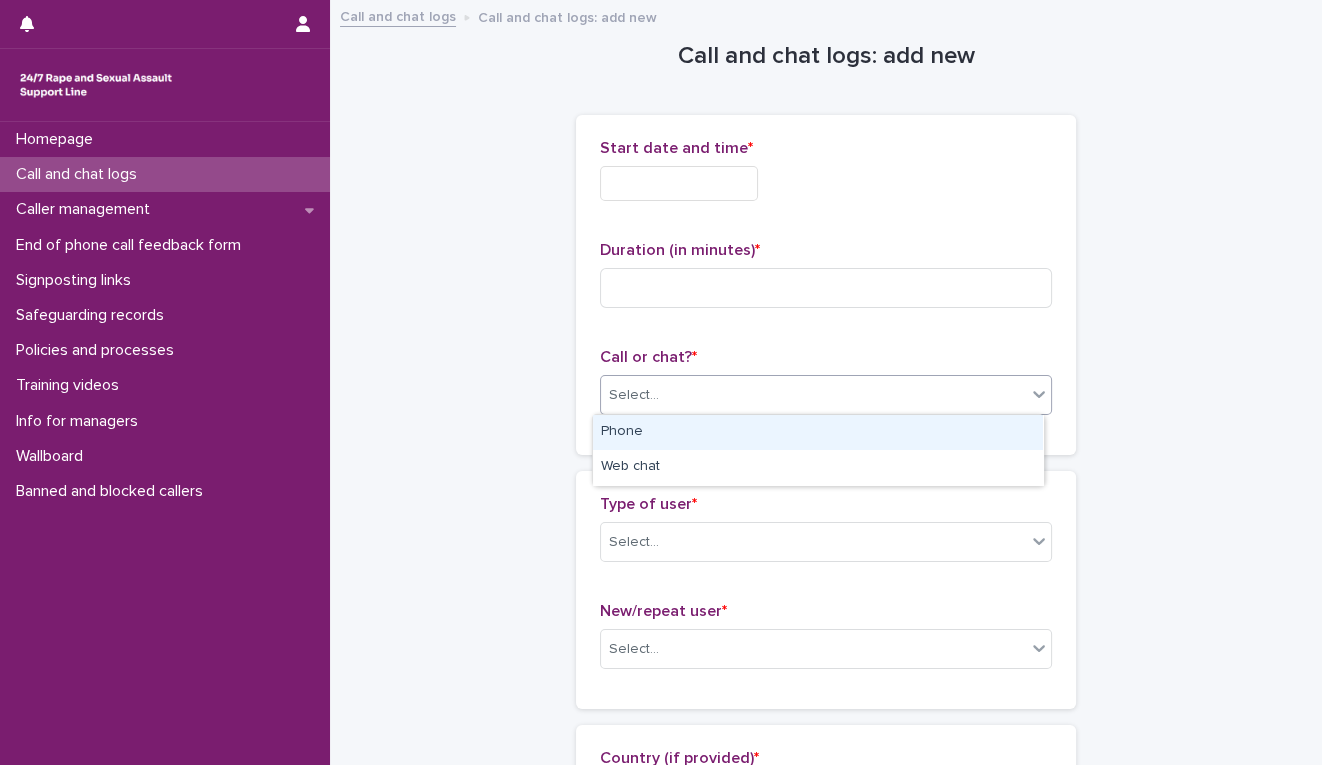 click on "Phone" at bounding box center [818, 432] 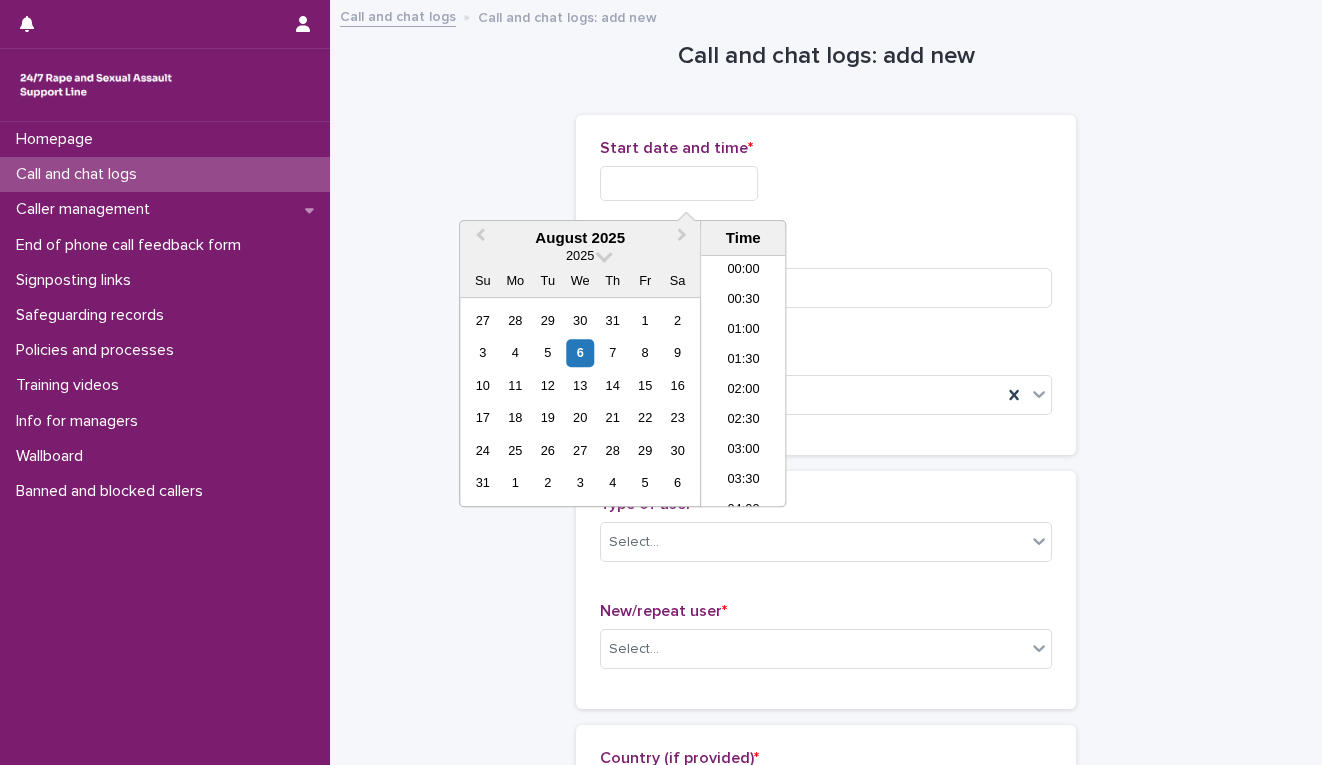 click at bounding box center (679, 183) 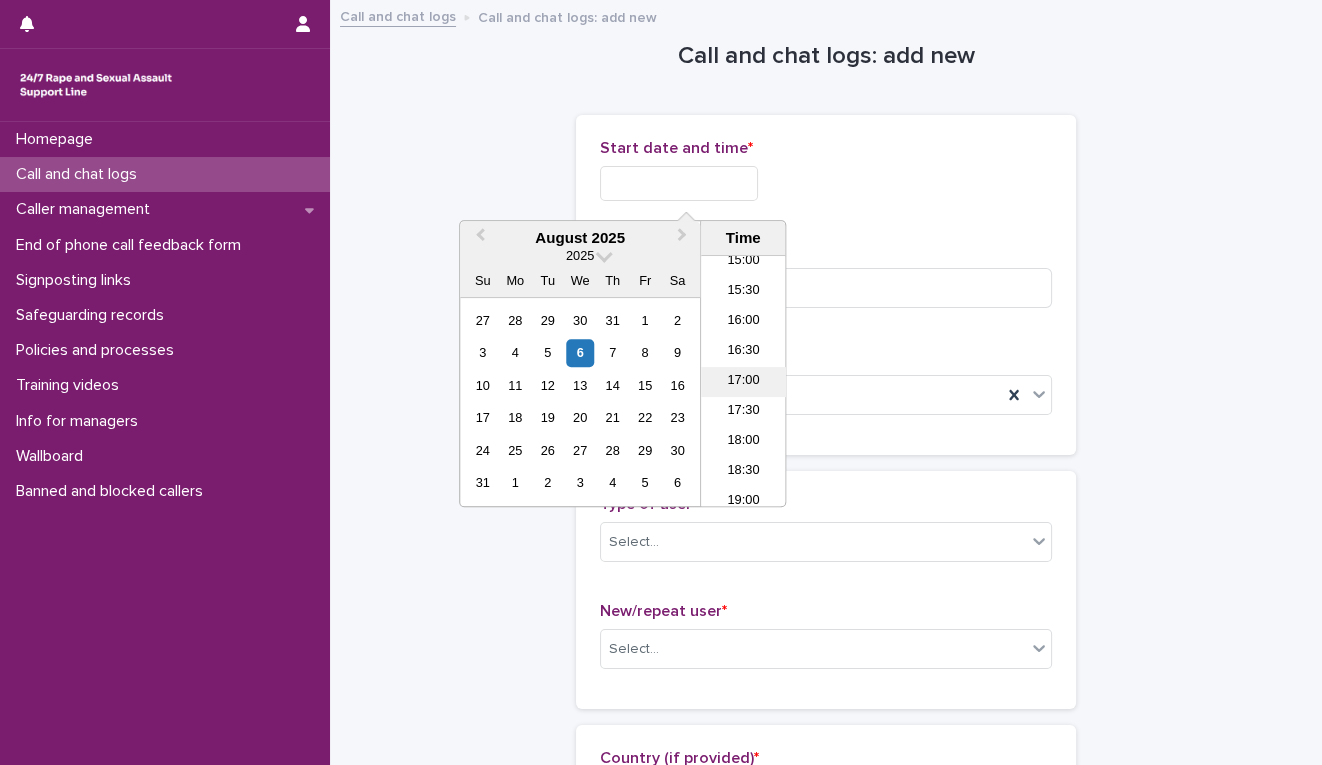 click on "17:00" at bounding box center (743, 382) 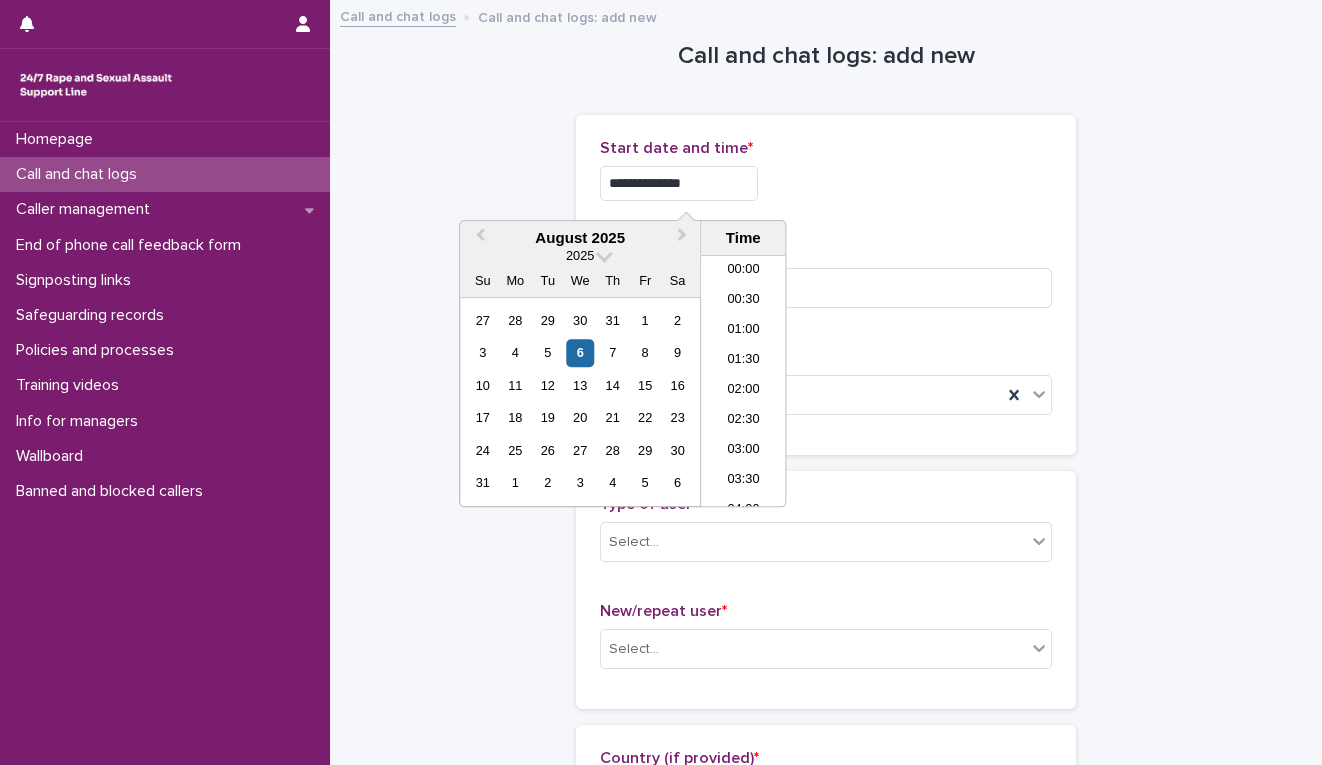 click on "**********" at bounding box center (679, 183) 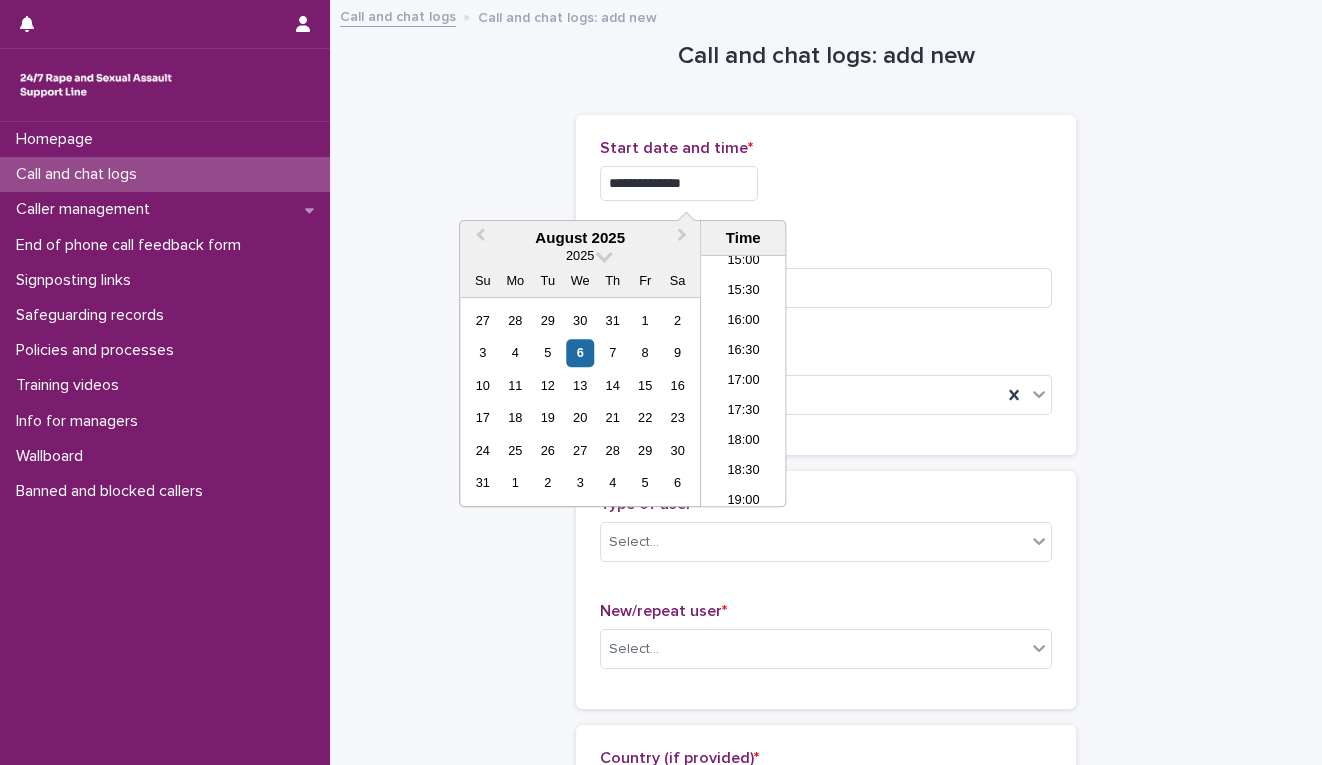 type on "**********" 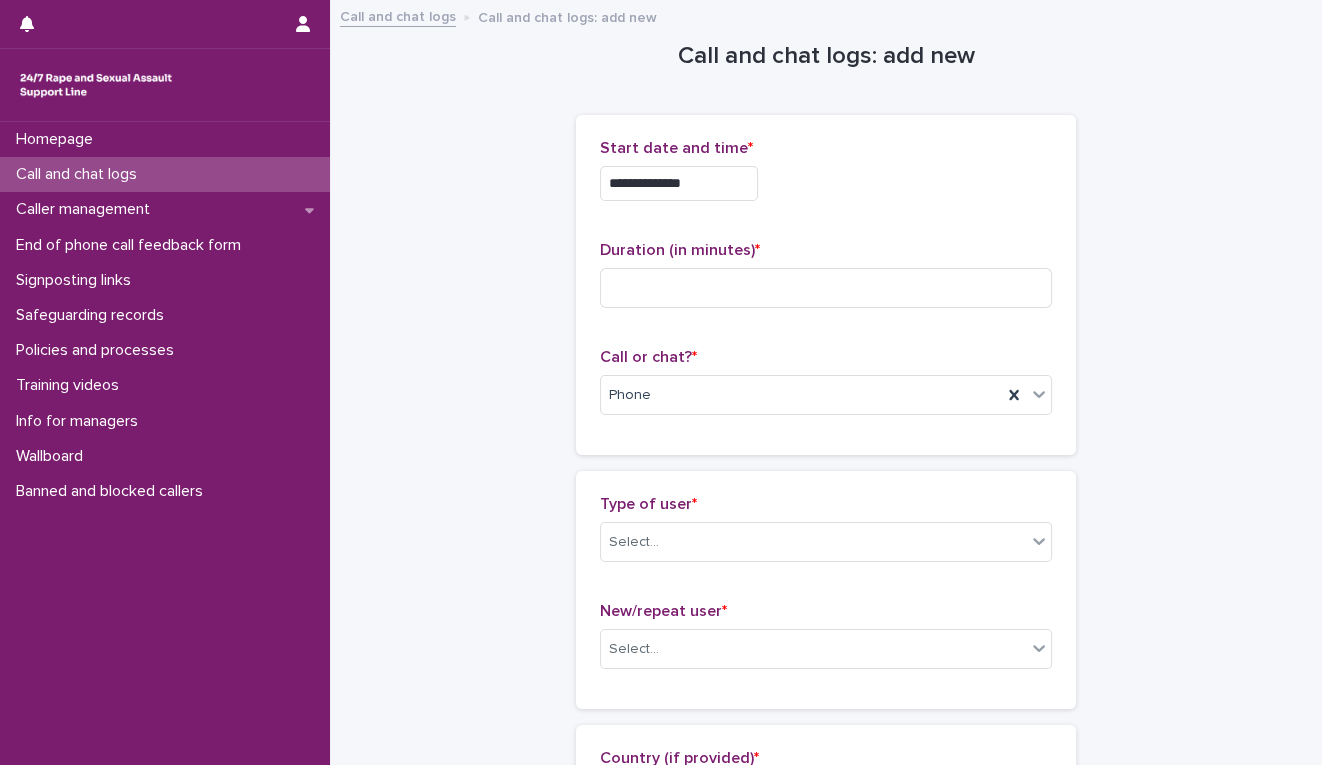 click on "Call or chat? *" at bounding box center [826, 357] 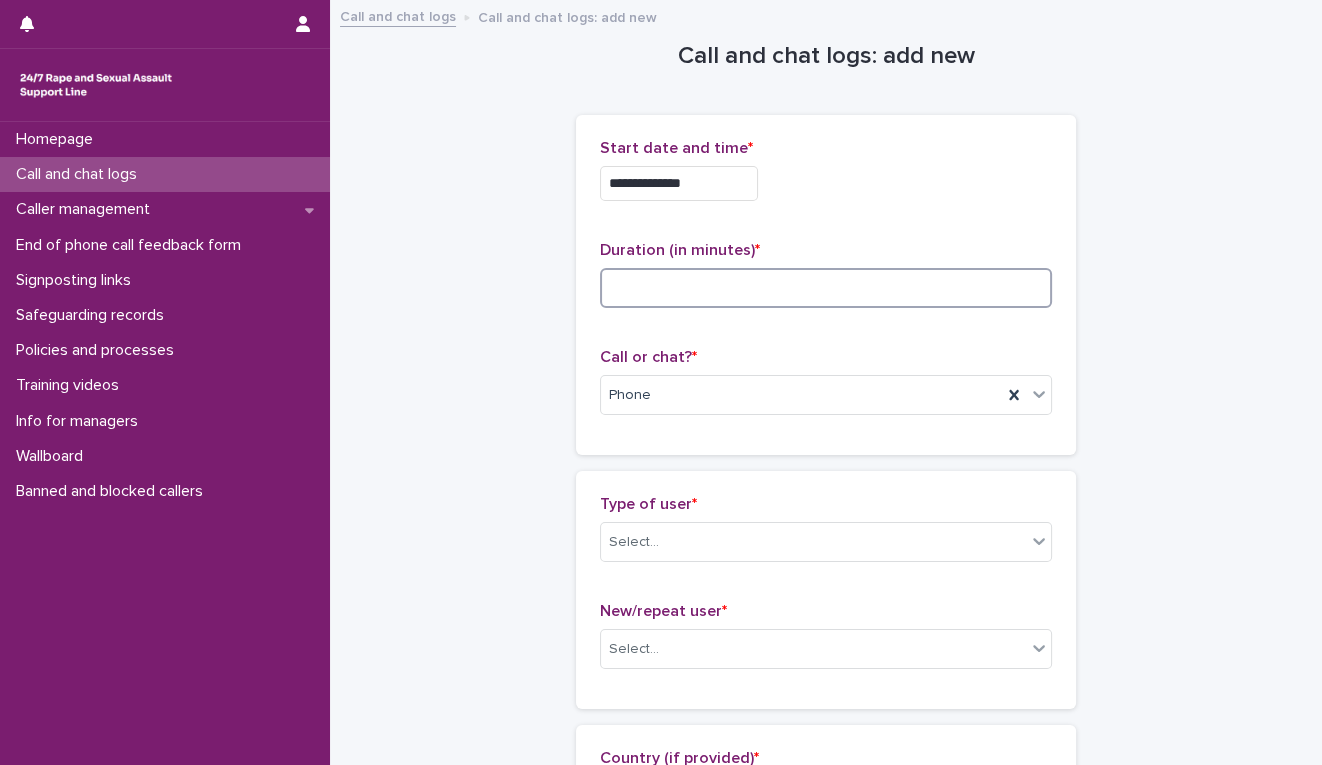 click at bounding box center (826, 288) 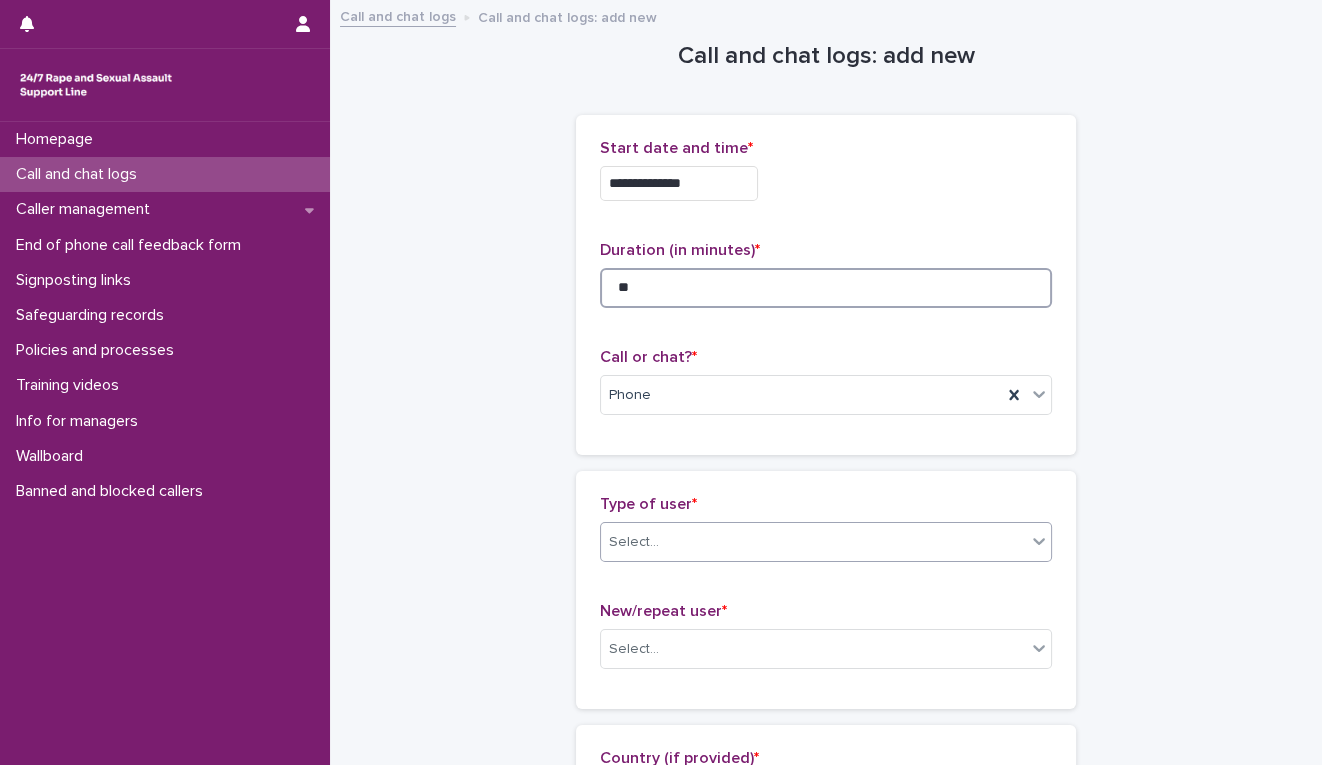 type on "**" 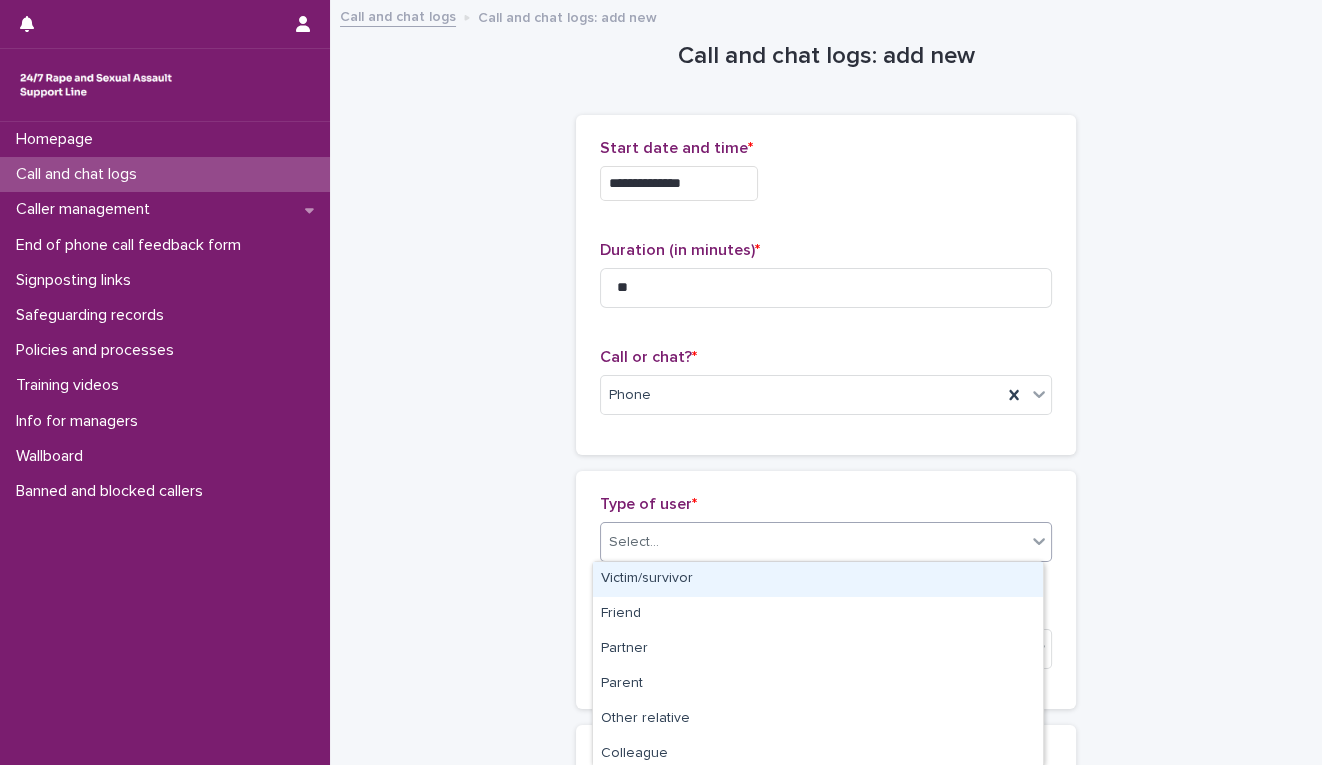click on "Select..." at bounding box center (813, 542) 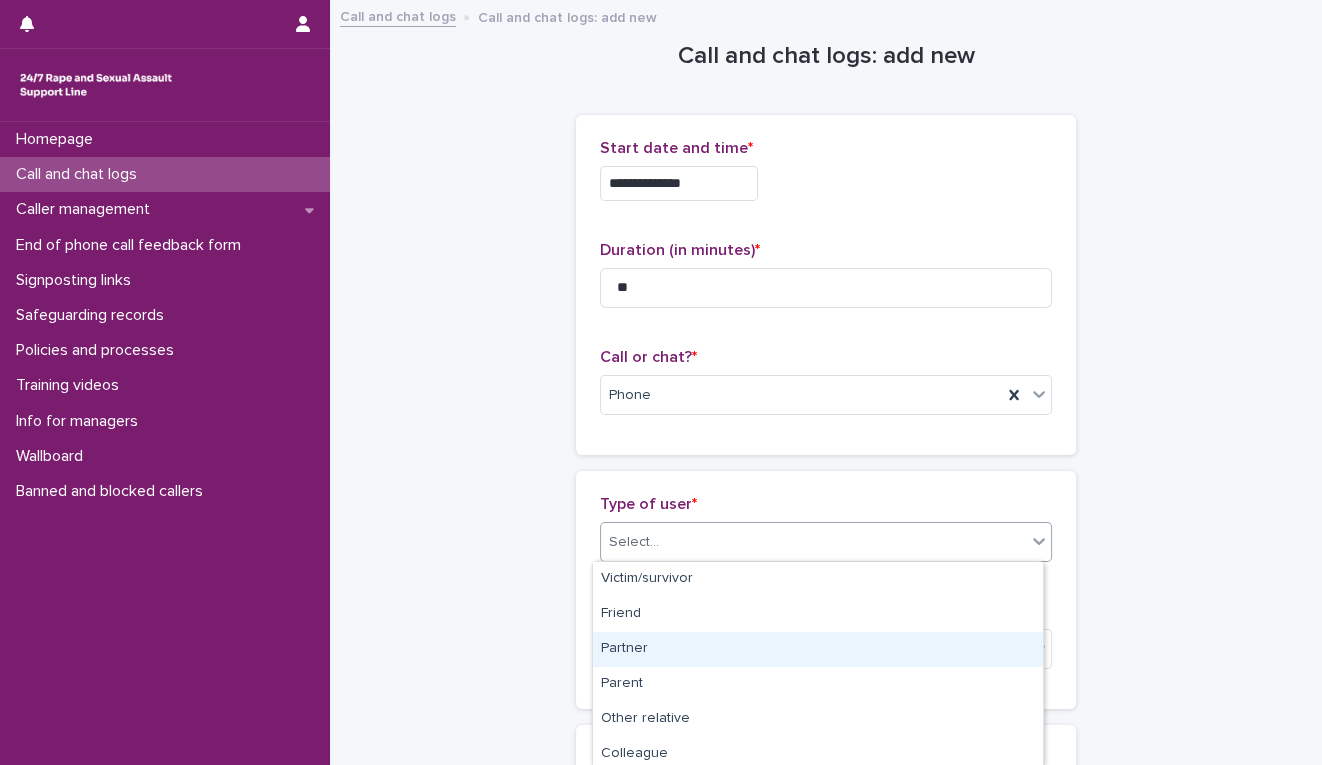 click on "Partner" at bounding box center [818, 649] 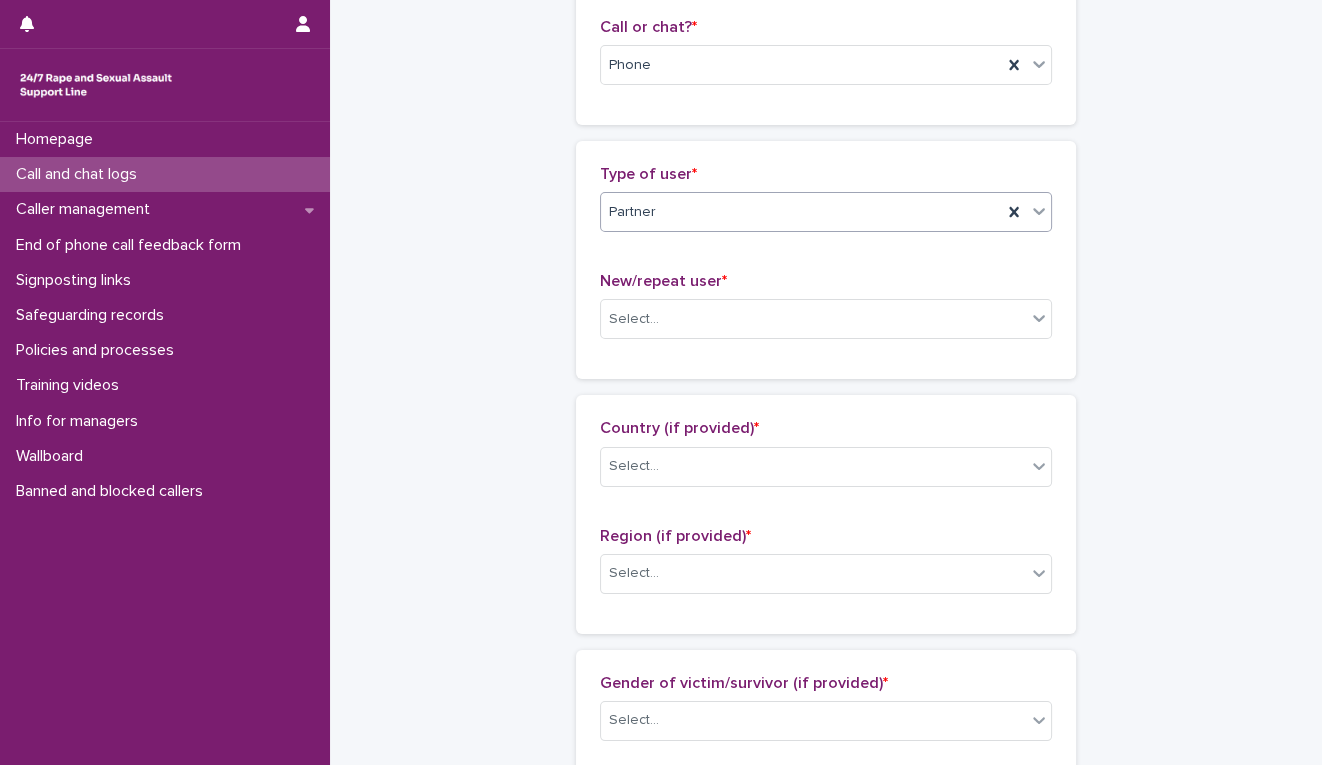 scroll, scrollTop: 333, scrollLeft: 0, axis: vertical 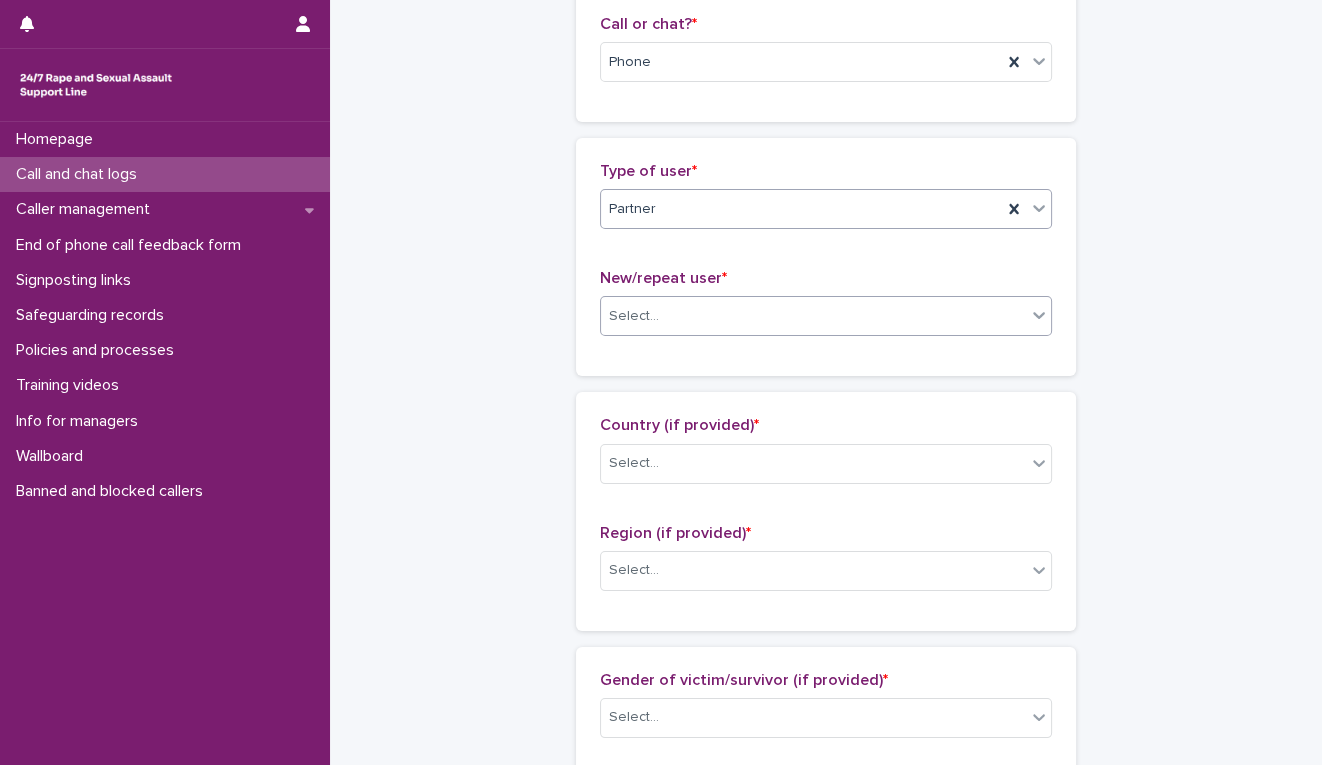 click on "Select..." at bounding box center [813, 316] 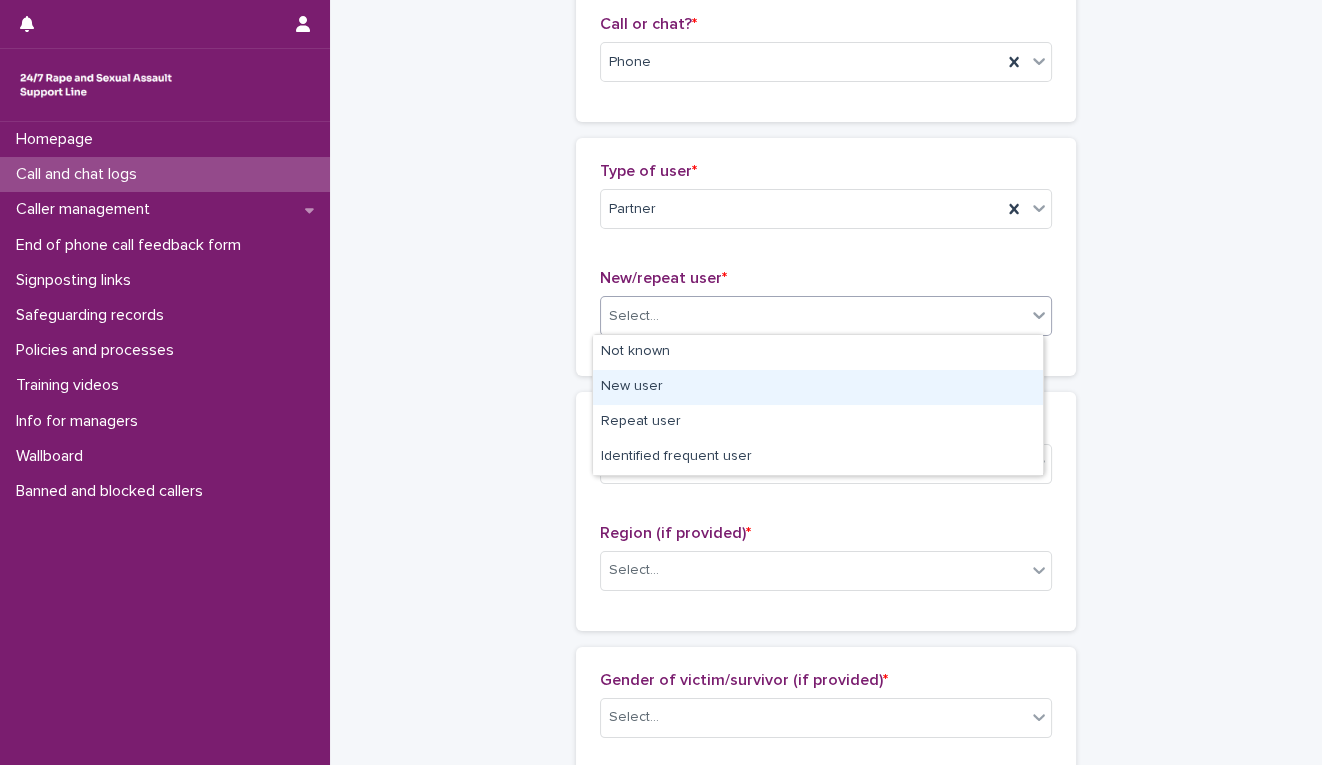 click on "New user" at bounding box center (818, 387) 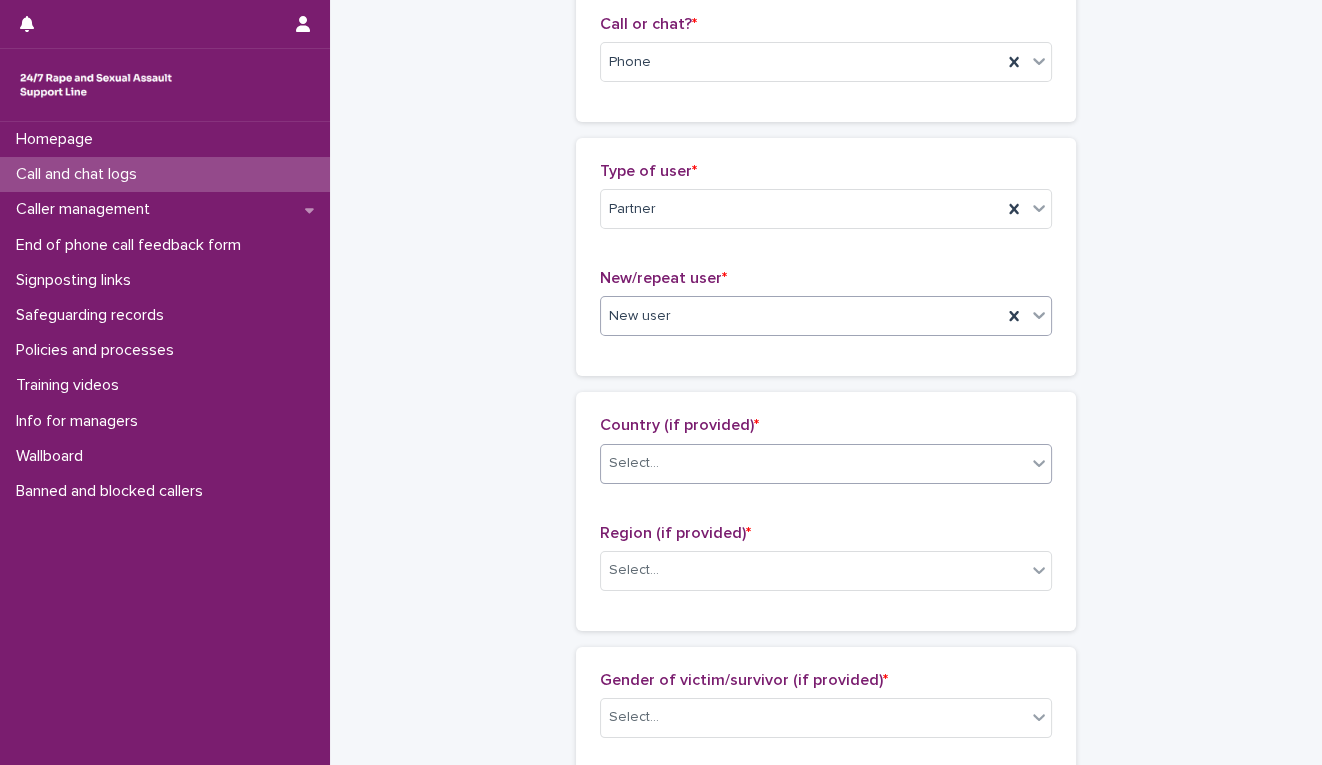 click on "Select..." at bounding box center (813, 463) 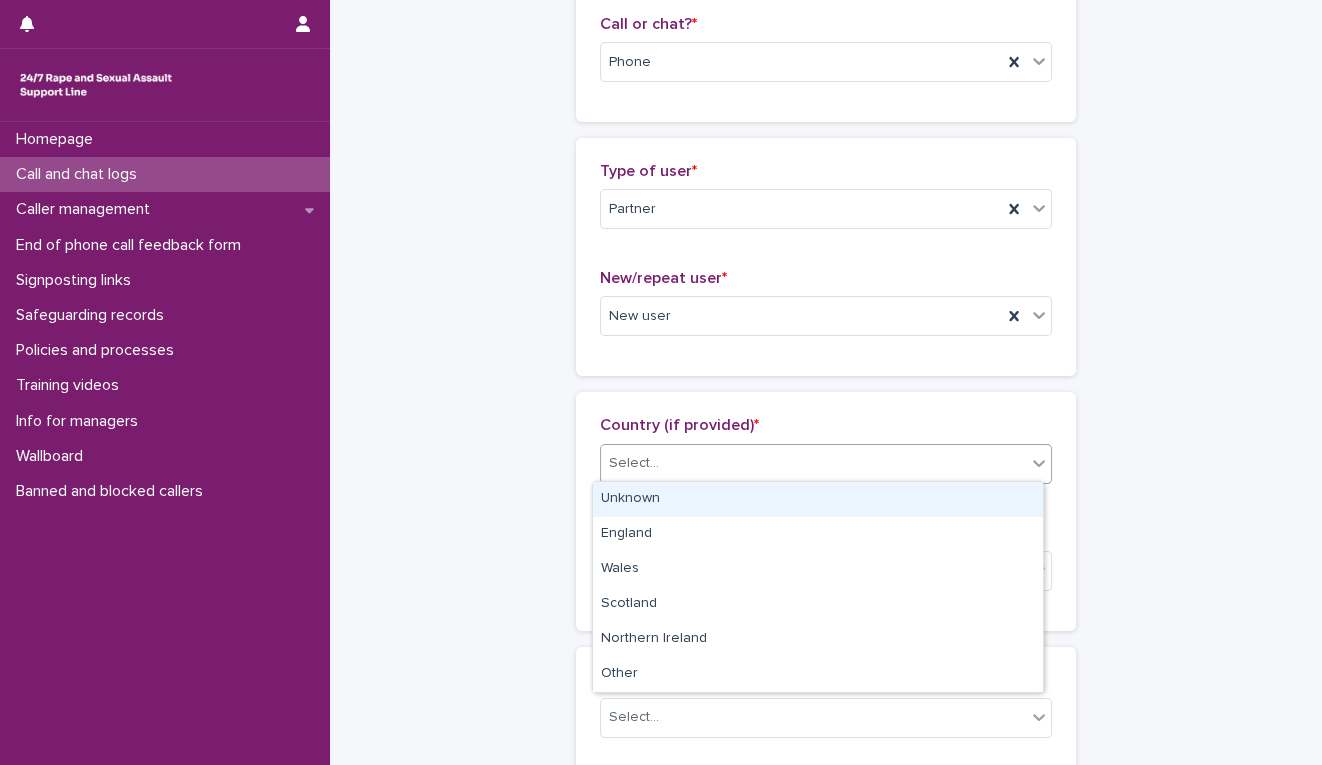 drag, startPoint x: 694, startPoint y: 492, endPoint x: 701, endPoint y: 513, distance: 22.135944 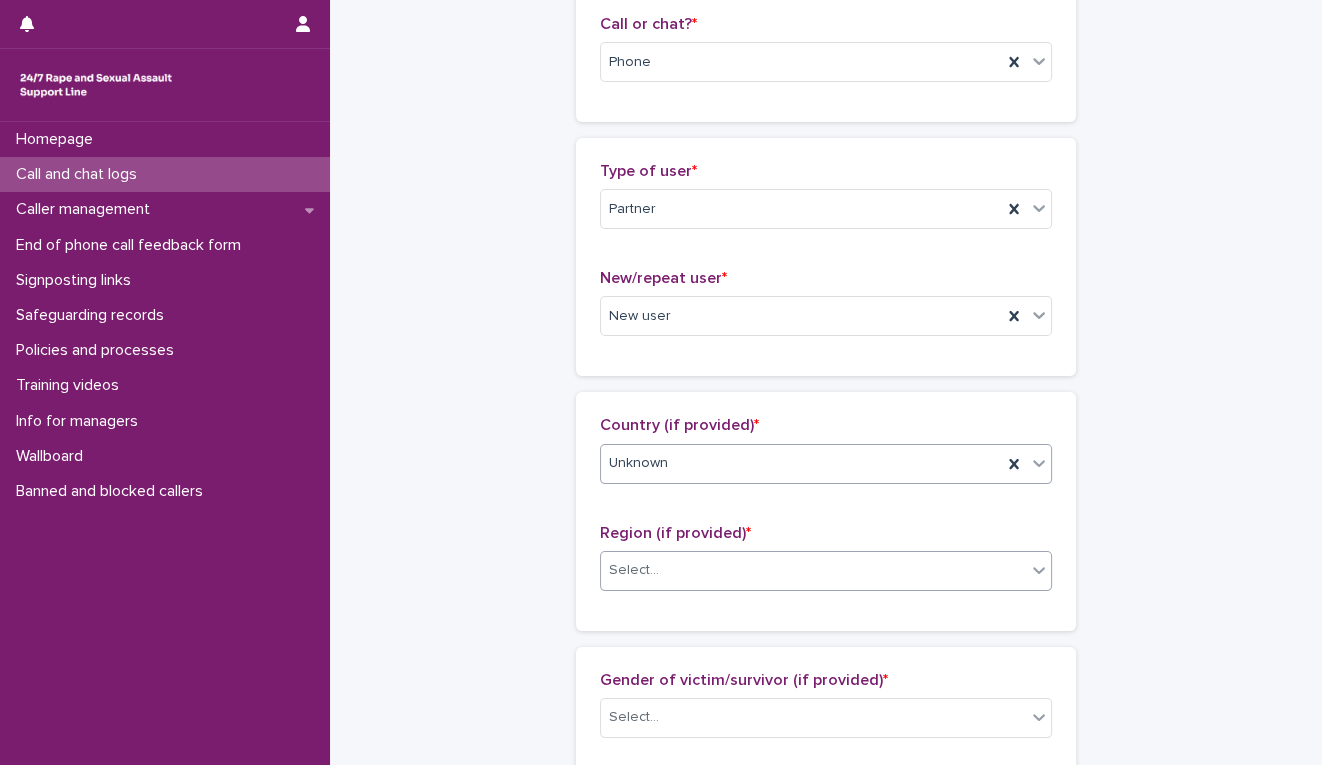 click on "Select..." at bounding box center [813, 570] 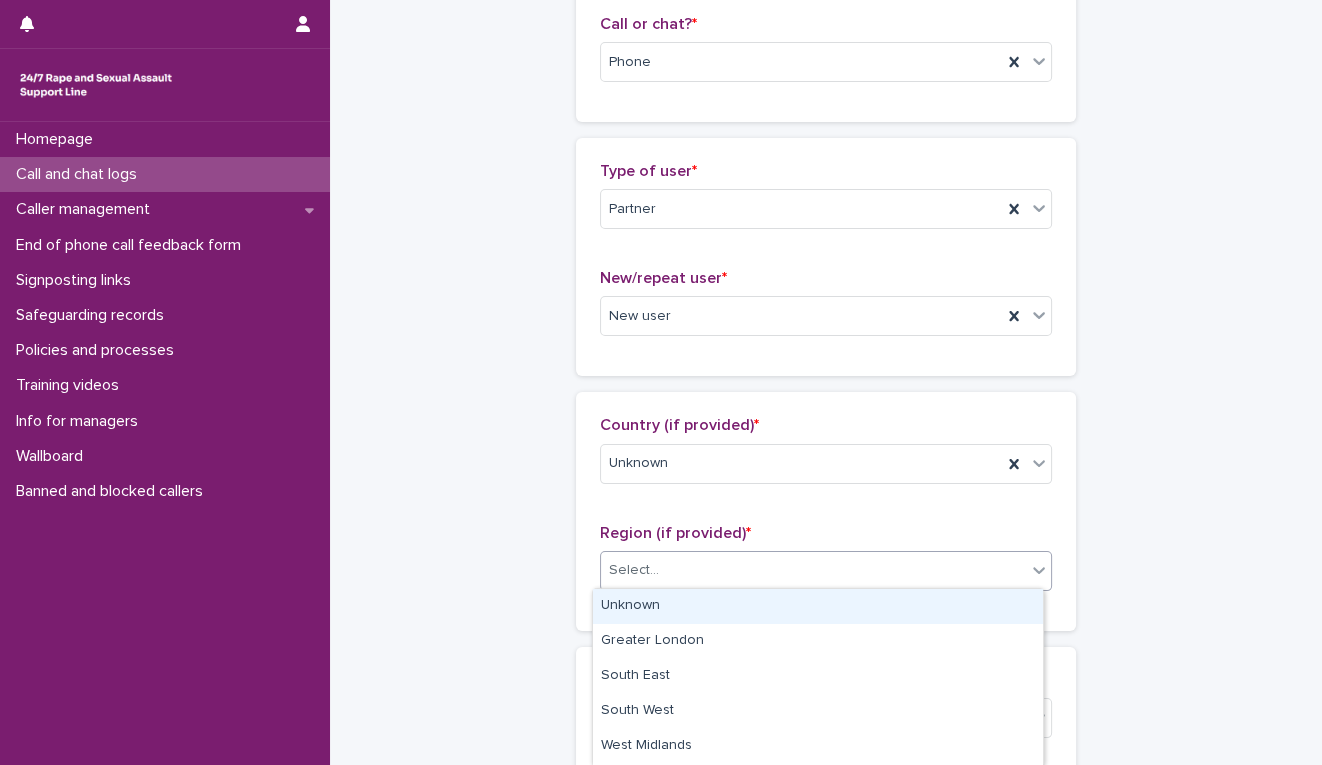 click on "Unknown" at bounding box center [818, 606] 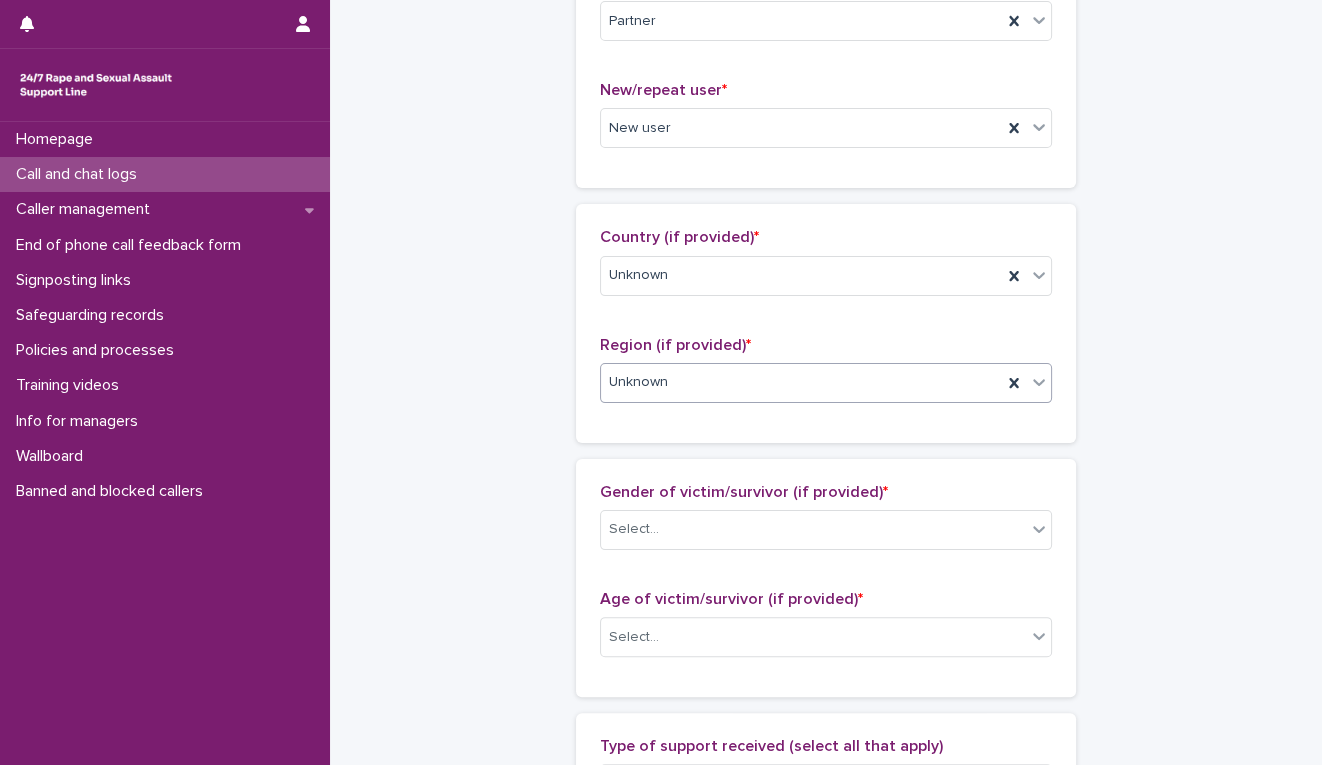 scroll, scrollTop: 777, scrollLeft: 0, axis: vertical 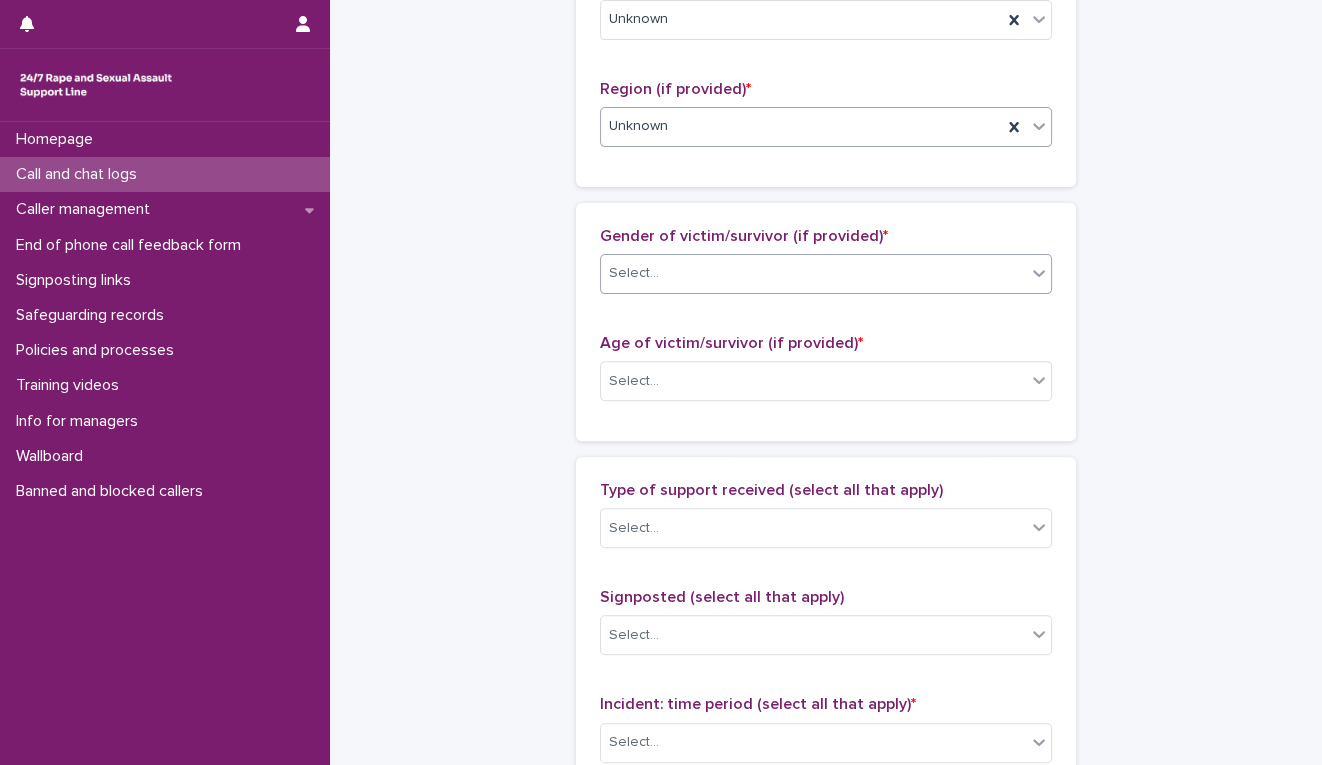 click on "Select..." at bounding box center (813, 273) 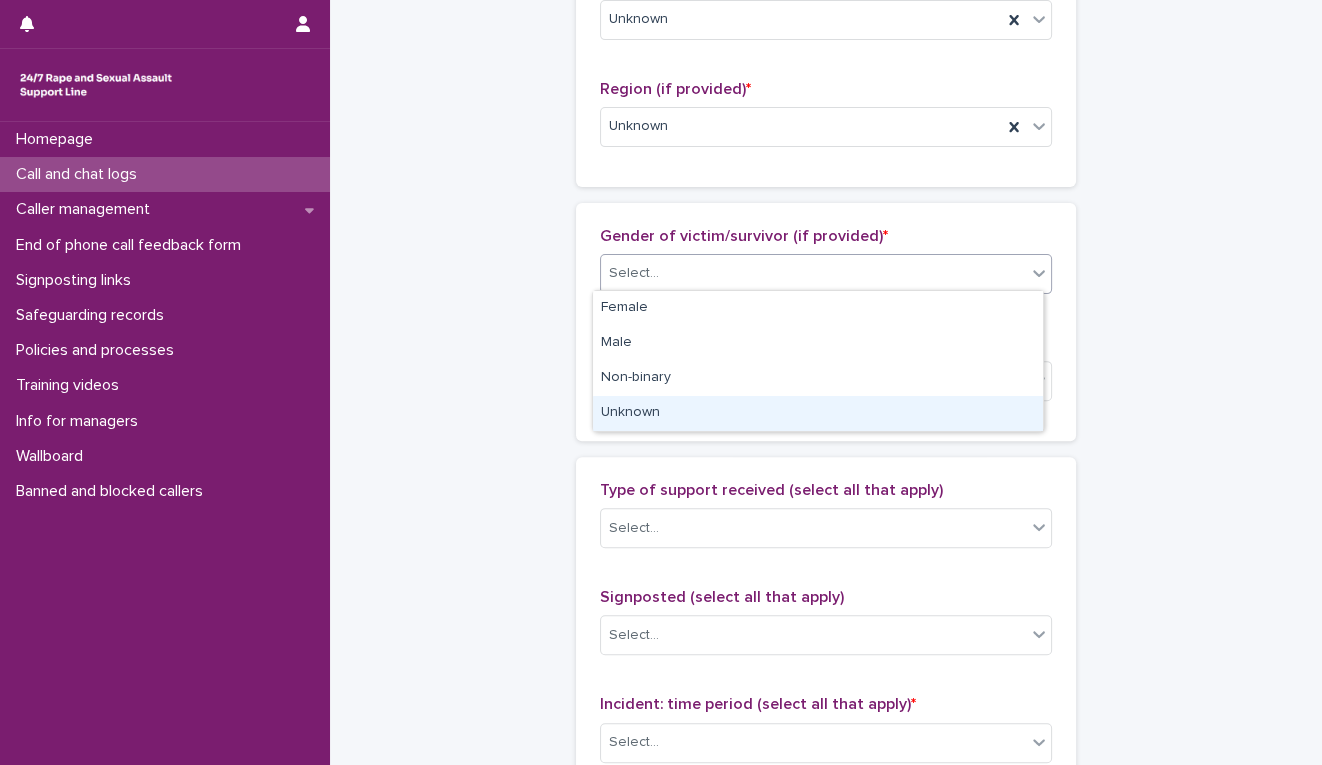 click on "Unknown" at bounding box center (818, 413) 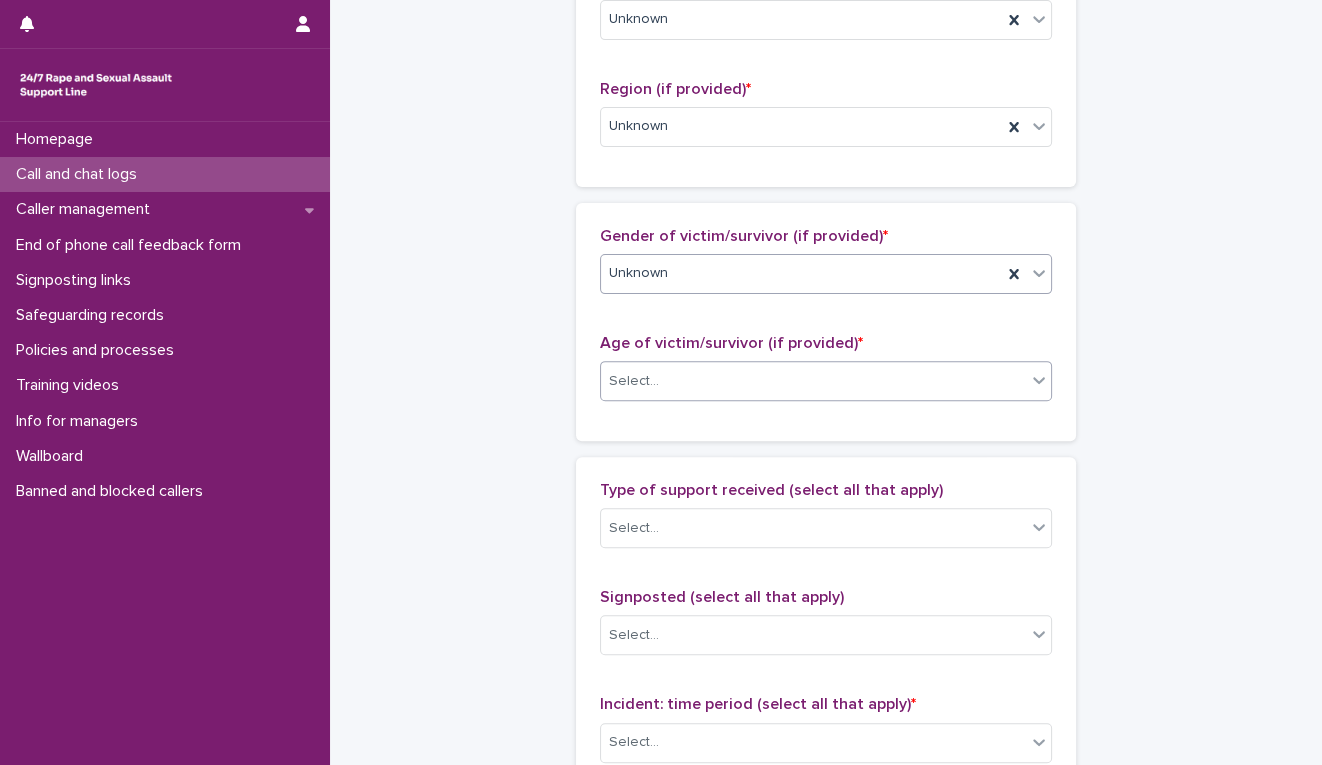 click on "Select..." at bounding box center [813, 381] 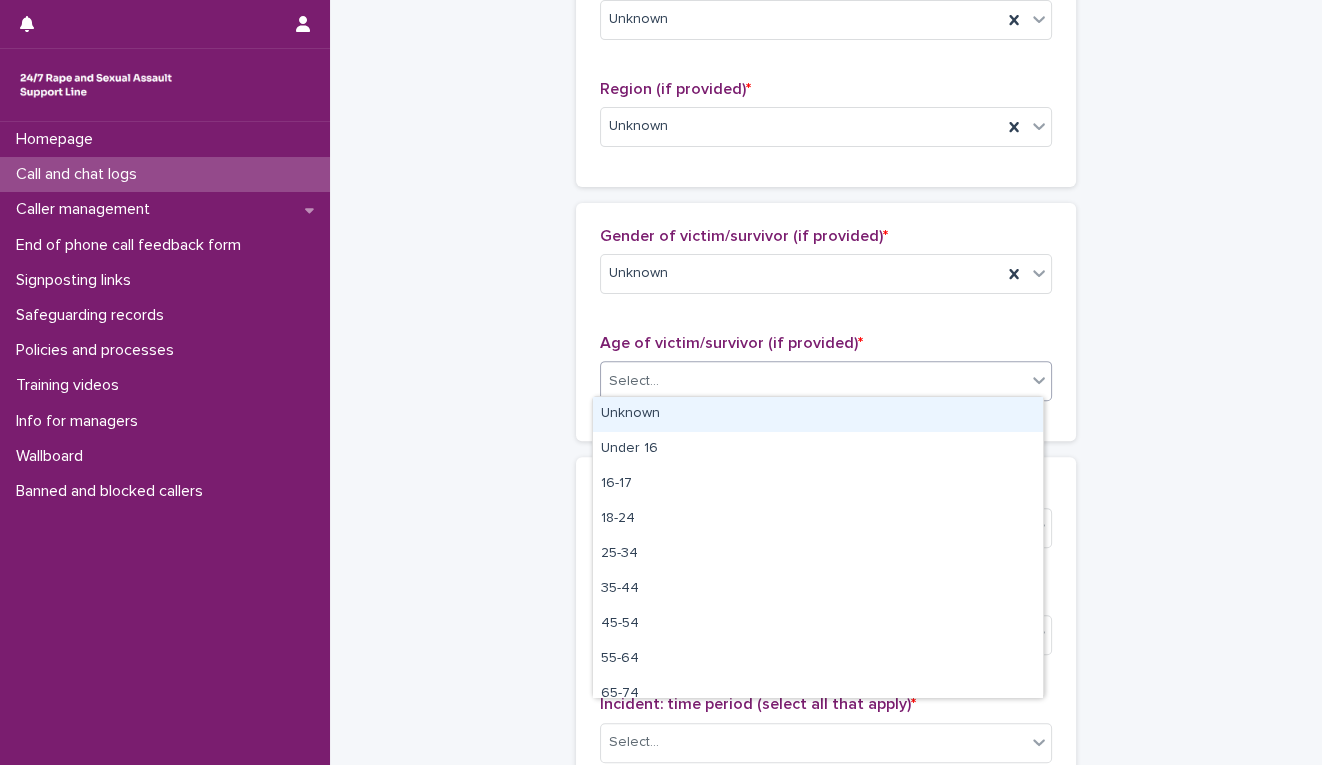 click on "Unknown" at bounding box center [818, 414] 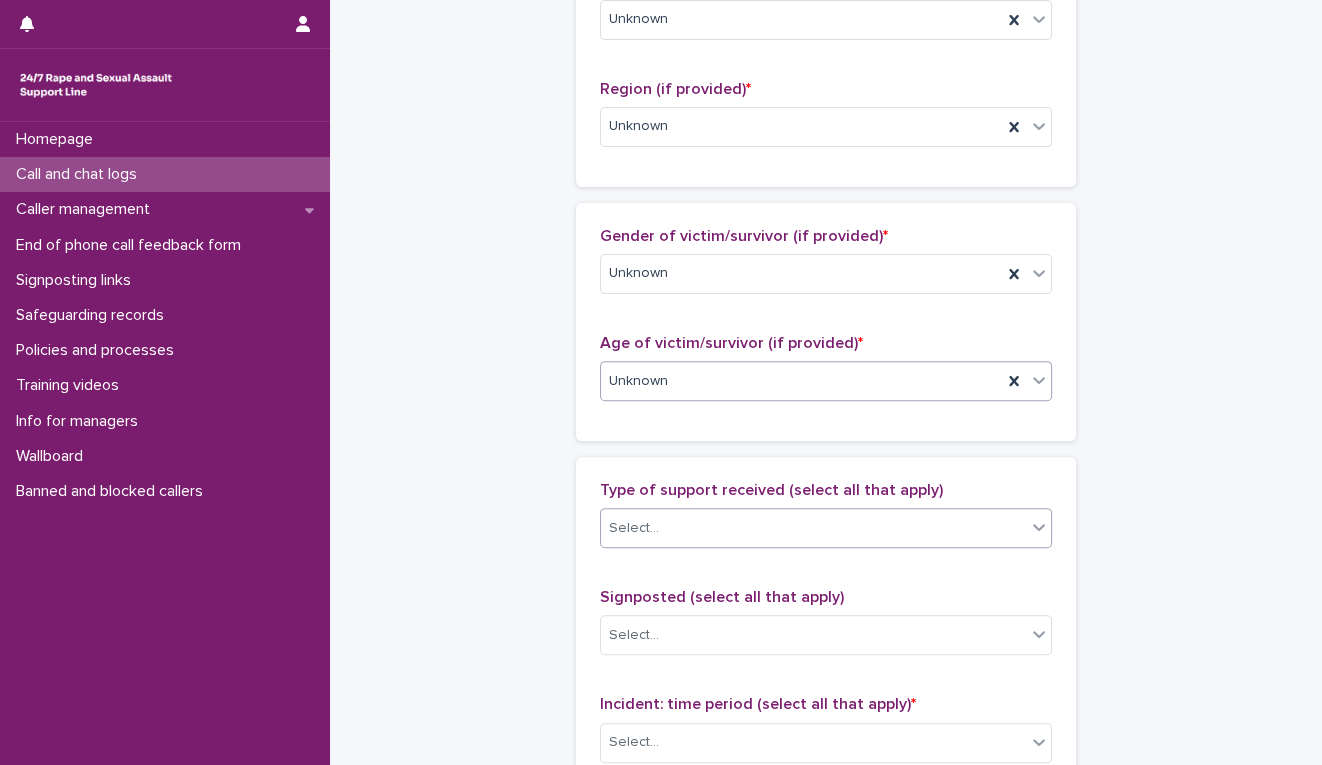 click on "Select..." at bounding box center [813, 528] 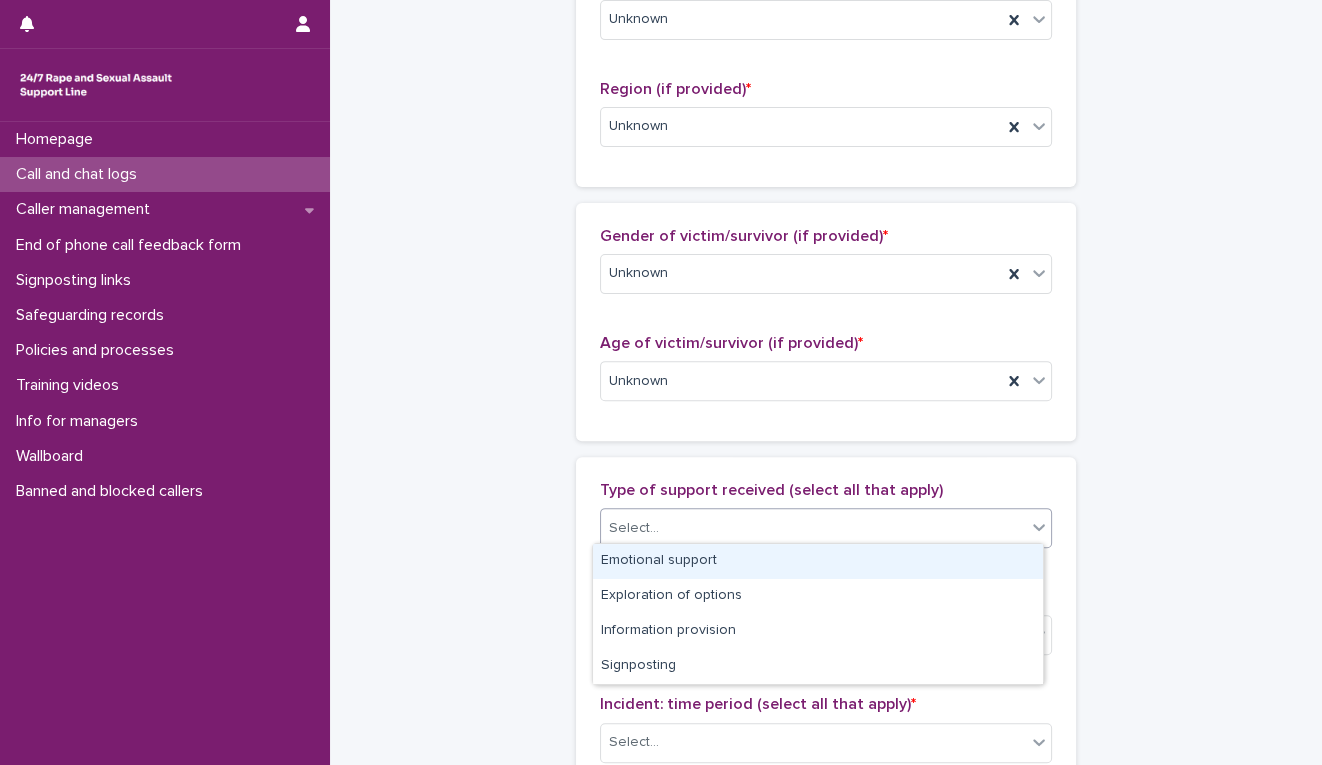 click on "Emotional support" at bounding box center (818, 561) 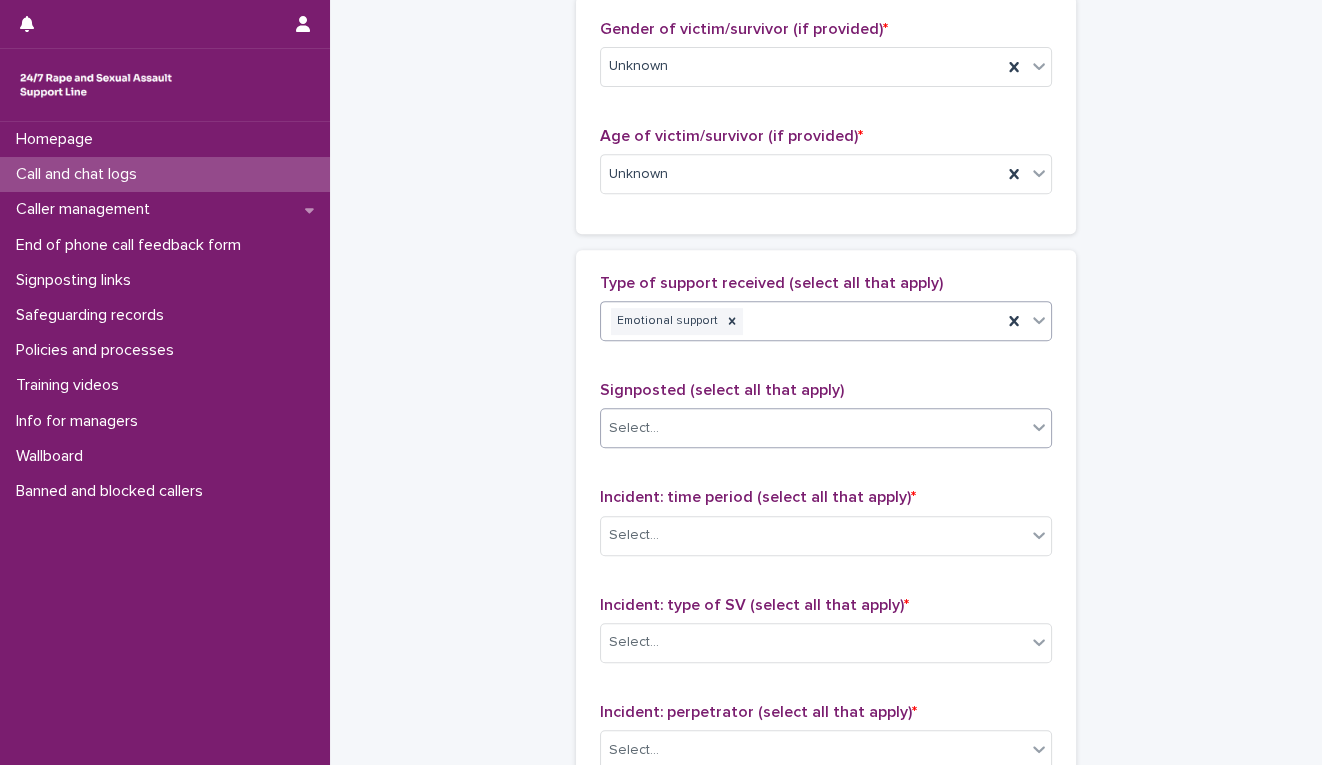 scroll, scrollTop: 1000, scrollLeft: 0, axis: vertical 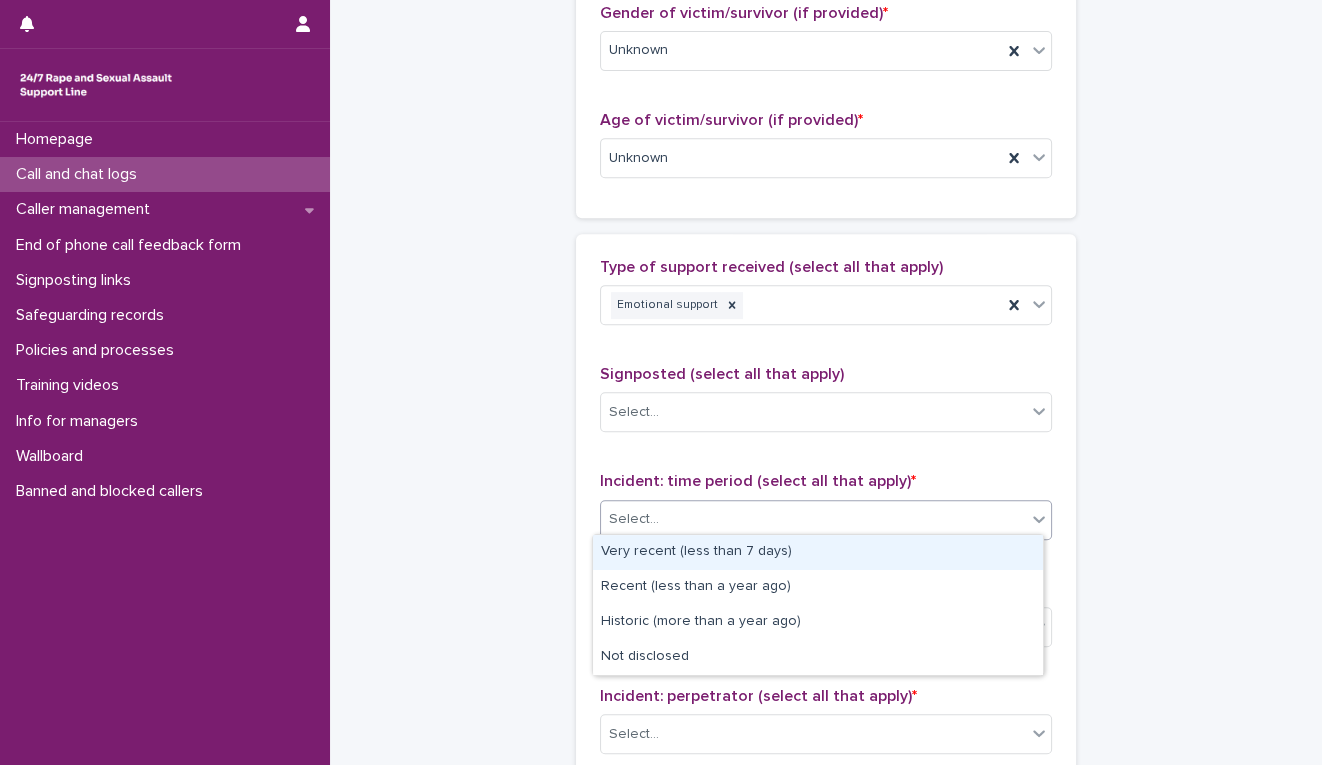 click on "Select..." at bounding box center (813, 519) 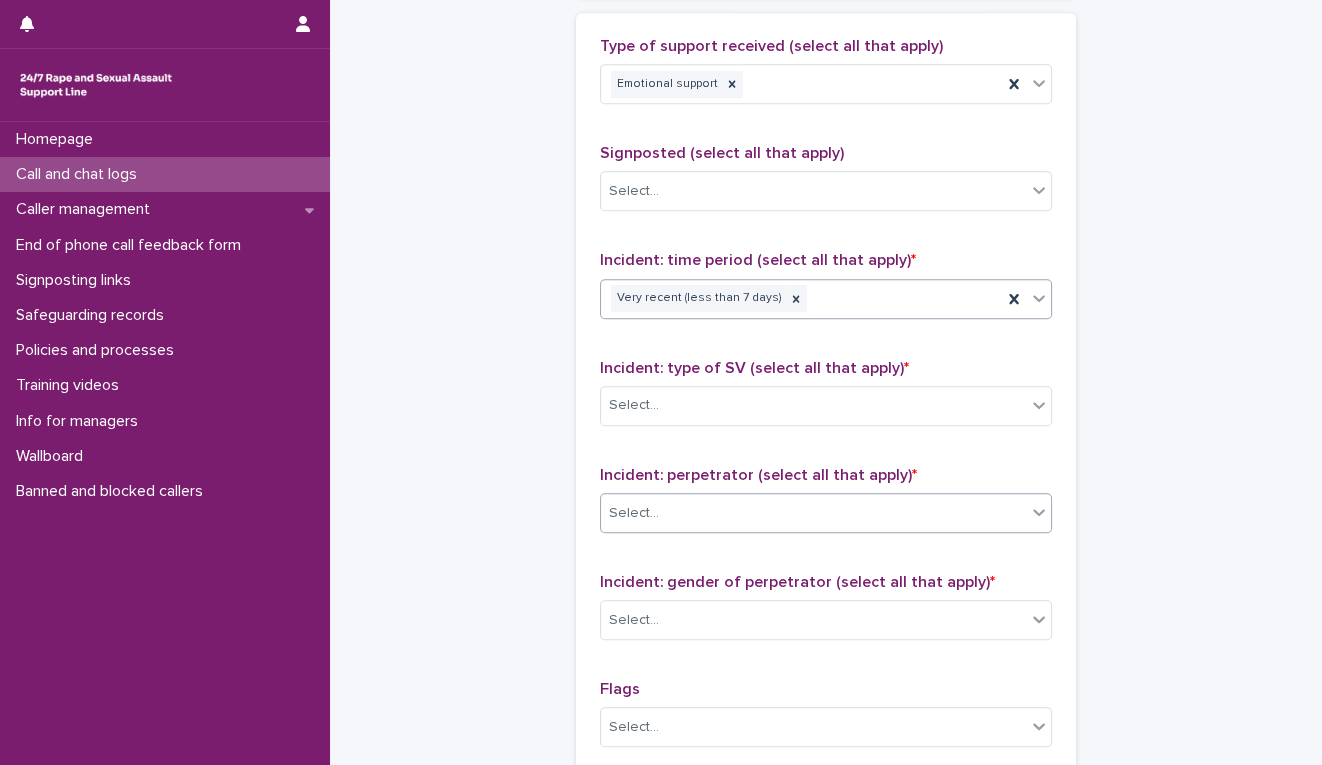 scroll, scrollTop: 1222, scrollLeft: 0, axis: vertical 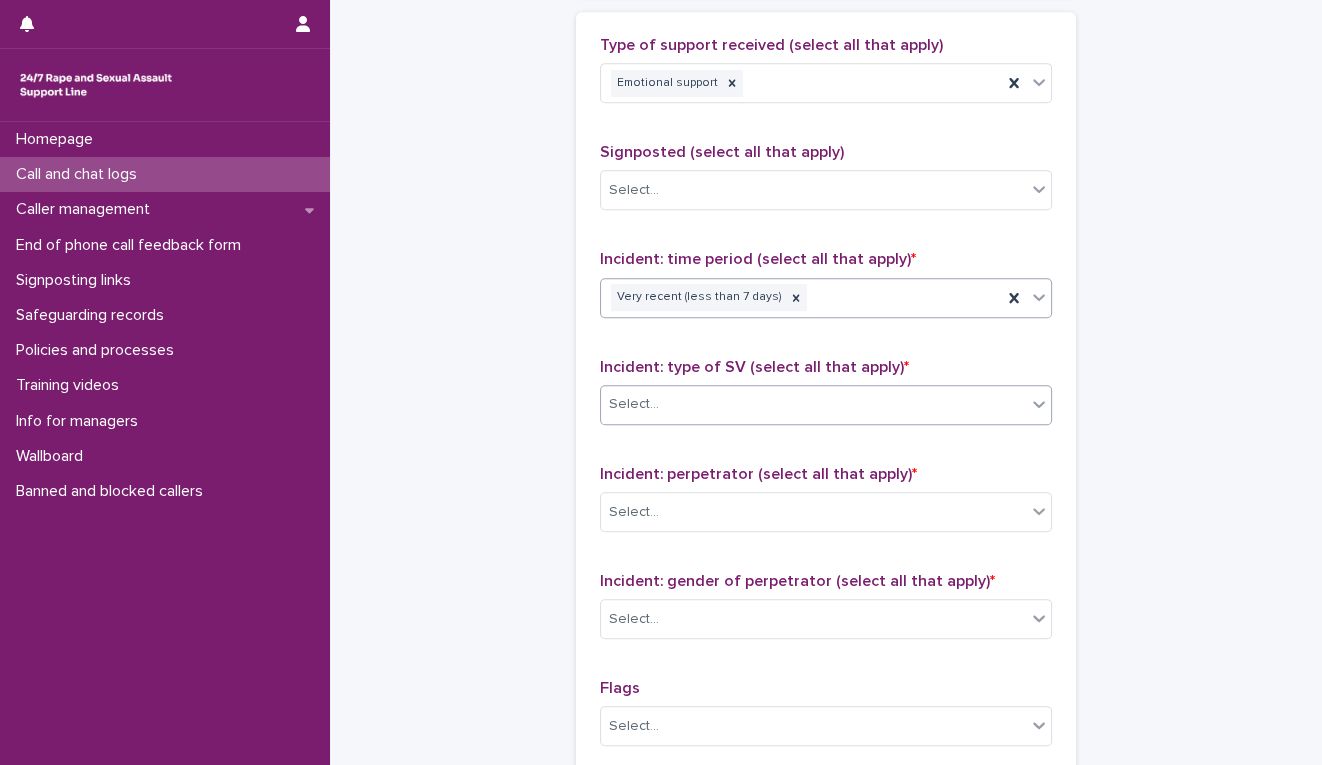 click on "Select..." at bounding box center (813, 404) 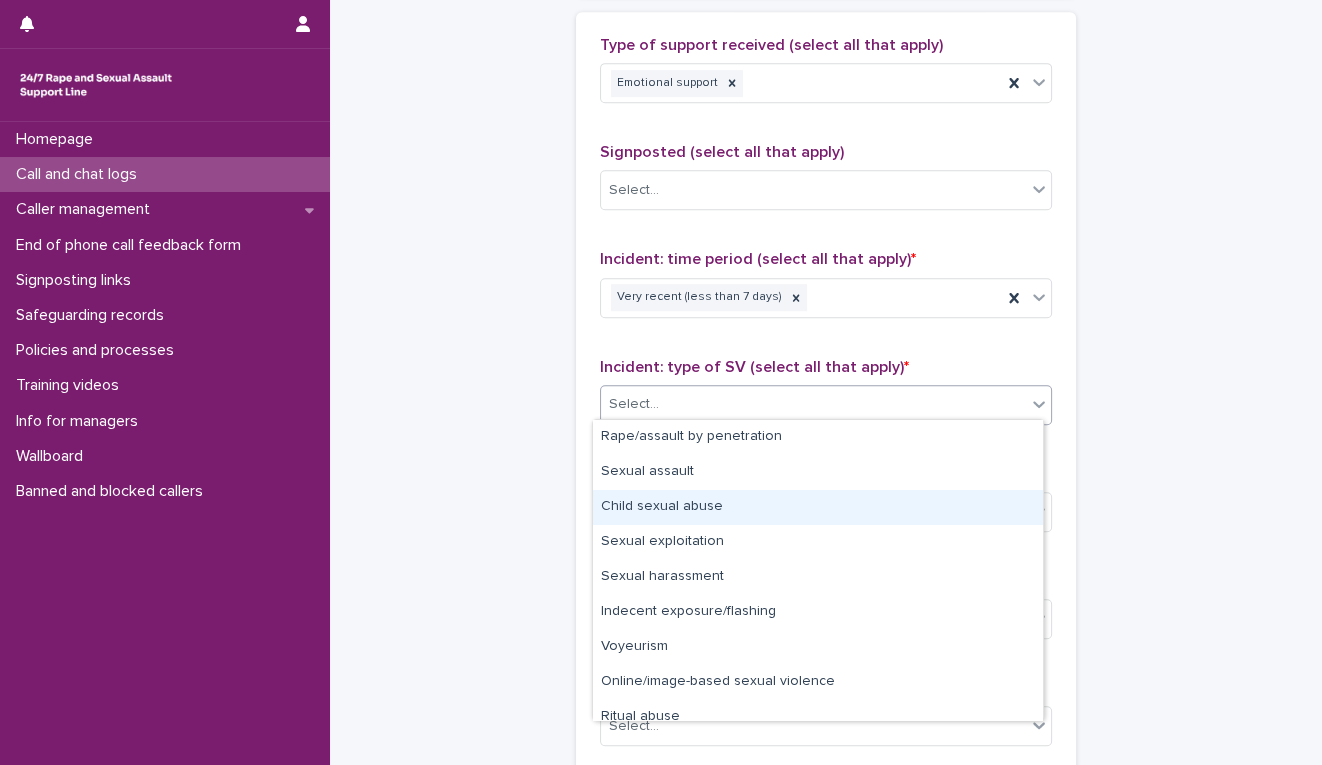 scroll, scrollTop: 50, scrollLeft: 0, axis: vertical 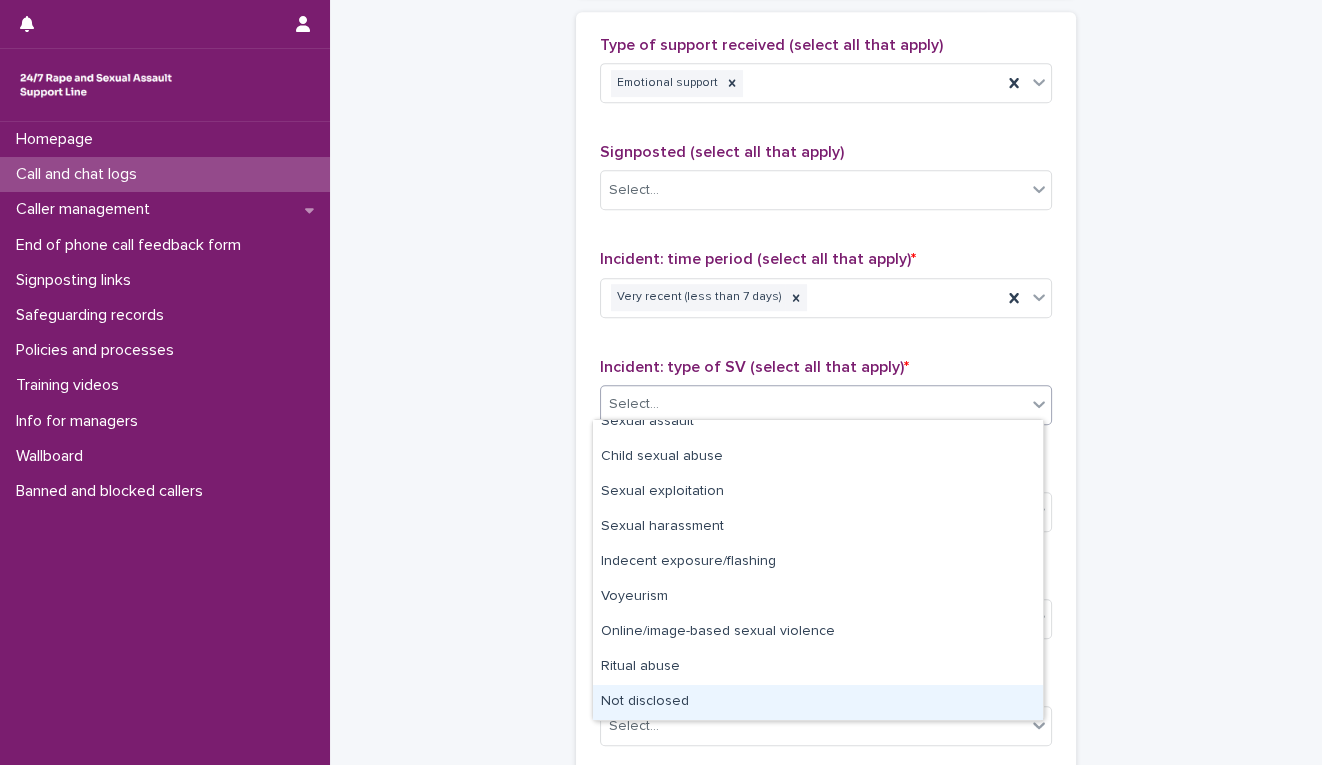 click on "Not disclosed" at bounding box center (818, 702) 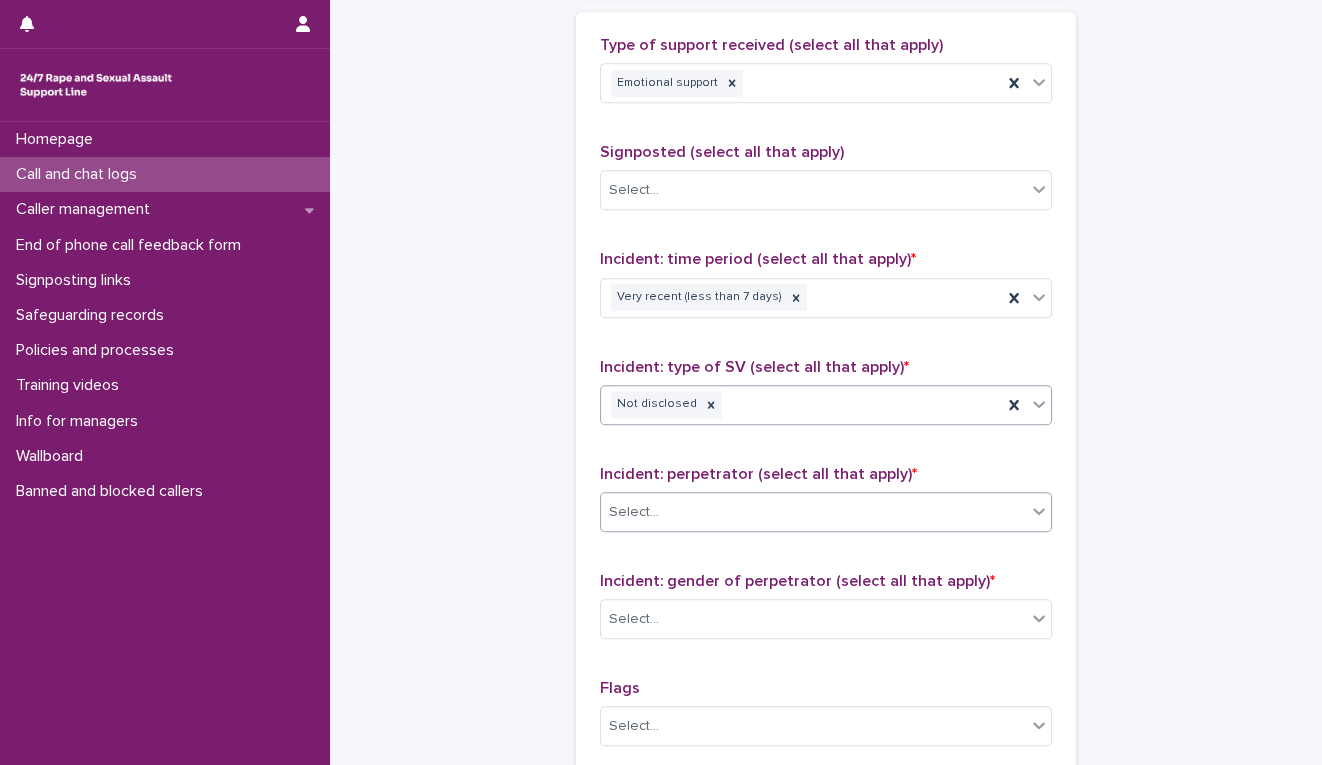 click on "Select..." at bounding box center (813, 512) 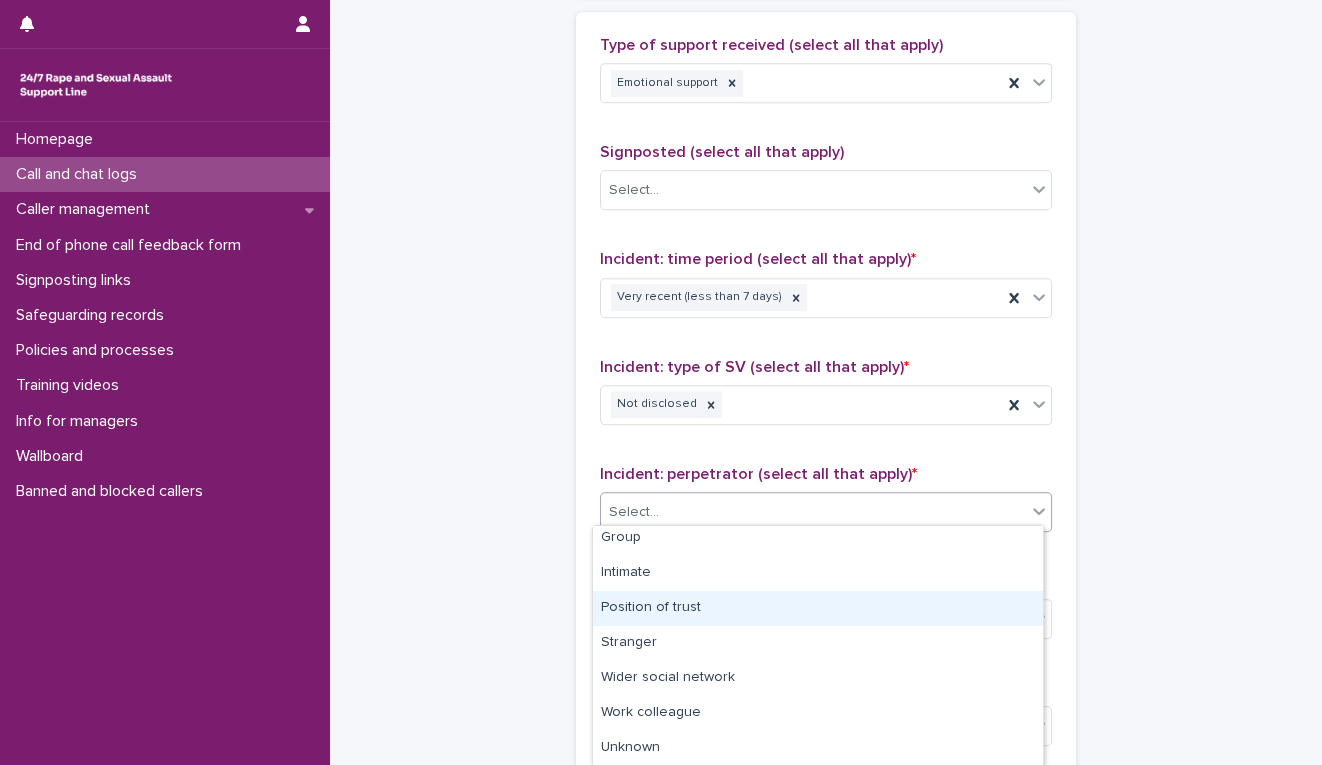 scroll, scrollTop: 145, scrollLeft: 0, axis: vertical 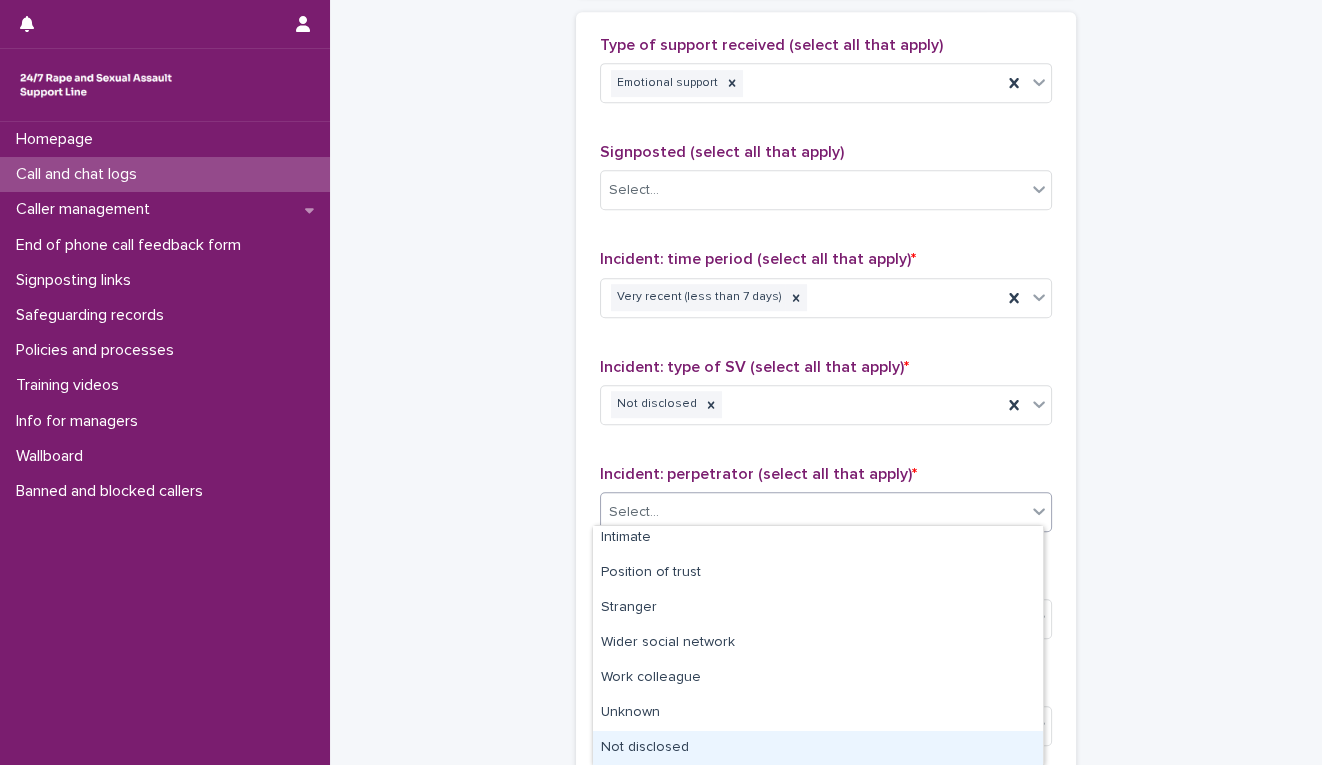 click on "Not disclosed" at bounding box center (818, 748) 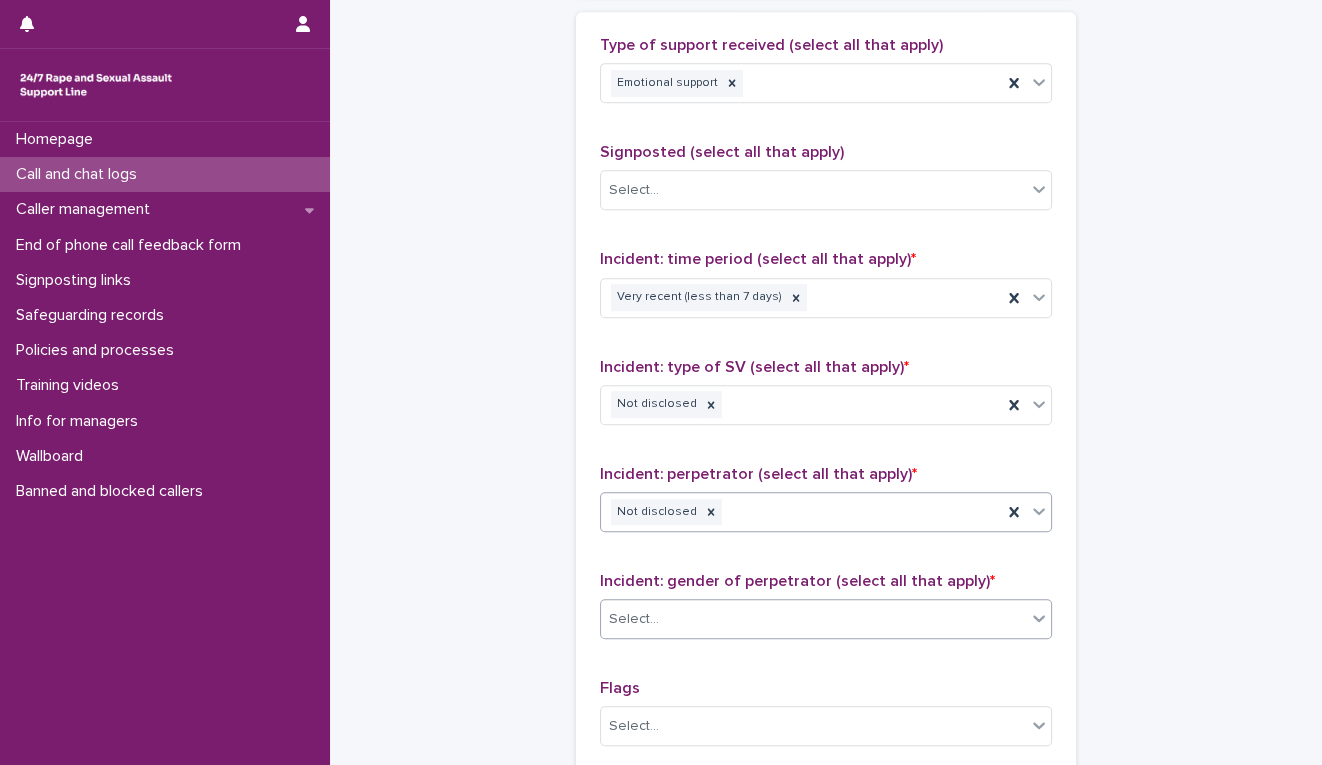 click on "Select..." at bounding box center [813, 619] 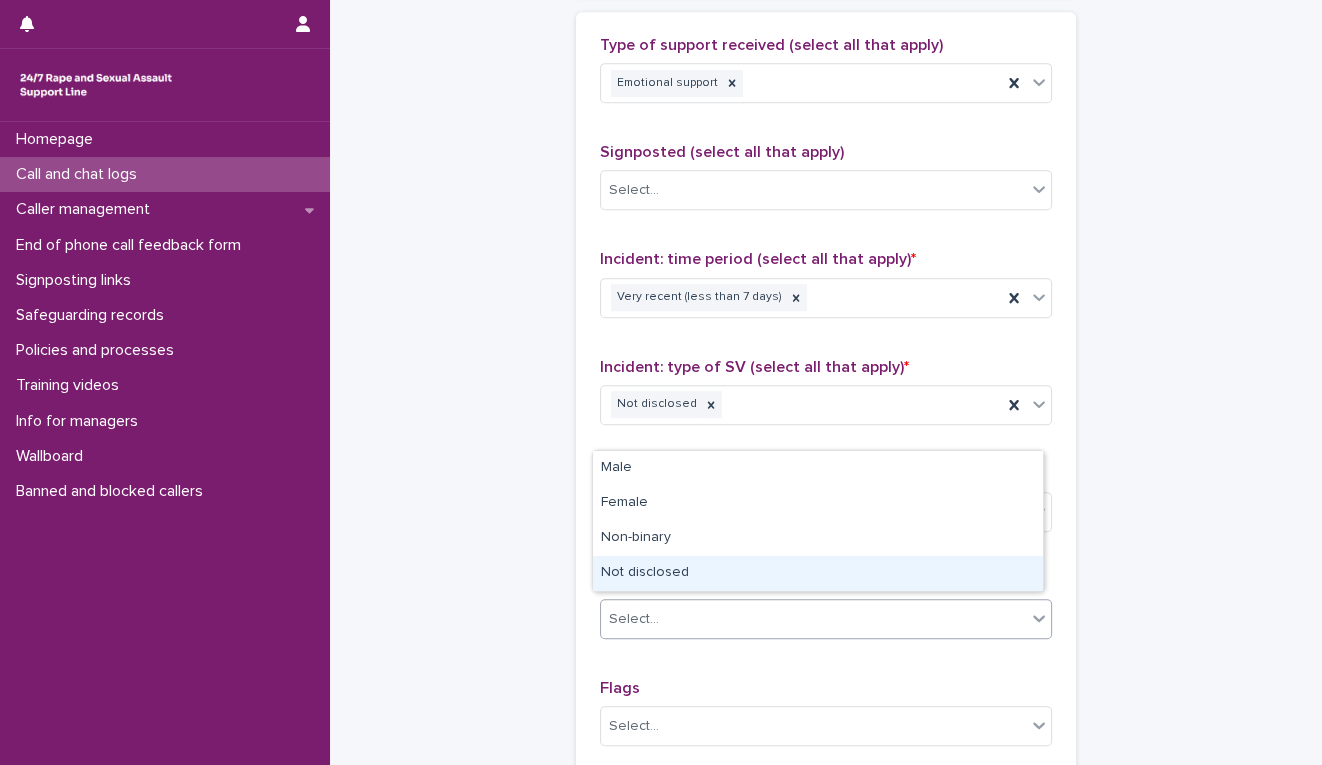 click on "Not disclosed" at bounding box center (818, 573) 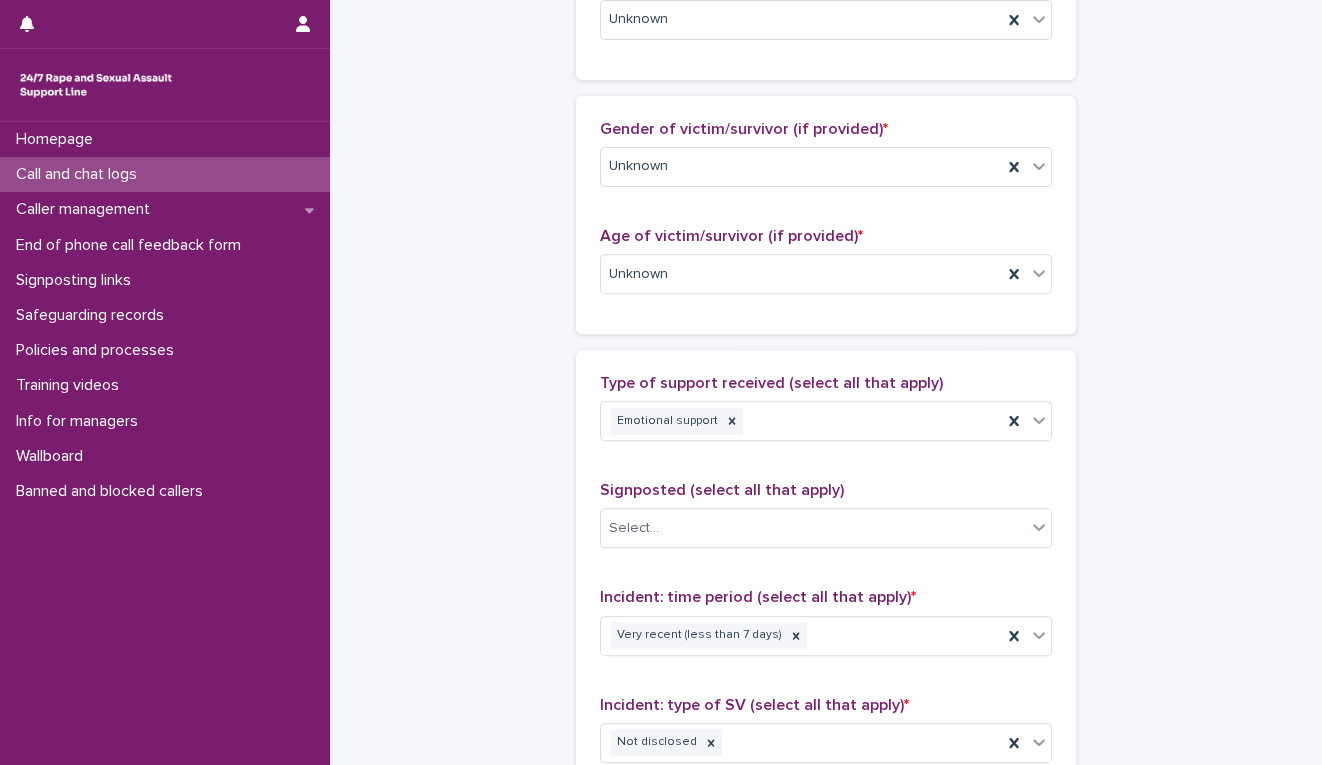 scroll, scrollTop: 1440, scrollLeft: 0, axis: vertical 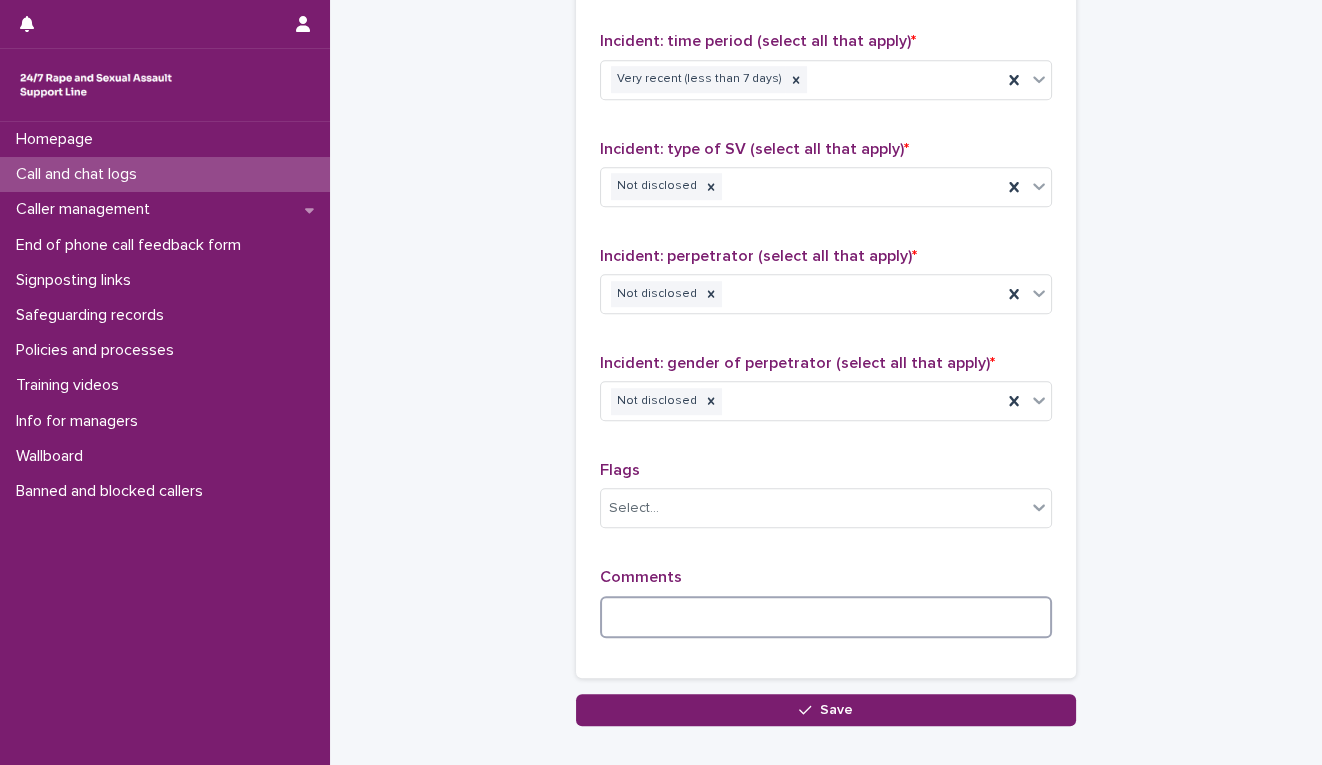 click at bounding box center (826, 617) 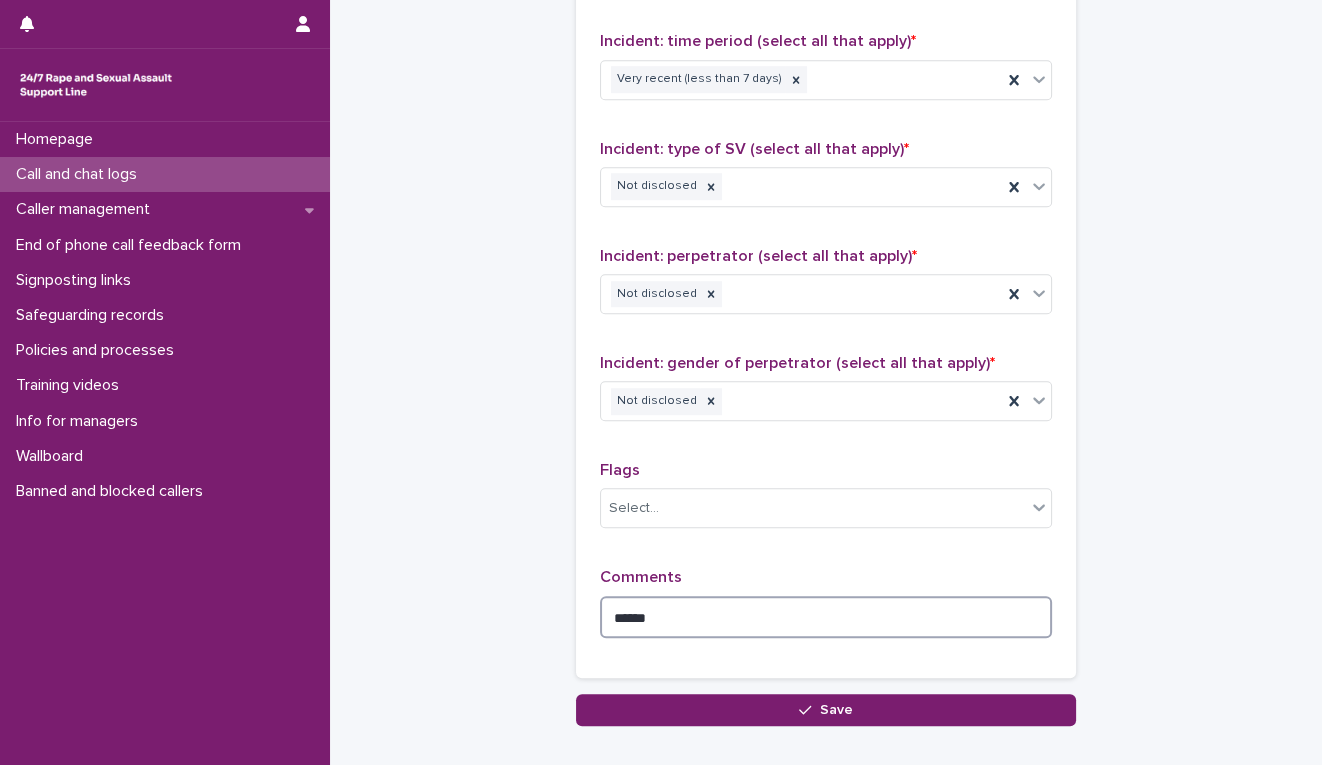 click on "*****" at bounding box center (826, 617) 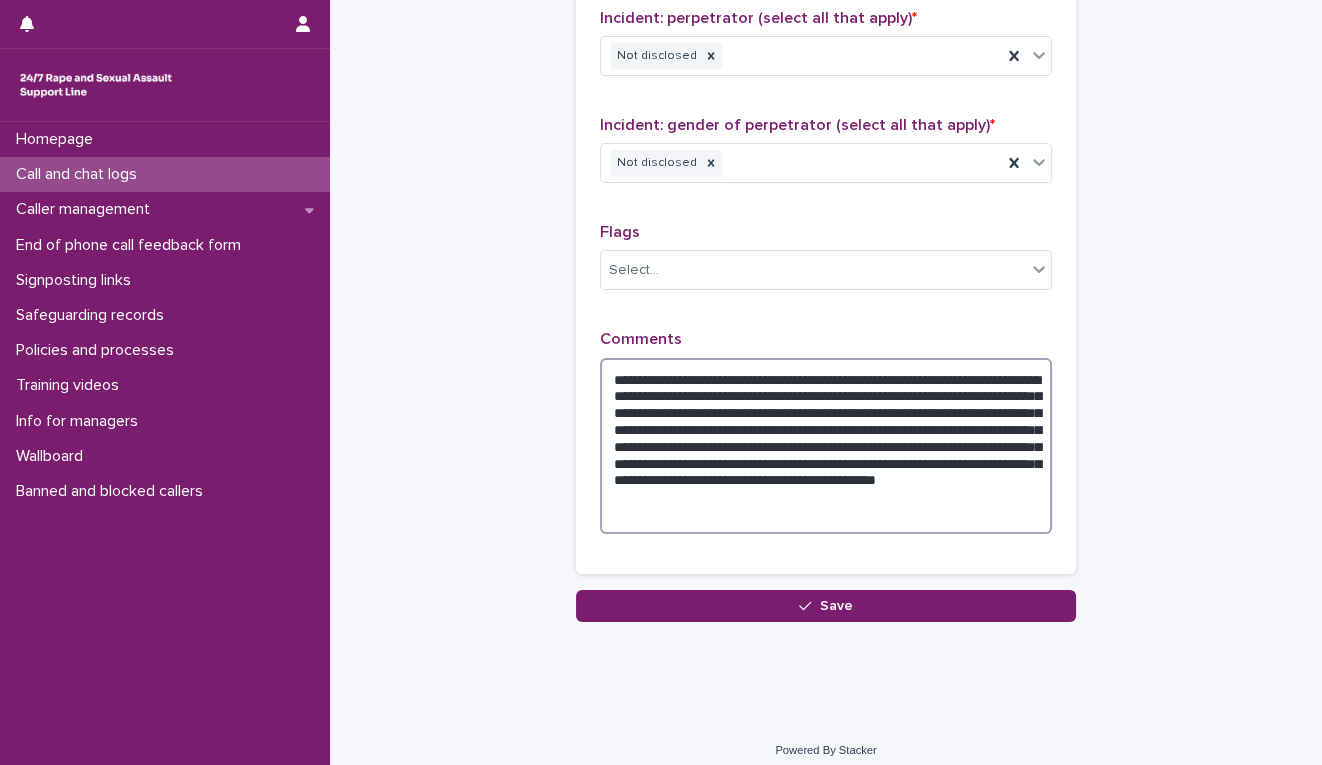 scroll, scrollTop: 1685, scrollLeft: 0, axis: vertical 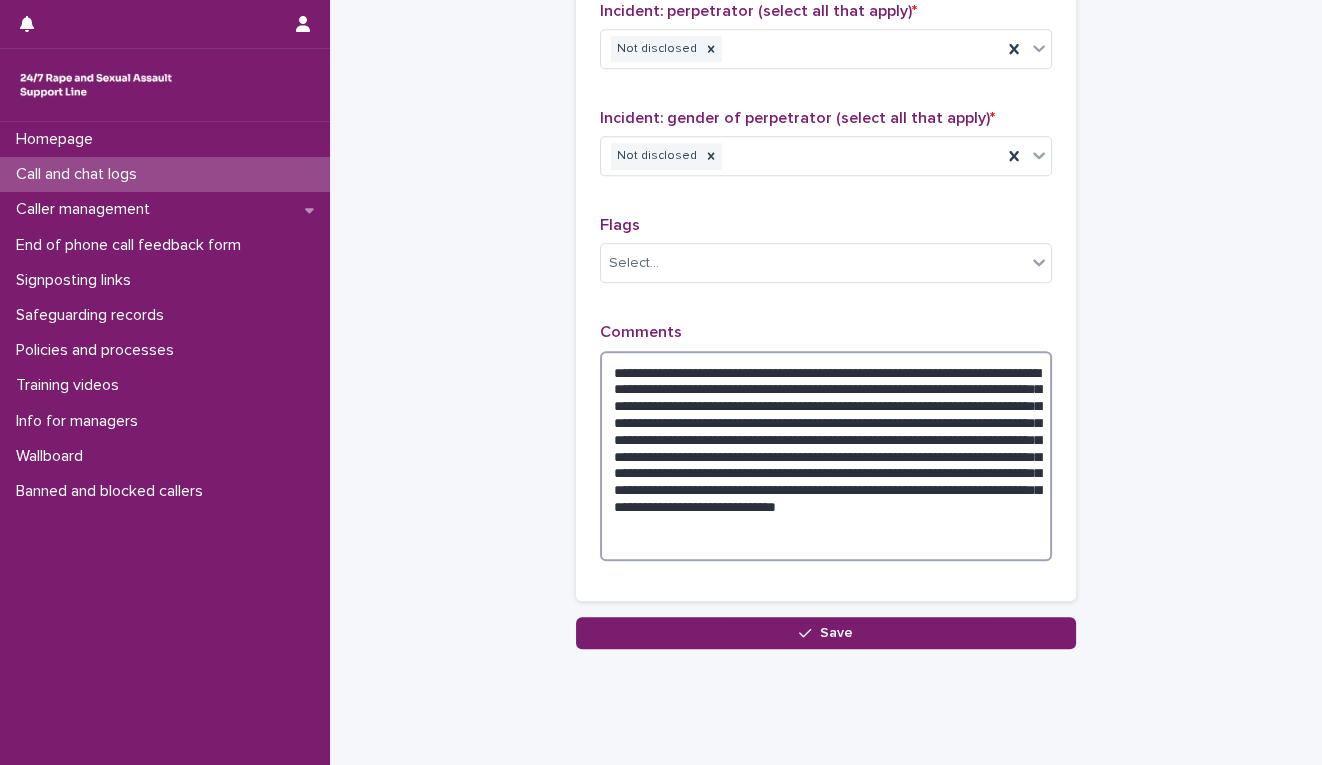 click on "**********" at bounding box center [826, 456] 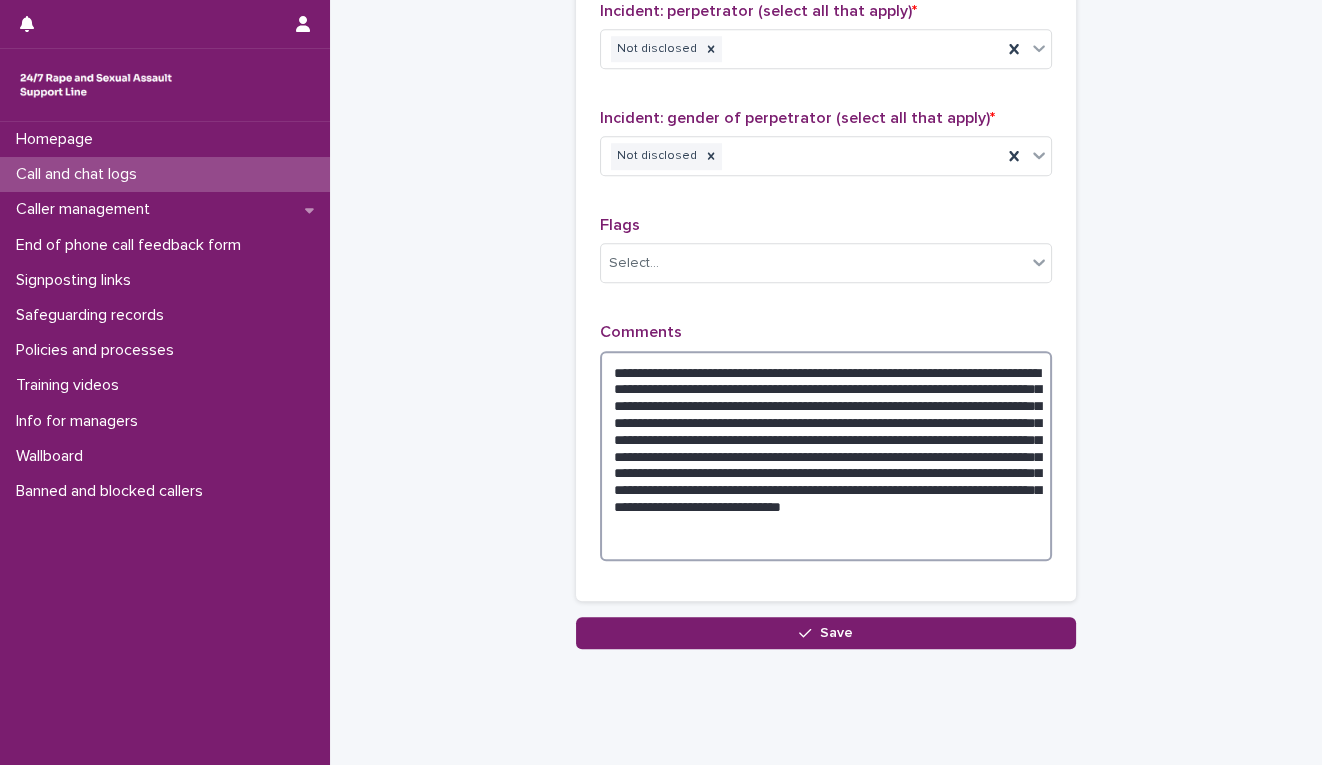 click on "**********" at bounding box center [826, 456] 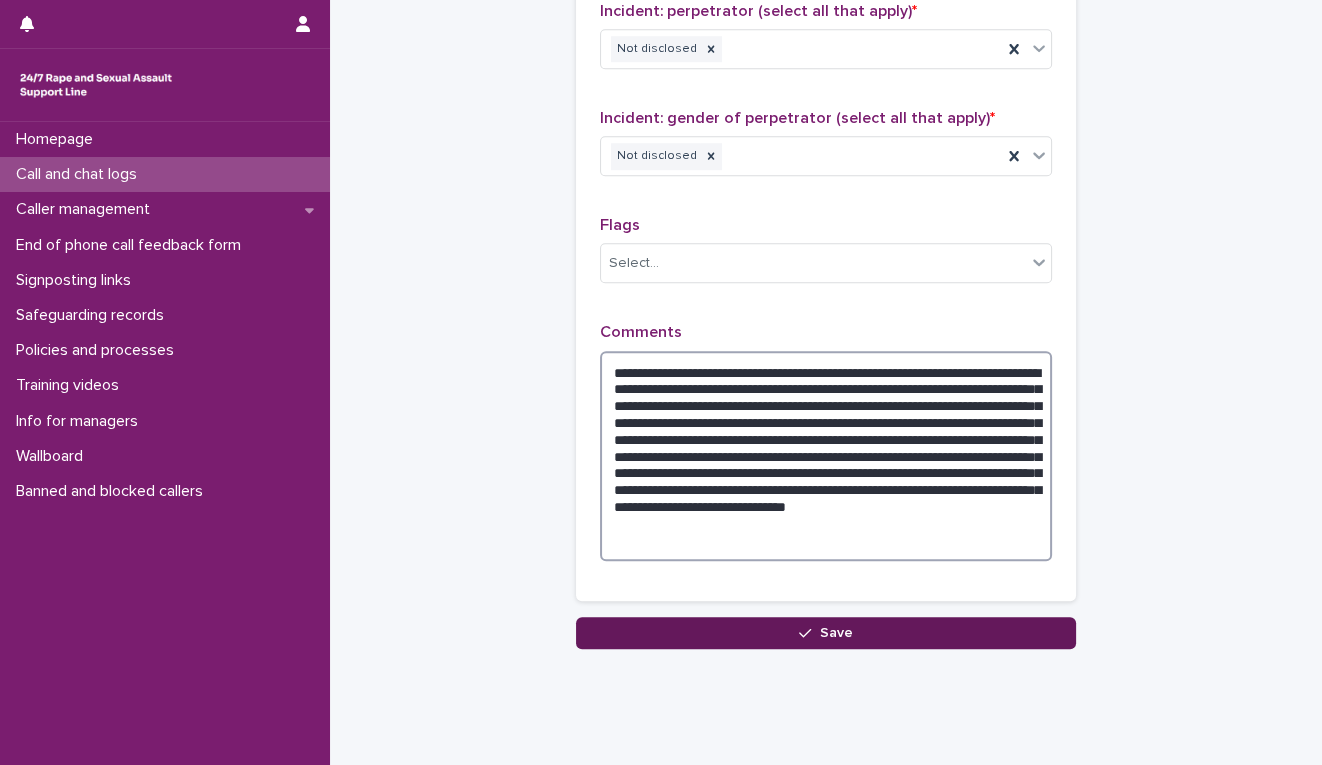 type on "**********" 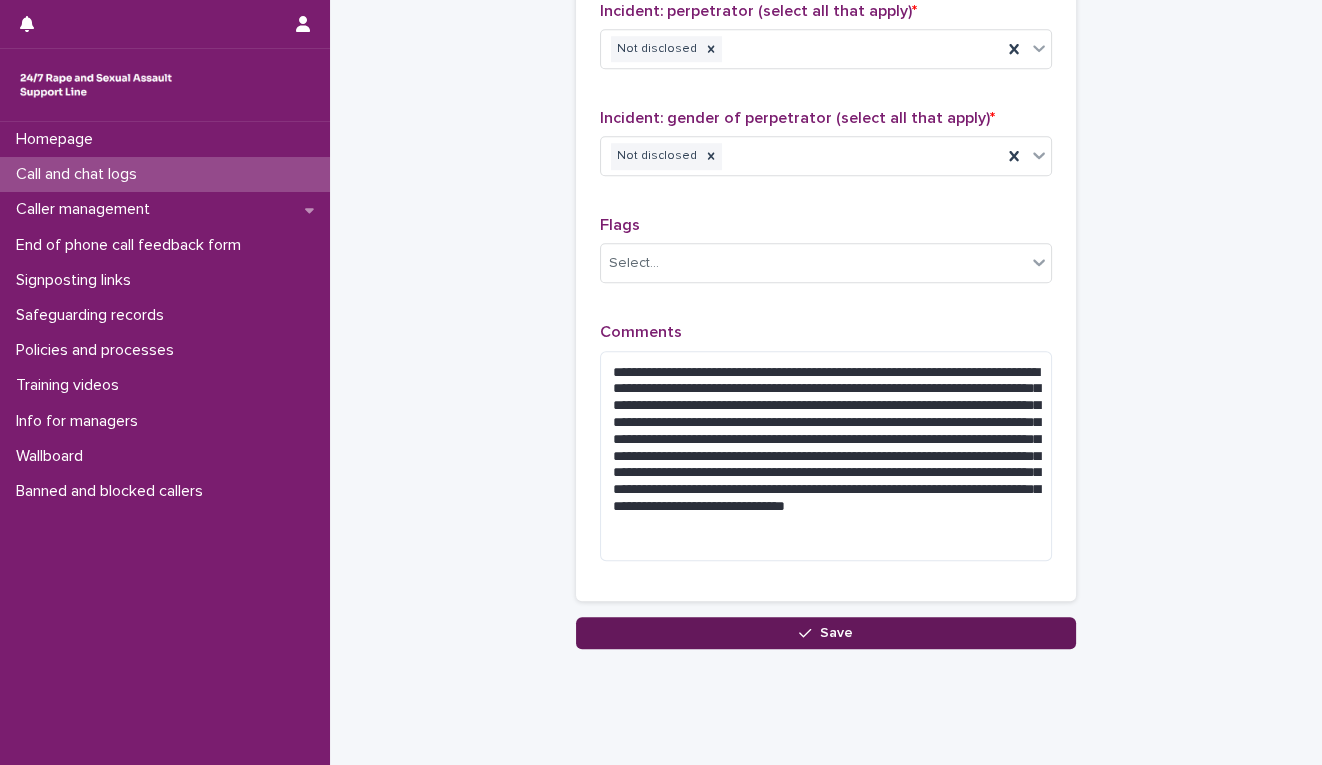 click on "Save" at bounding box center [826, 633] 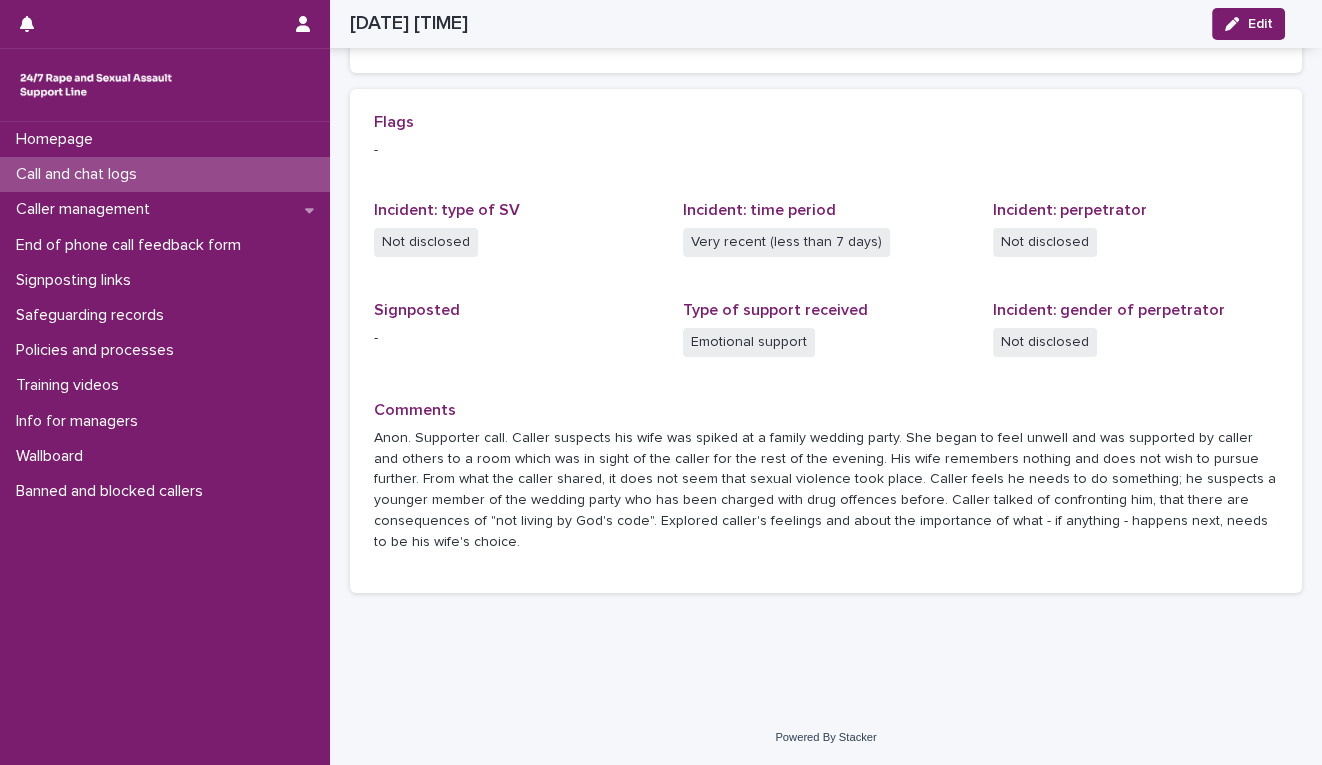 scroll, scrollTop: 379, scrollLeft: 0, axis: vertical 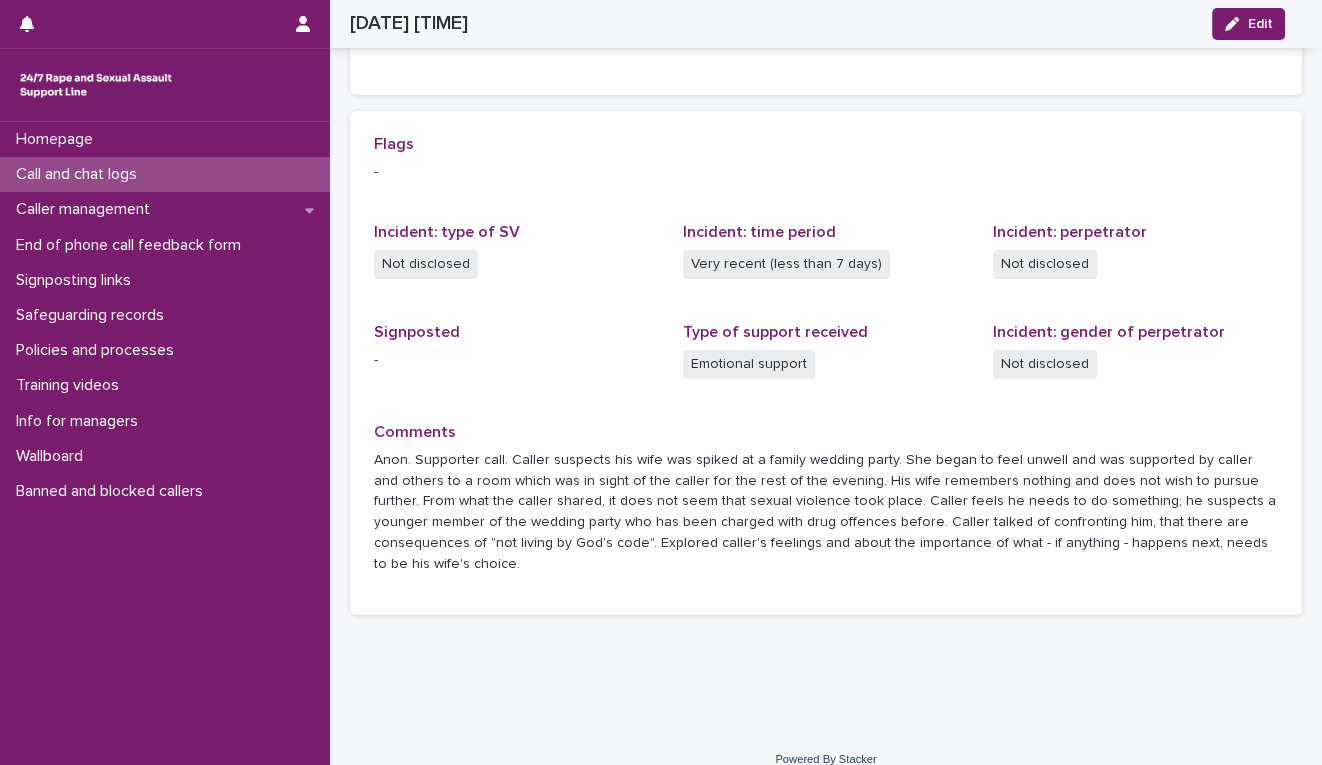 click on "Call and chat logs" at bounding box center (80, 174) 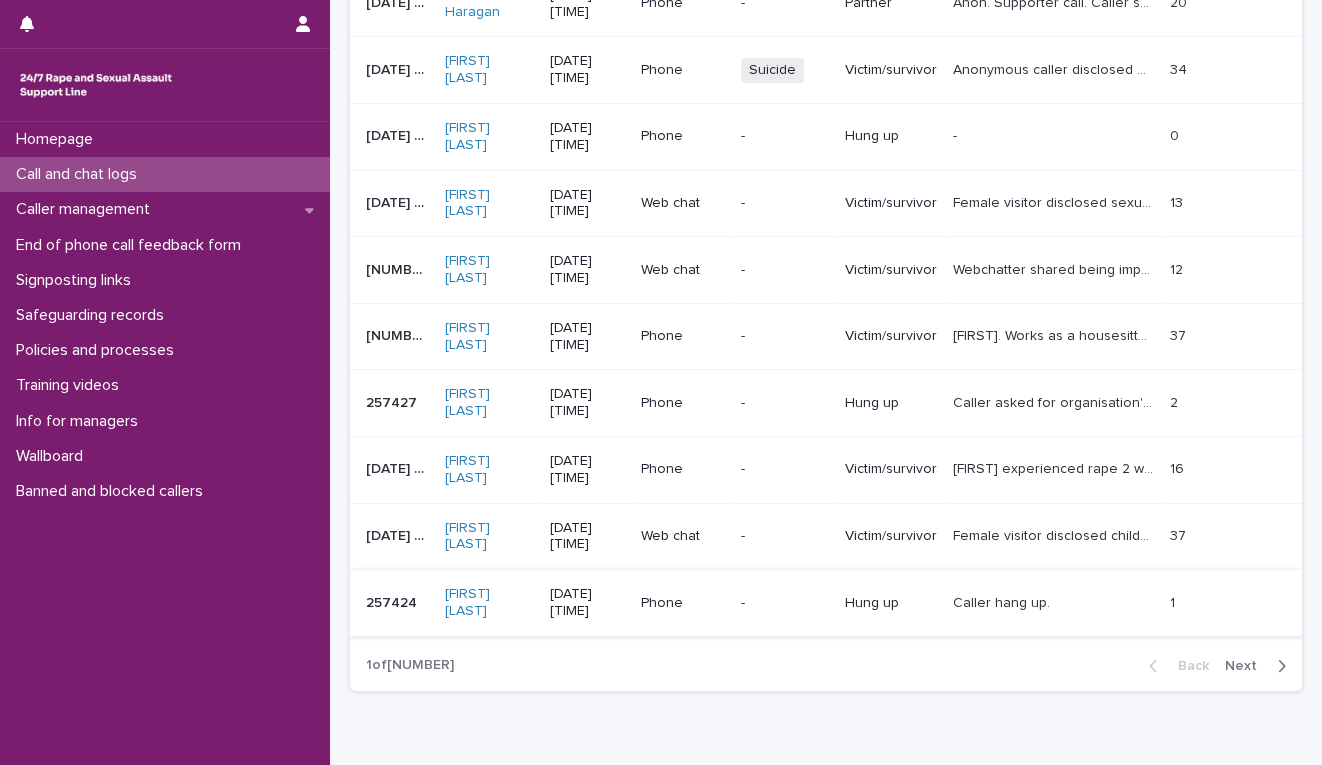 scroll, scrollTop: 444, scrollLeft: 0, axis: vertical 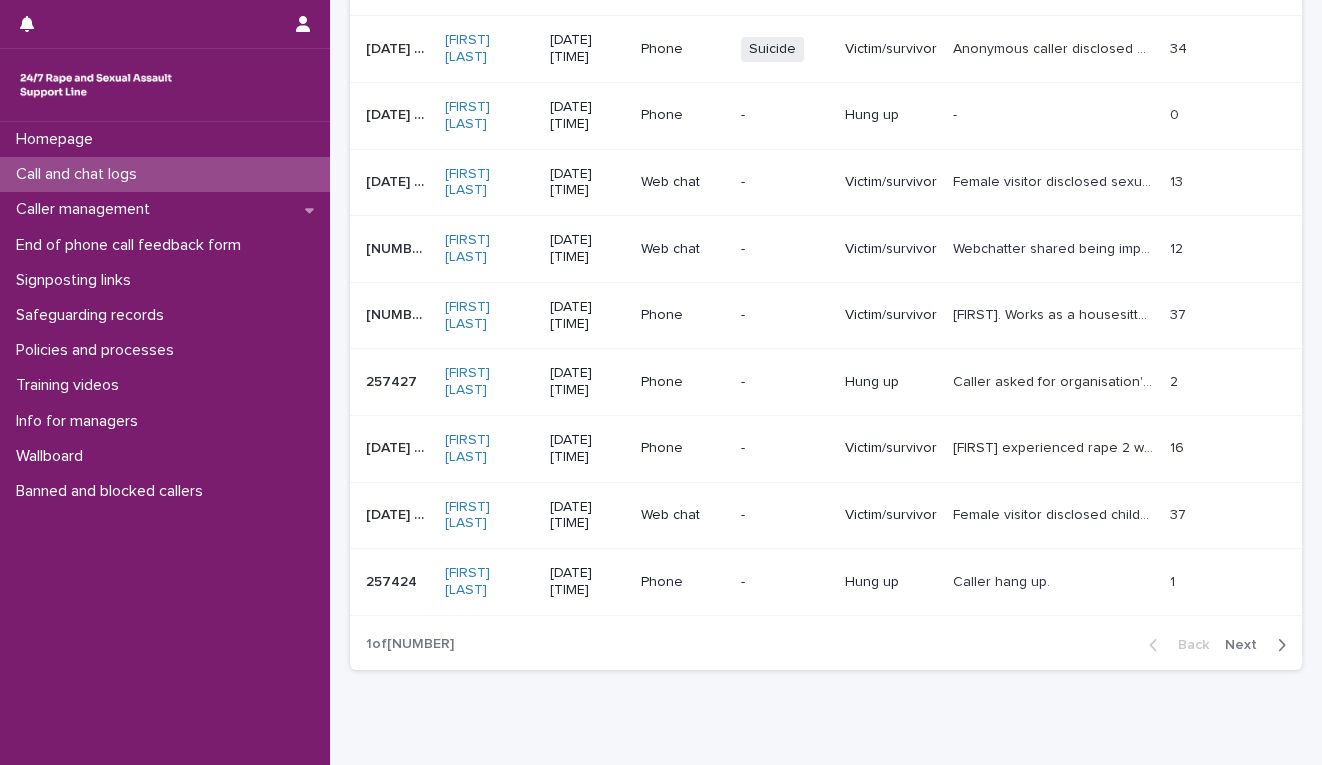 click on "Next" at bounding box center [1247, 645] 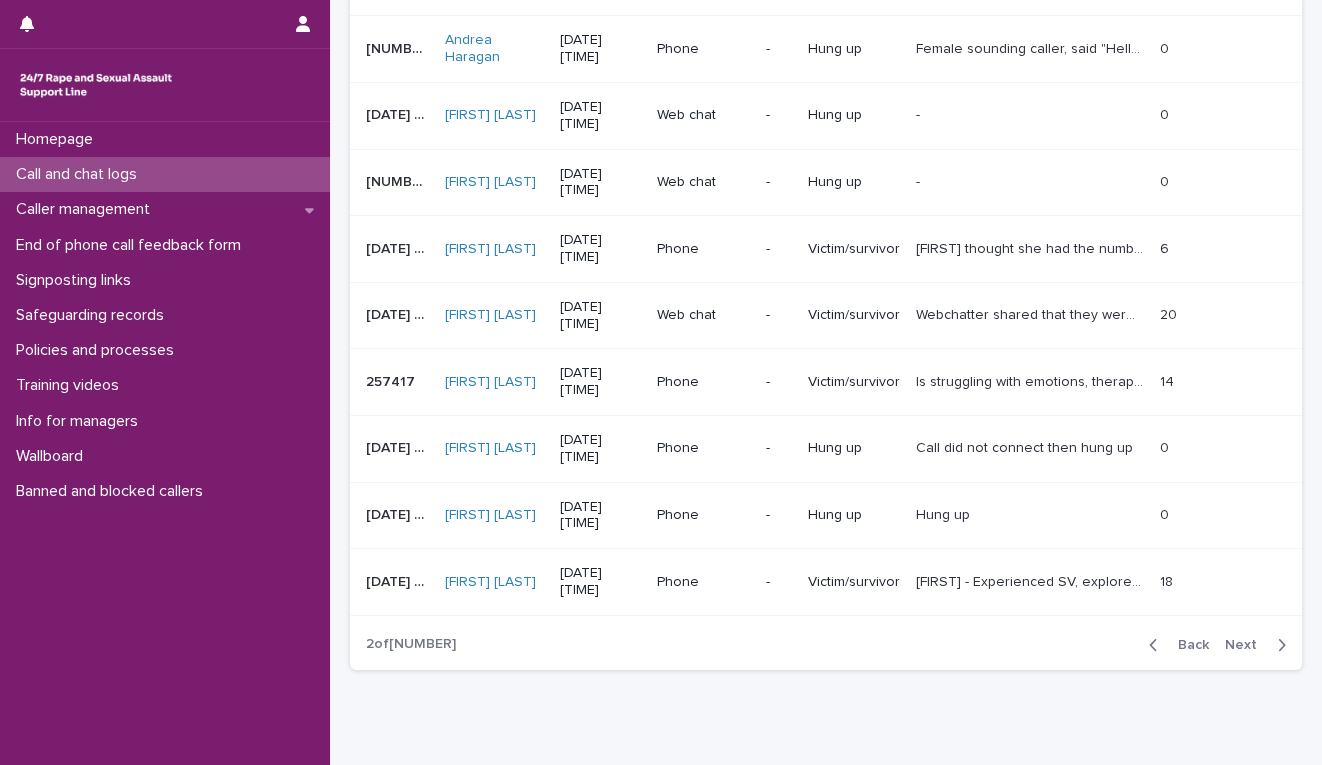 click on "Back" at bounding box center (1187, 645) 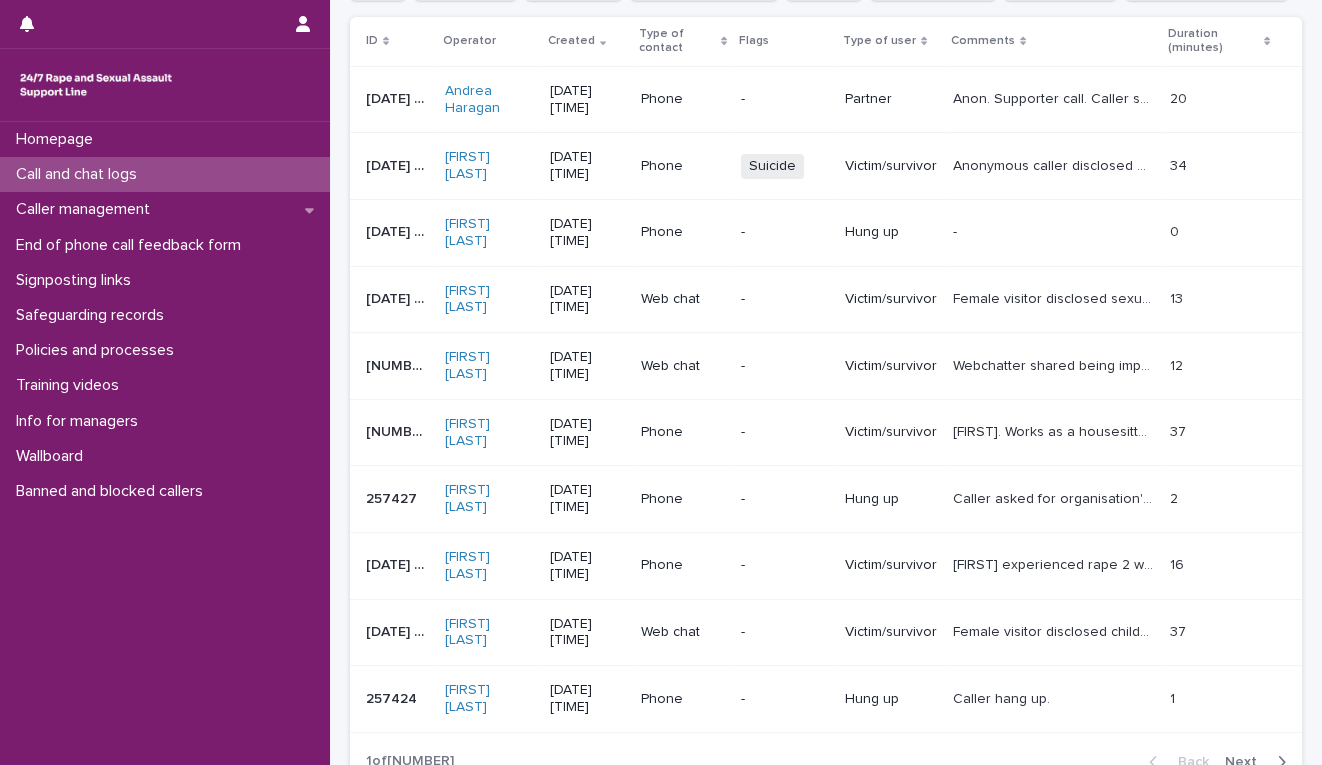 scroll, scrollTop: 110, scrollLeft: 0, axis: vertical 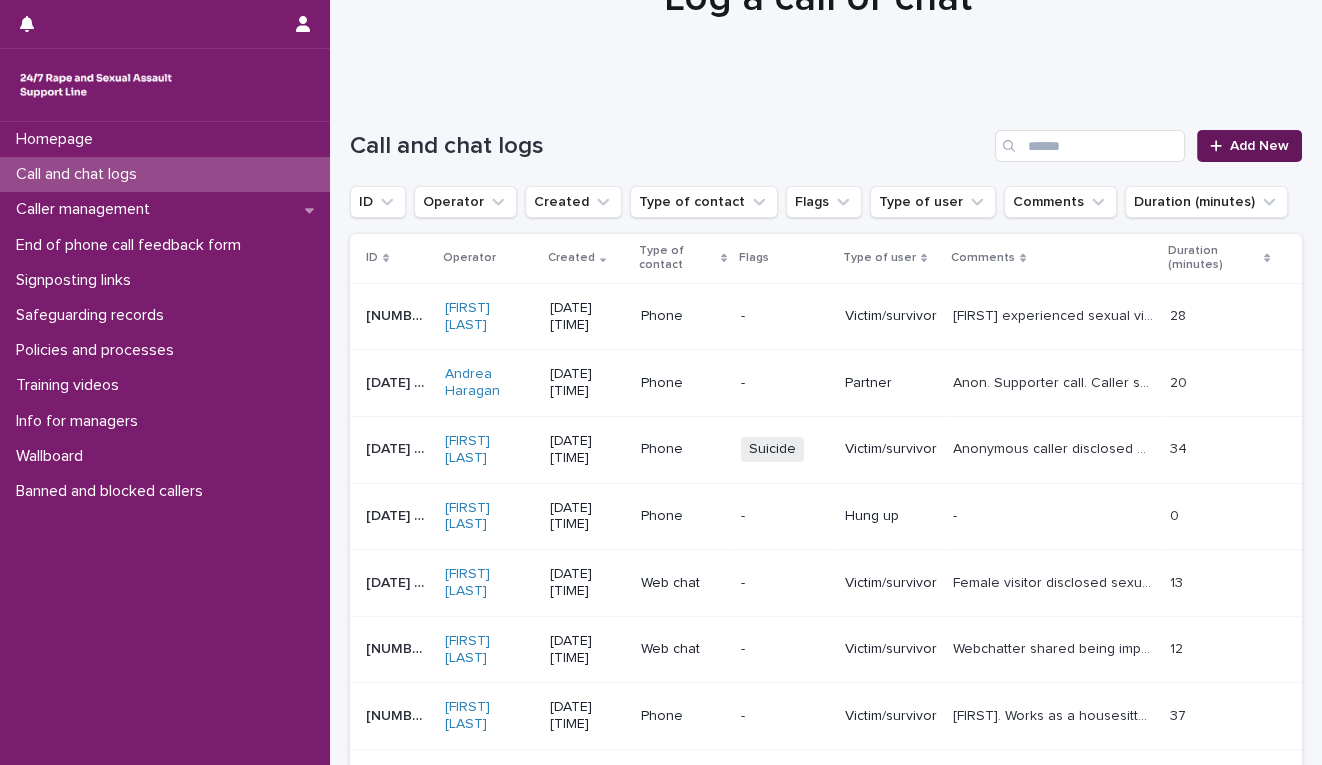 click on "Add New" at bounding box center (1249, 146) 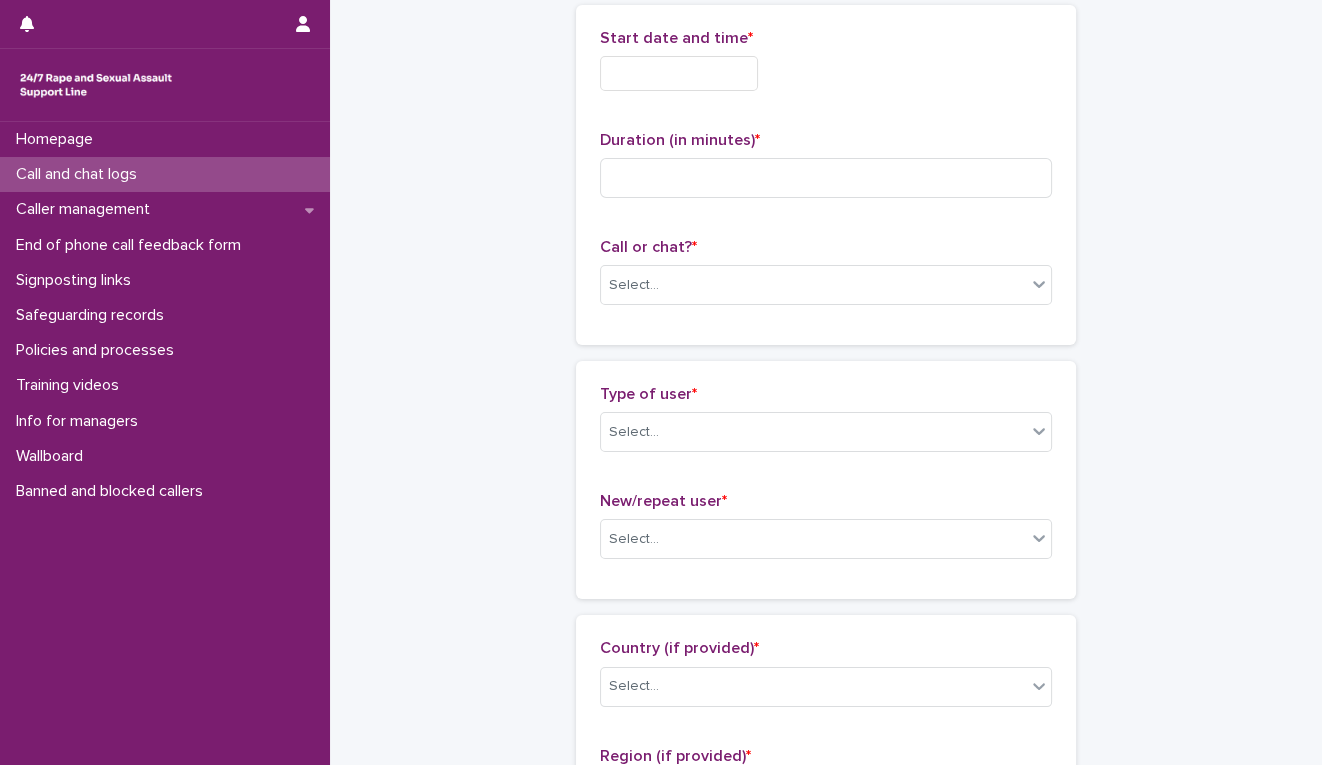 scroll, scrollTop: 112, scrollLeft: 0, axis: vertical 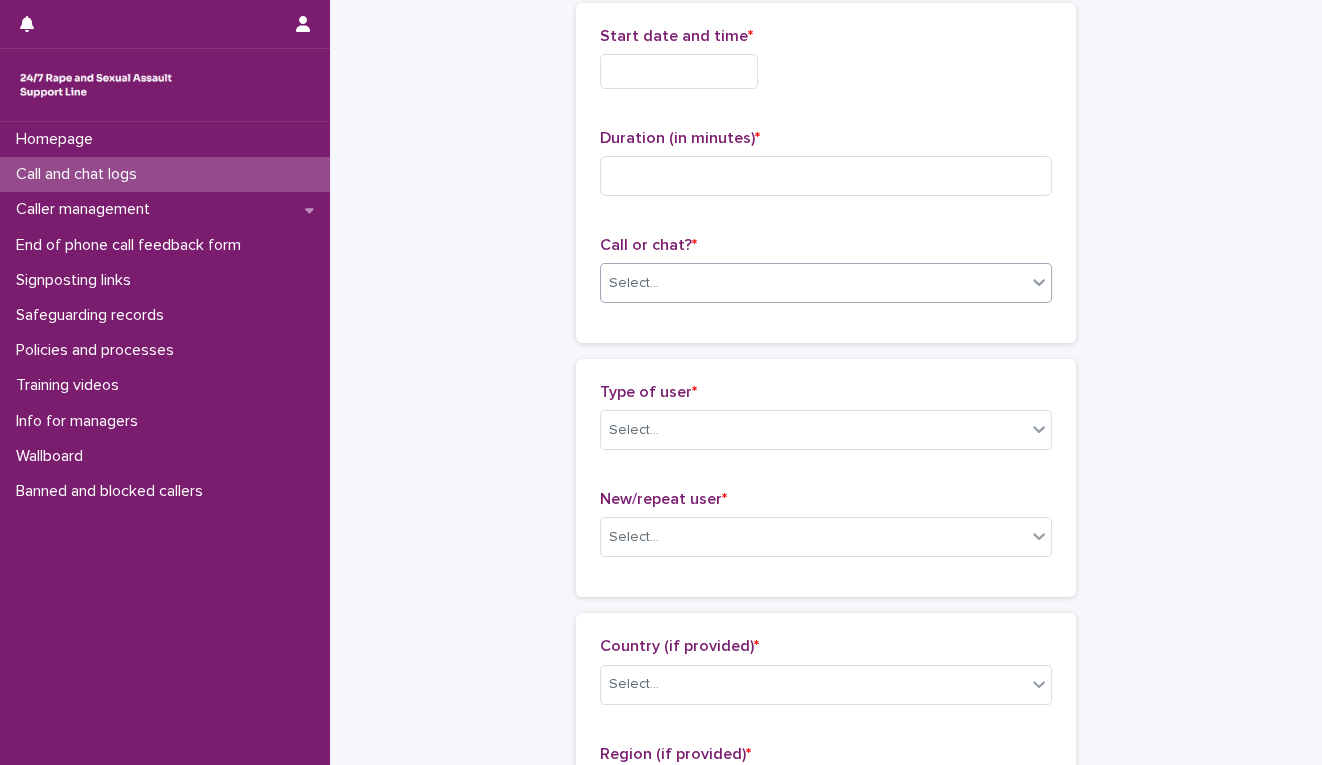 click on "Select..." at bounding box center (813, 283) 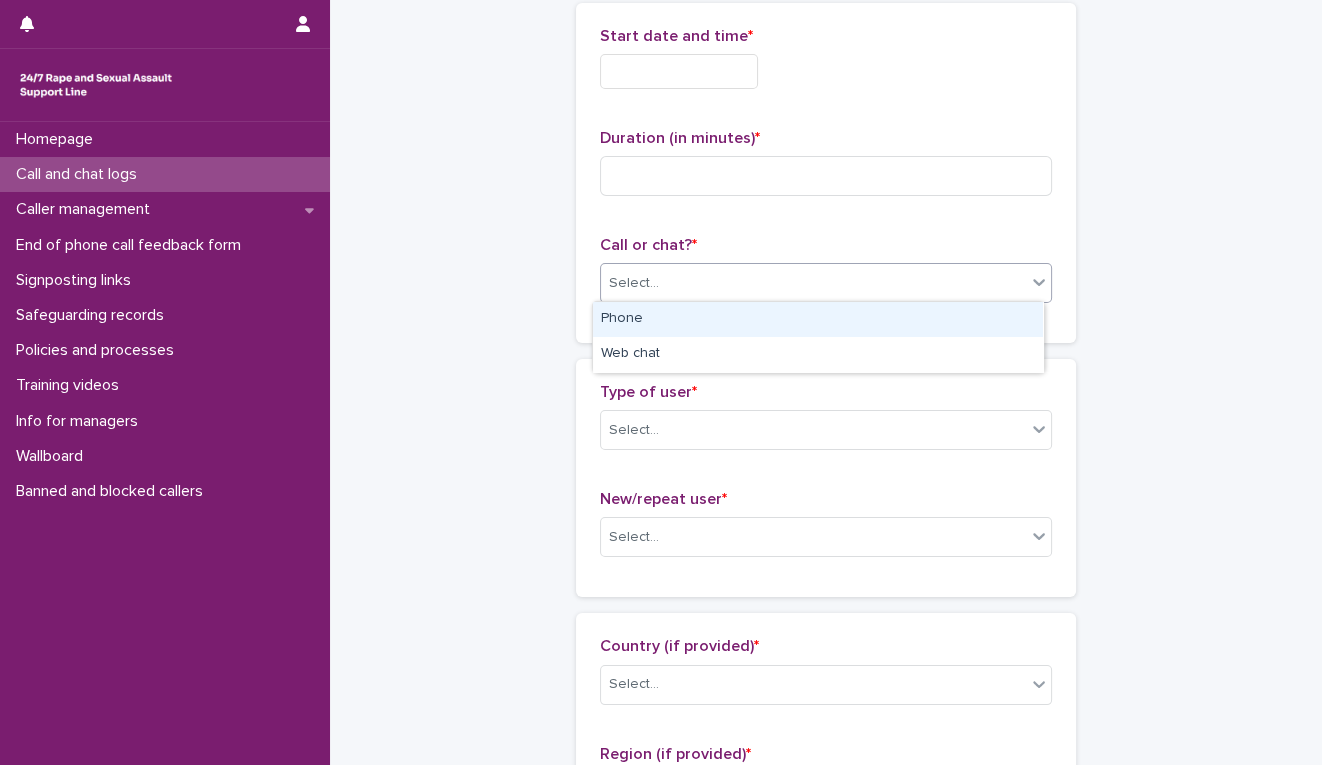 click on "Phone" at bounding box center (818, 319) 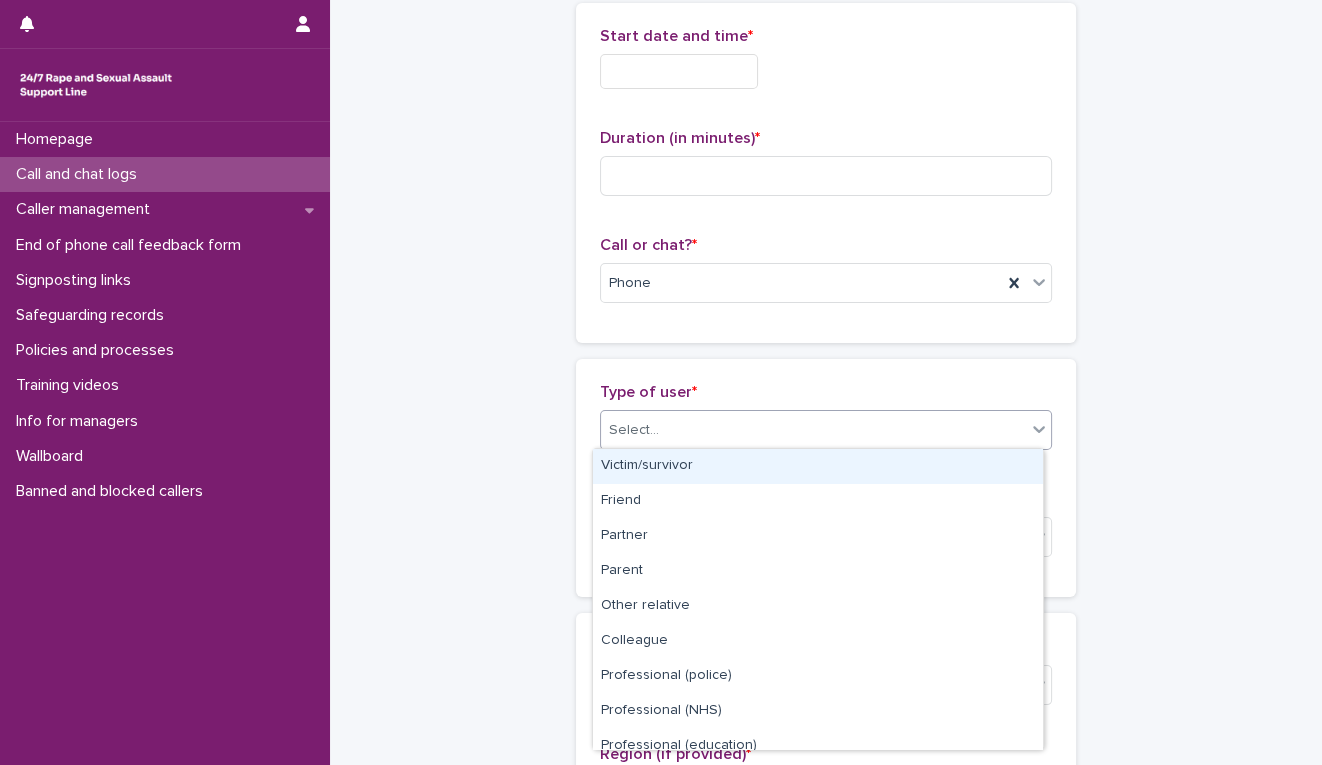 click on "Select..." at bounding box center (813, 430) 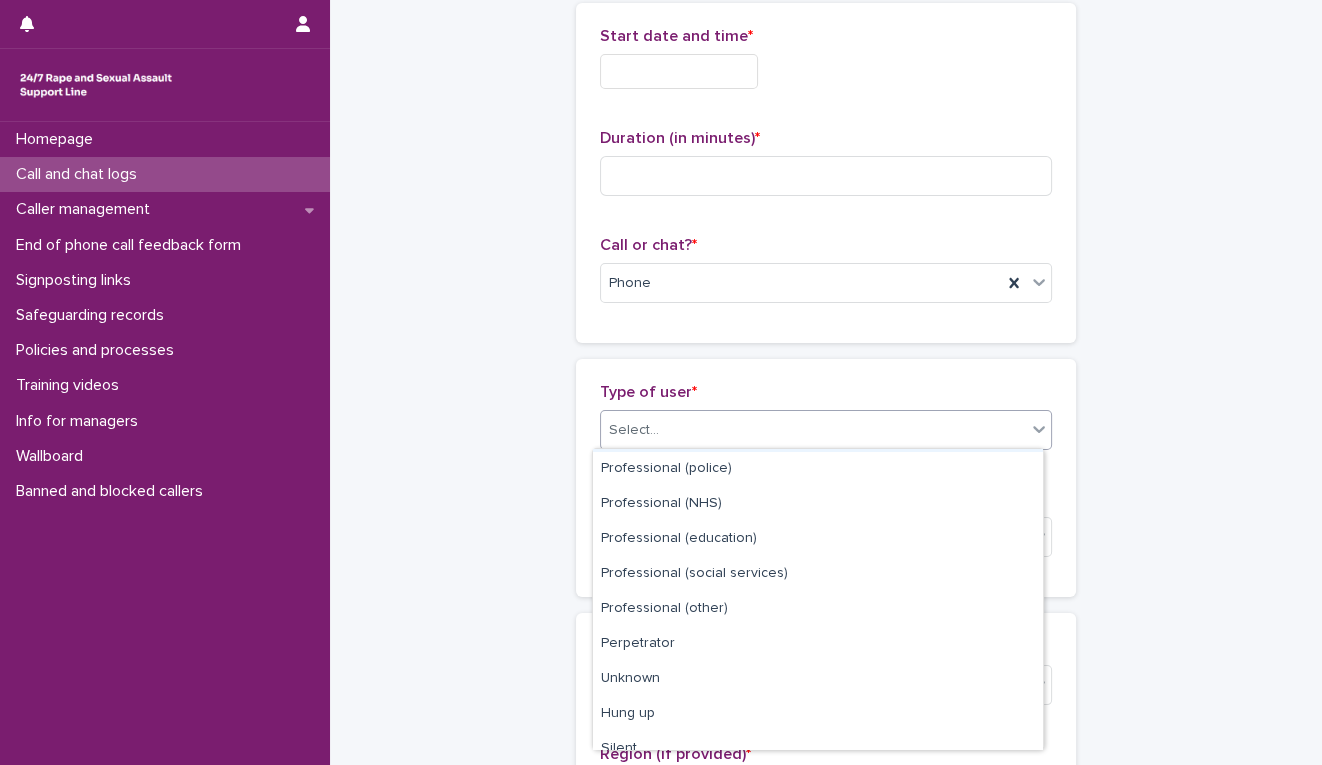 scroll, scrollTop: 224, scrollLeft: 0, axis: vertical 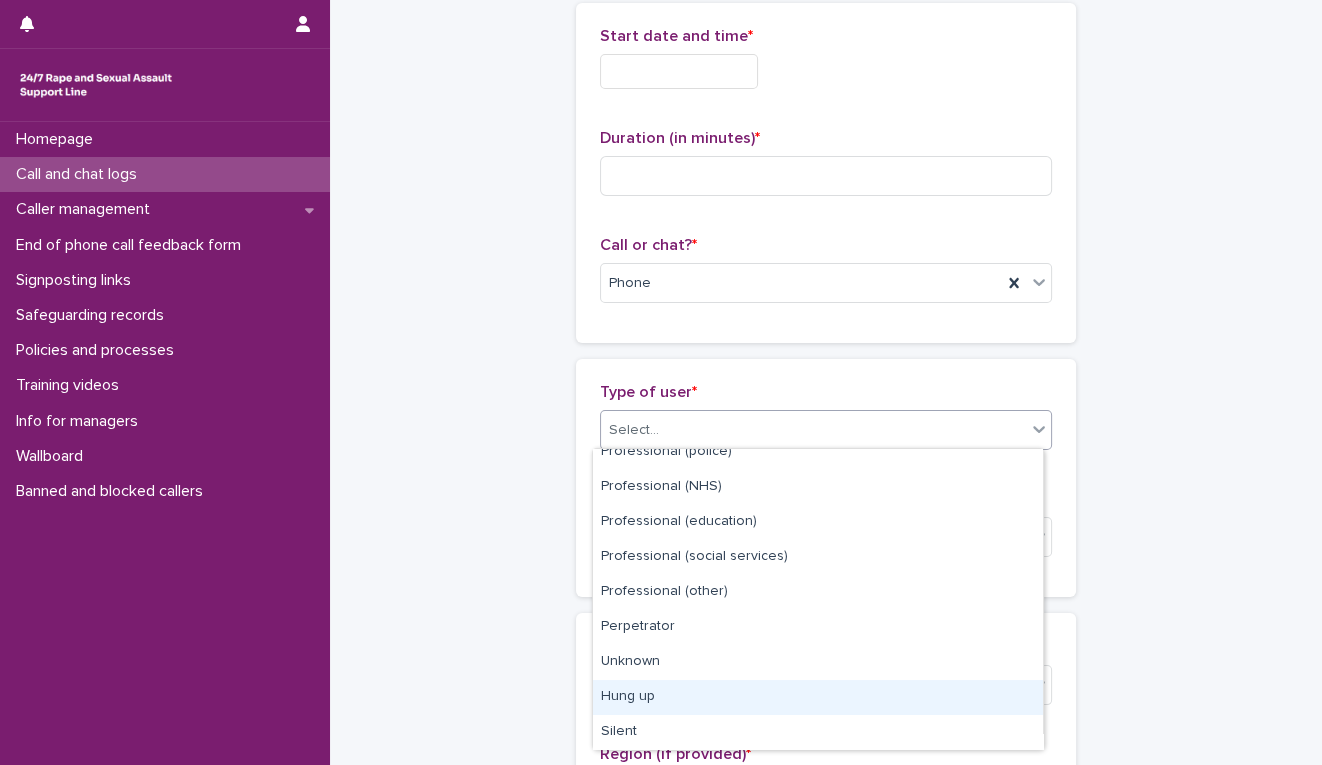 click on "Hung up" at bounding box center (818, 697) 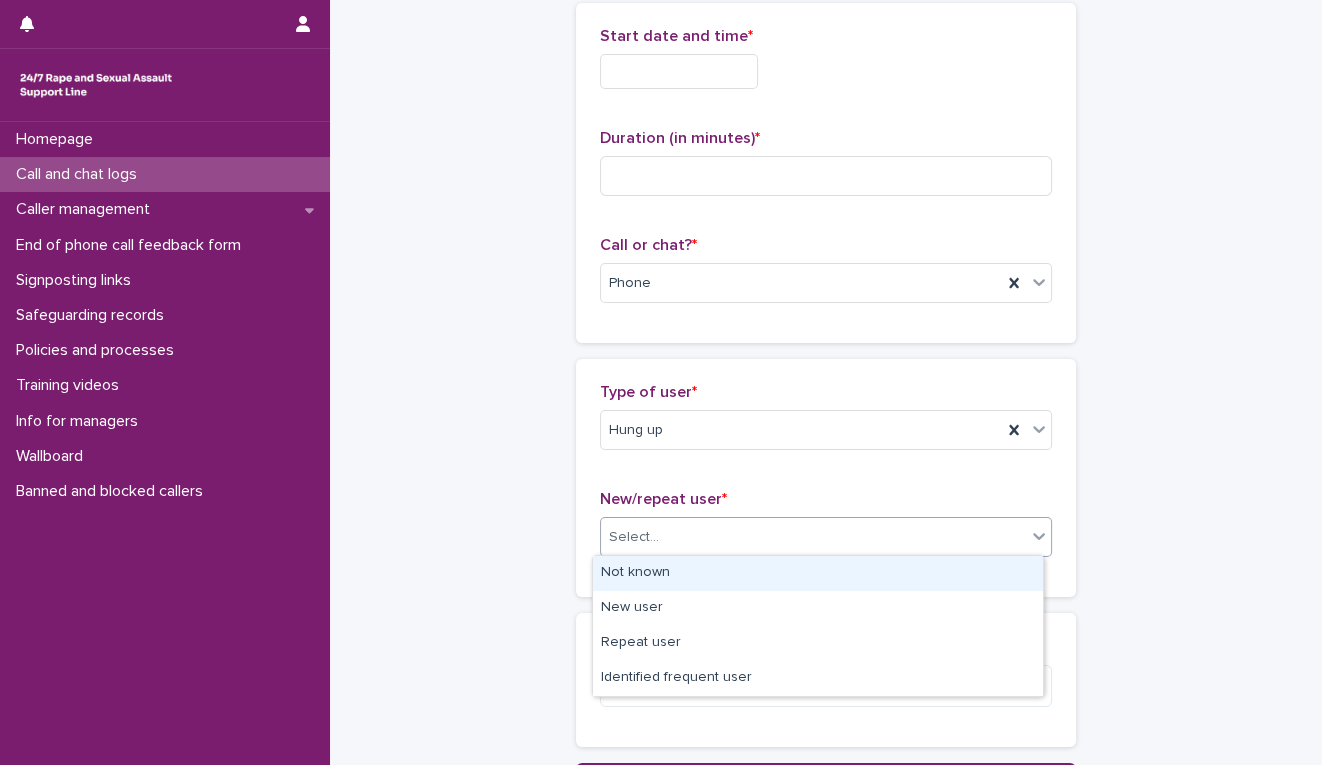 click on "Select..." at bounding box center (813, 537) 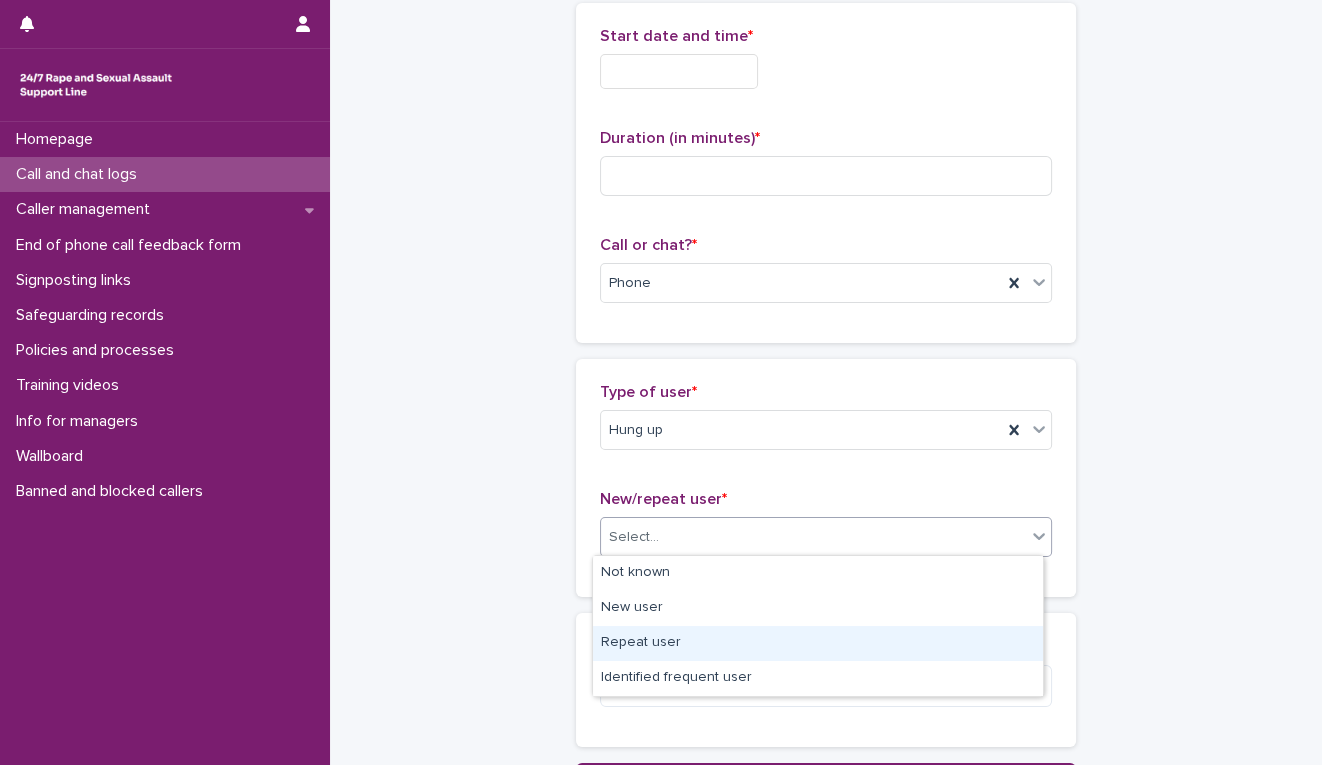 click on "Repeat user" at bounding box center (818, 643) 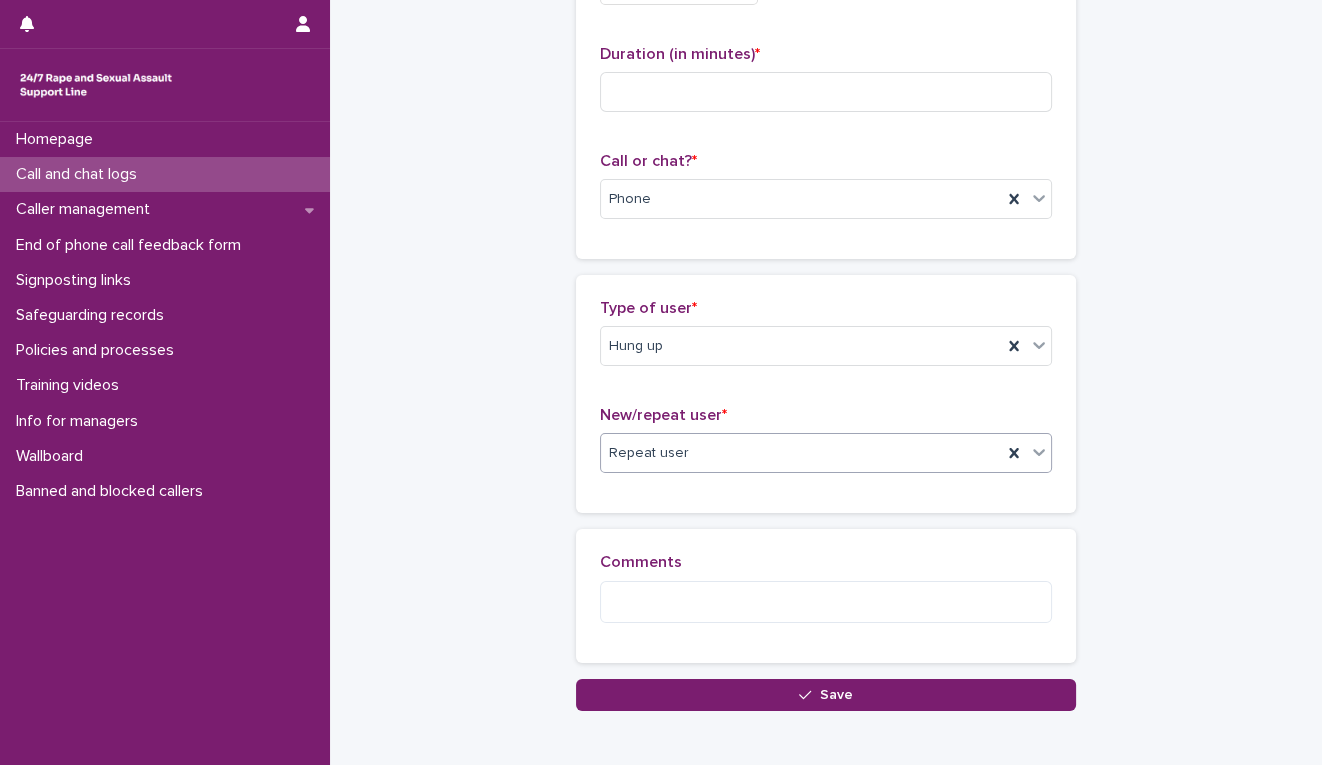 scroll, scrollTop: 297, scrollLeft: 0, axis: vertical 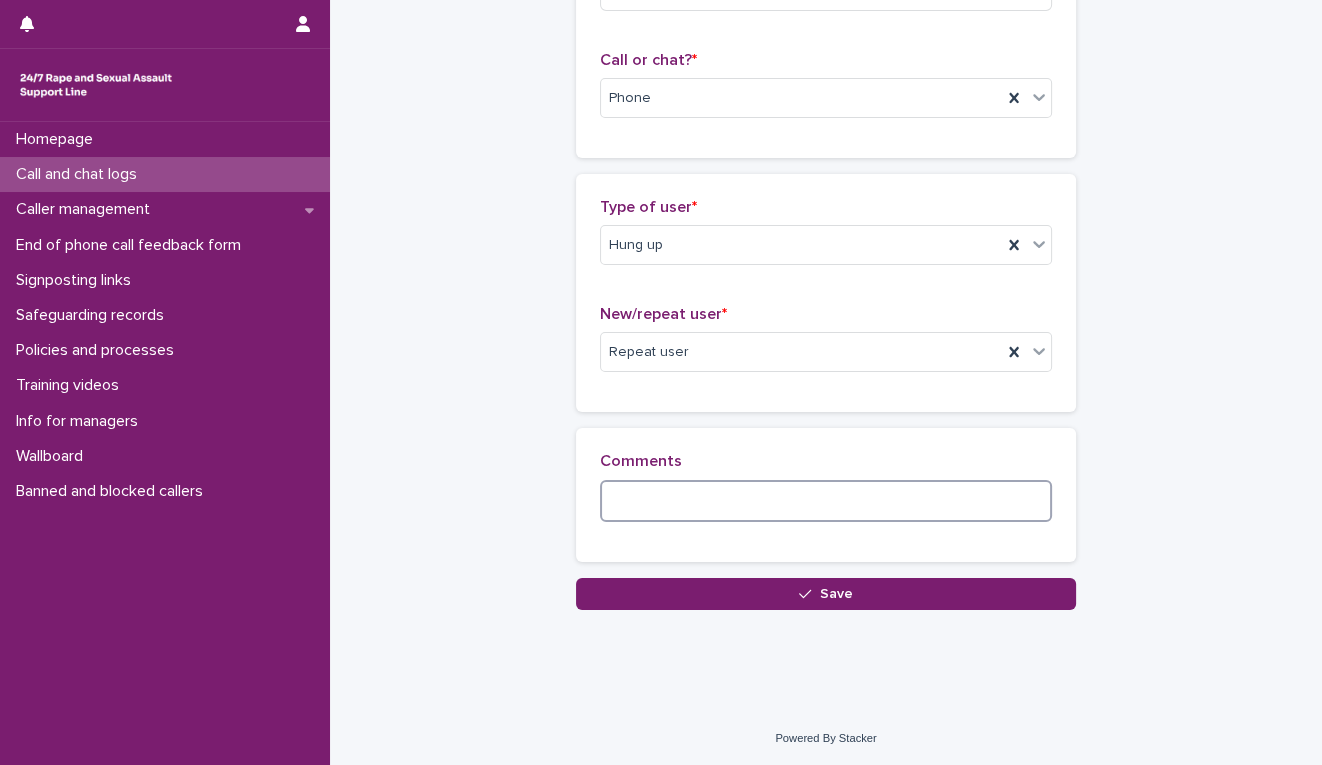 click at bounding box center [826, 501] 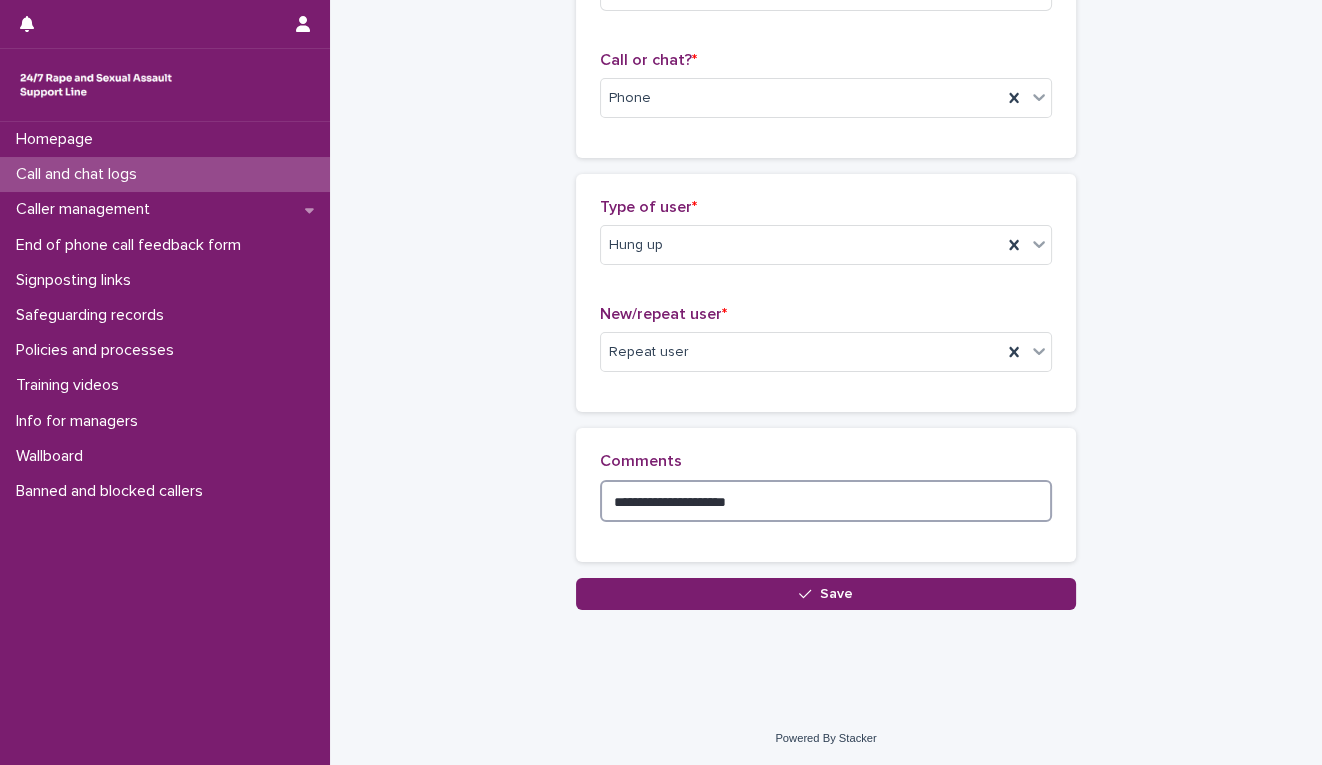 click on "**********" at bounding box center [826, 501] 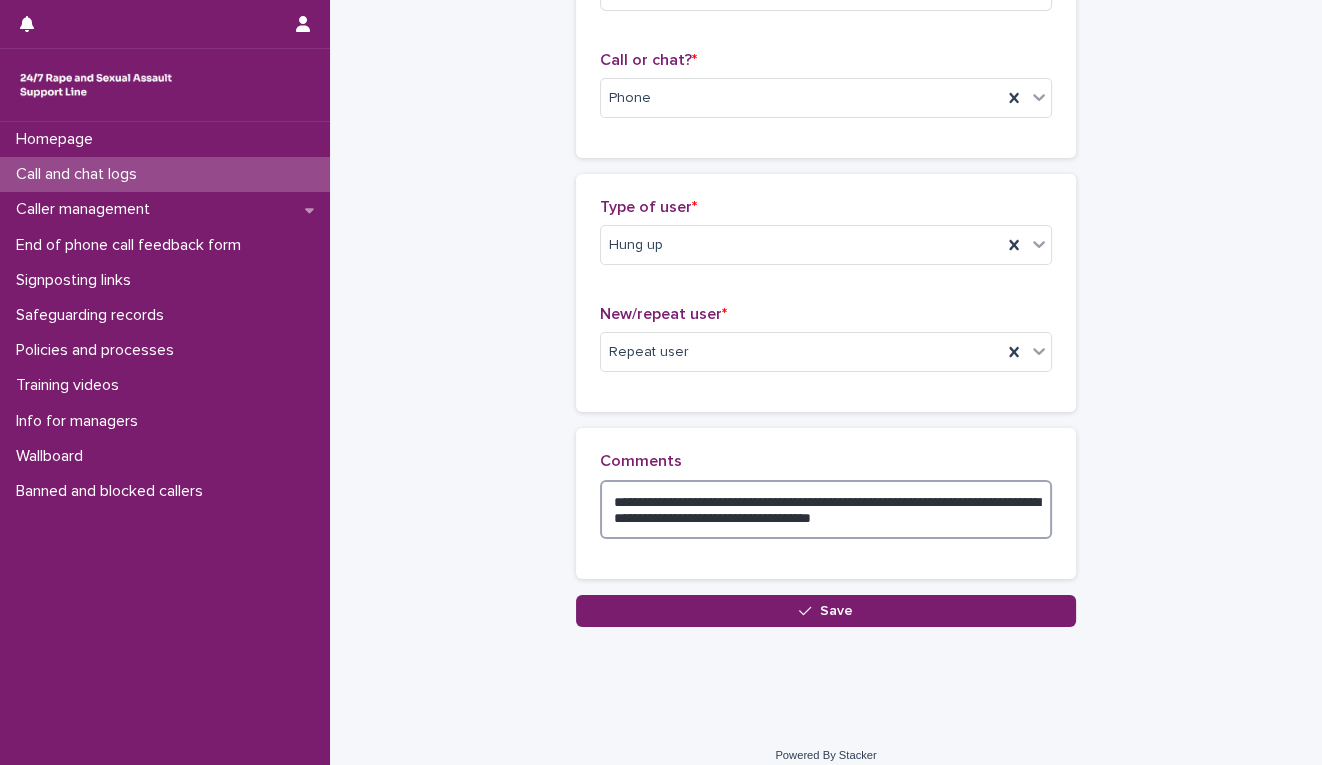 click on "**********" at bounding box center (826, 510) 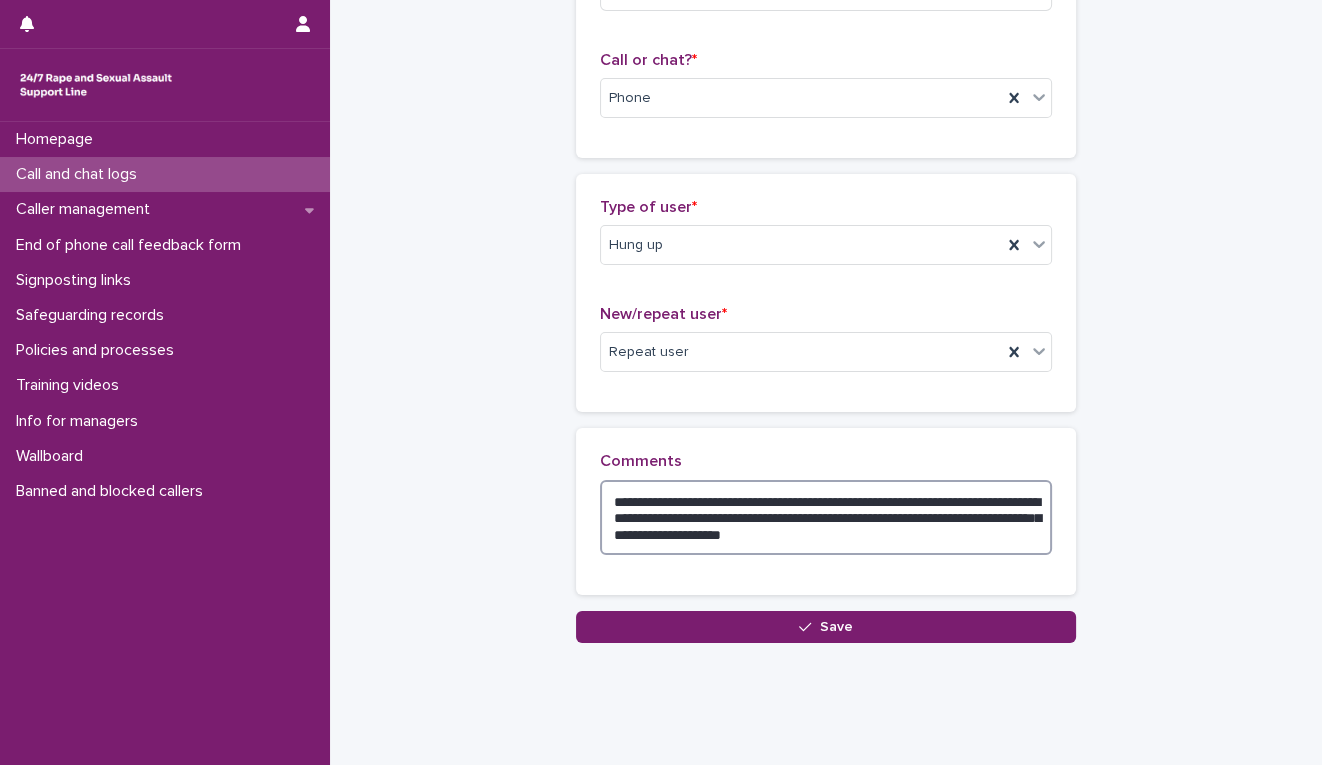 click on "**********" at bounding box center (826, 518) 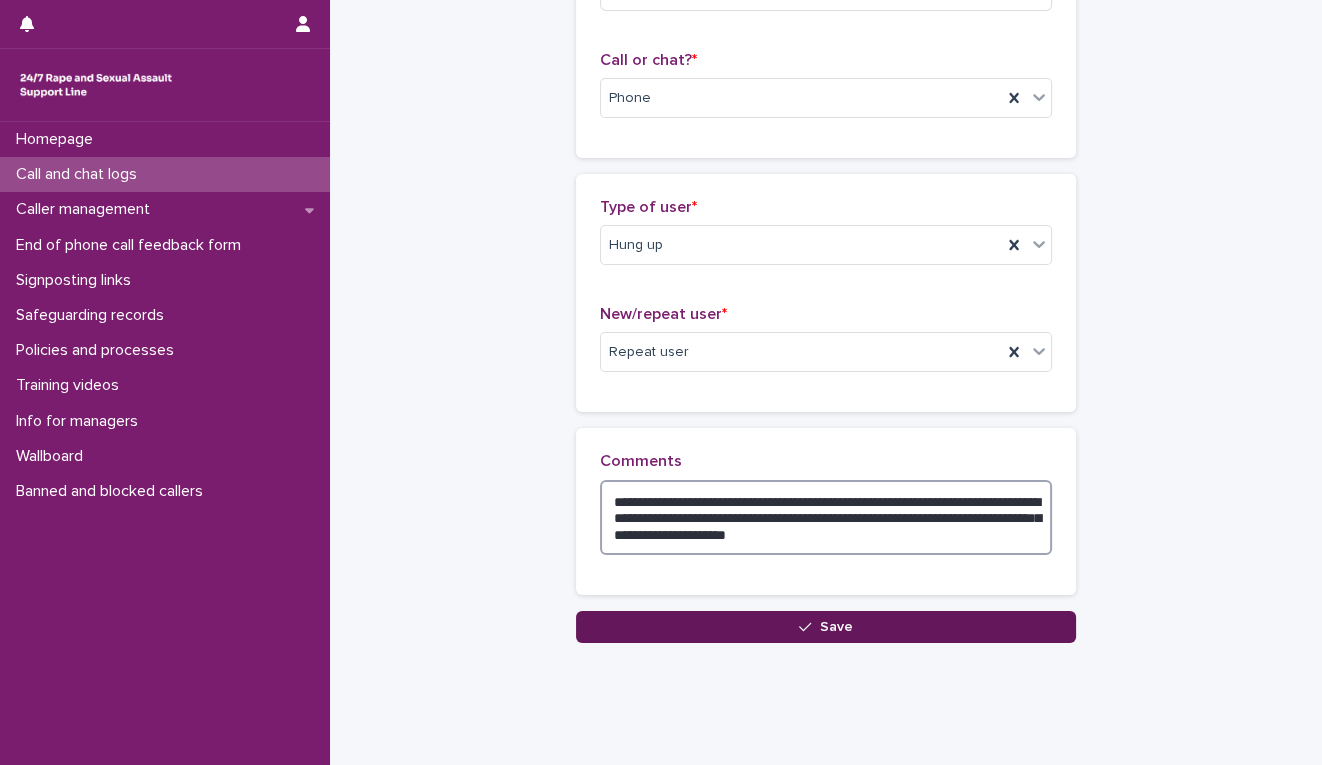 type on "**********" 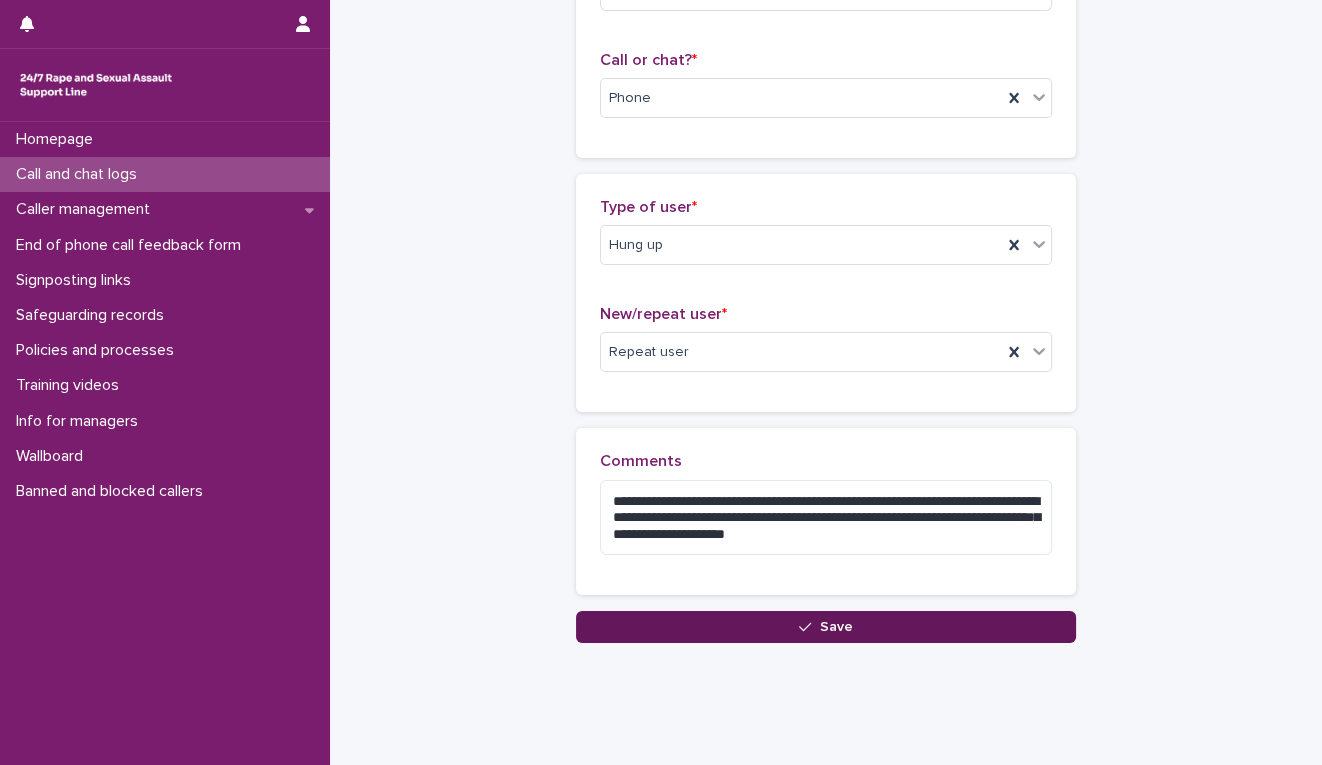click on "Save" at bounding box center (826, 627) 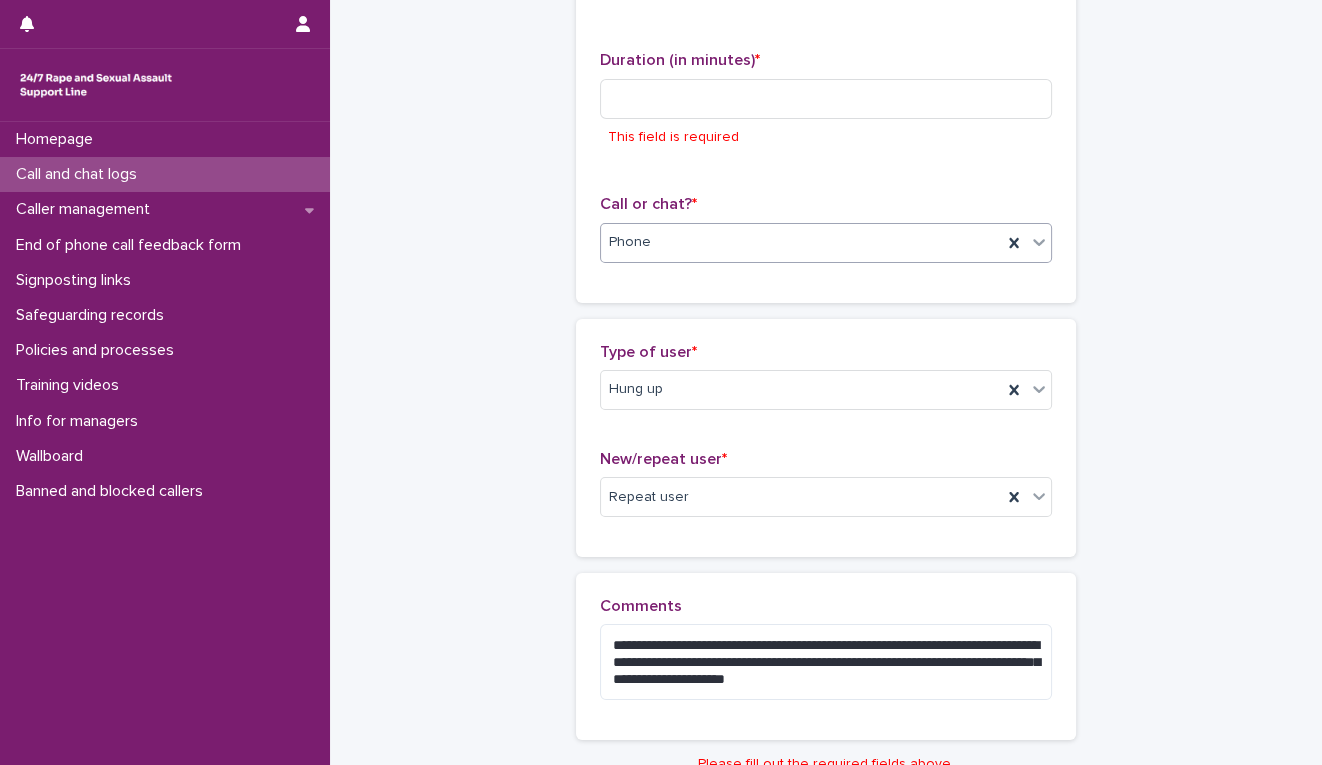 scroll, scrollTop: 263, scrollLeft: 0, axis: vertical 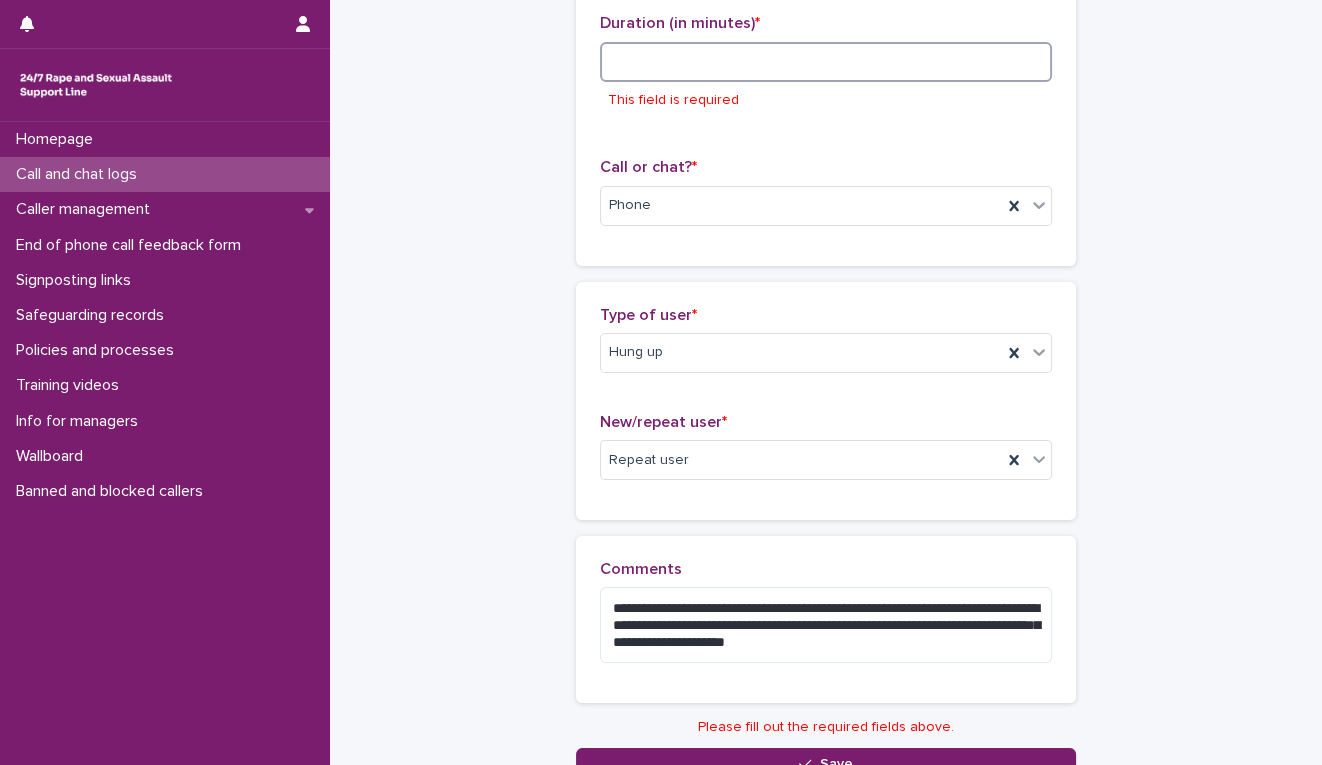 click at bounding box center [826, 62] 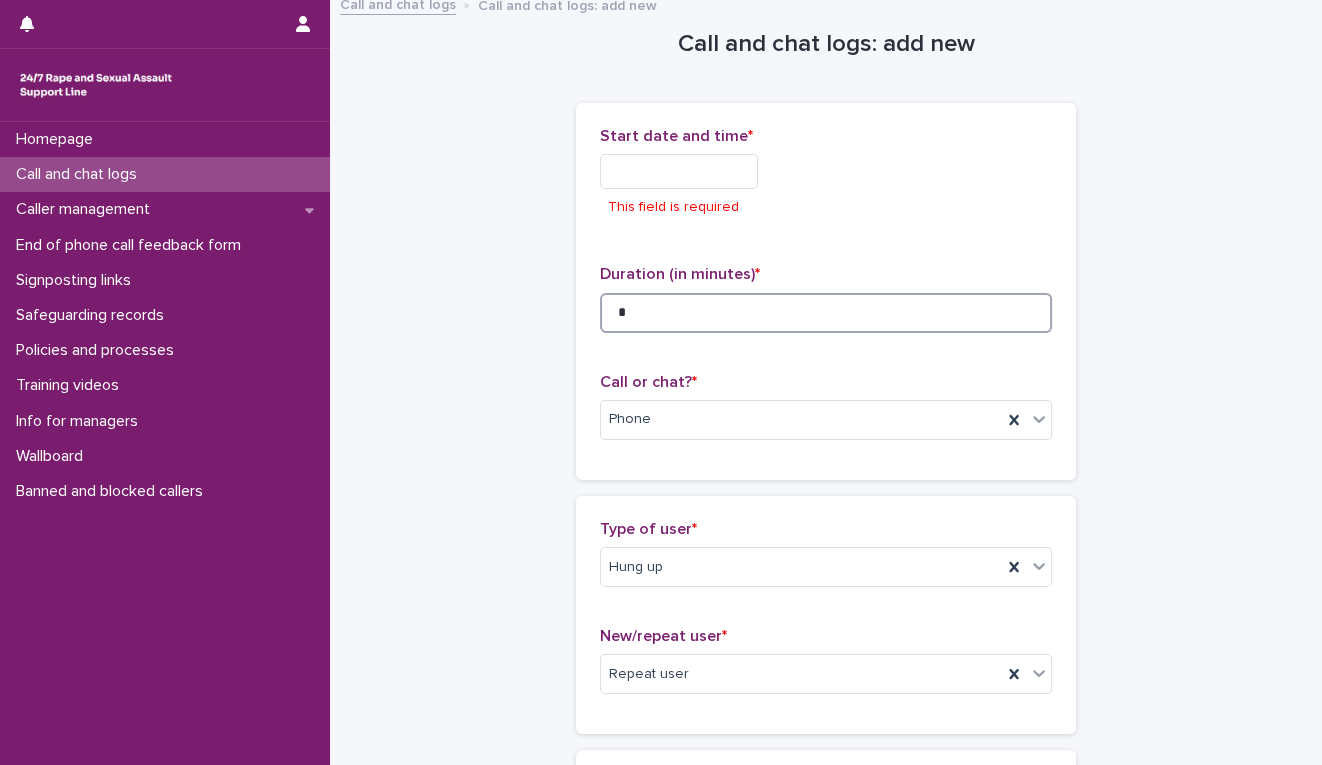 scroll, scrollTop: 9, scrollLeft: 0, axis: vertical 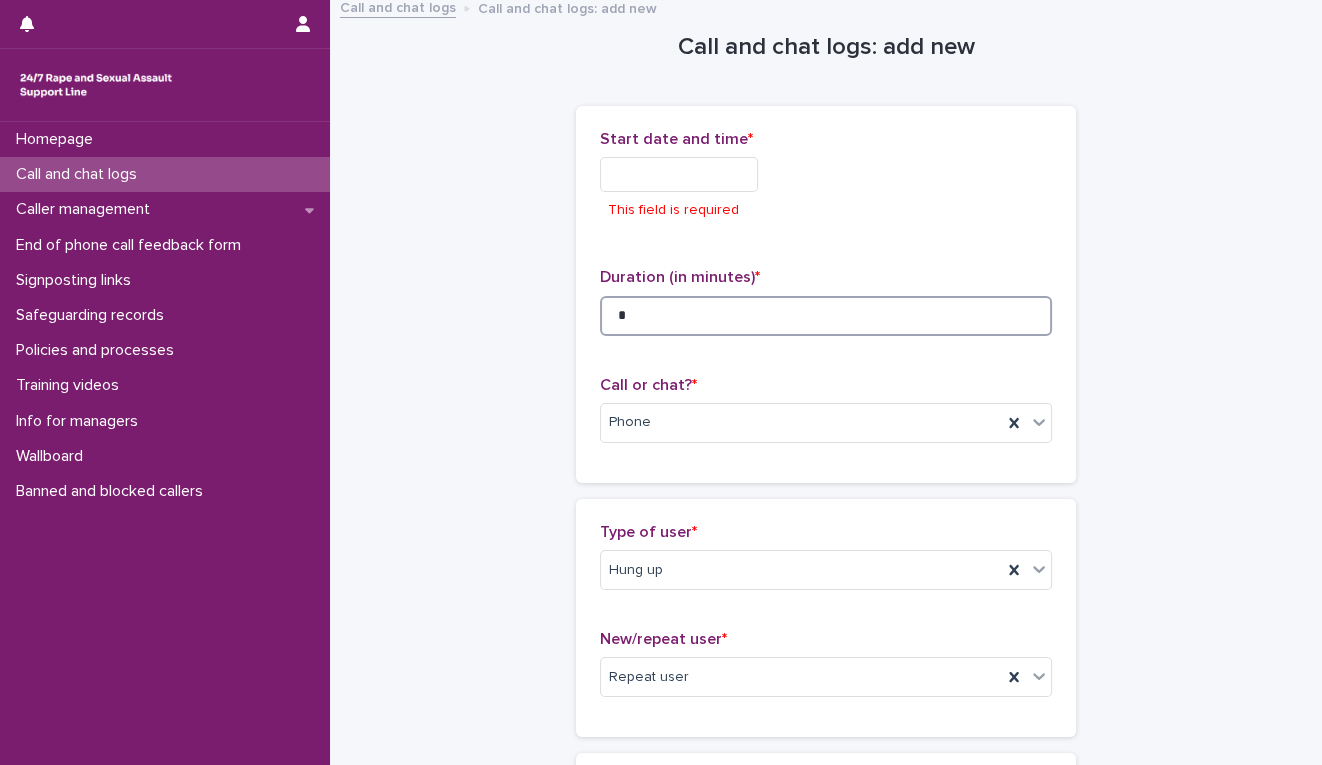 type on "*" 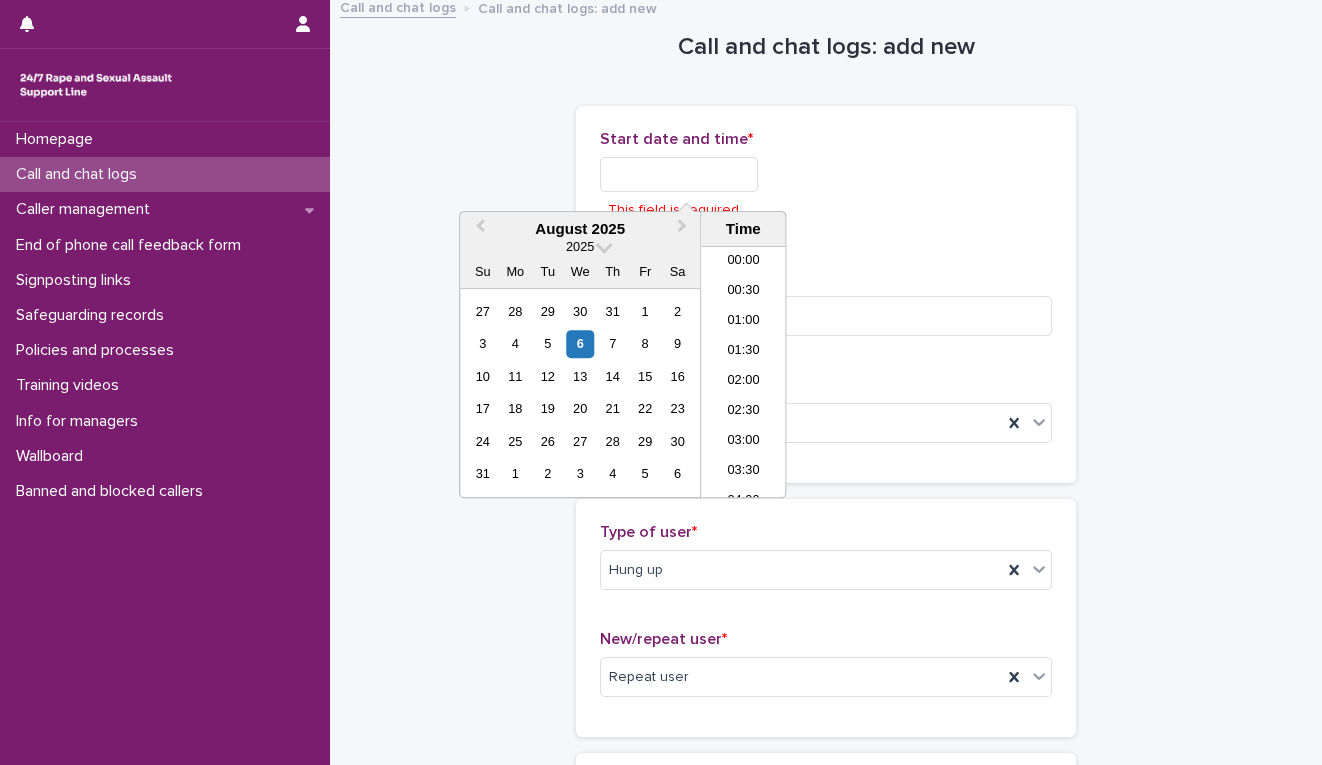 click at bounding box center [679, 174] 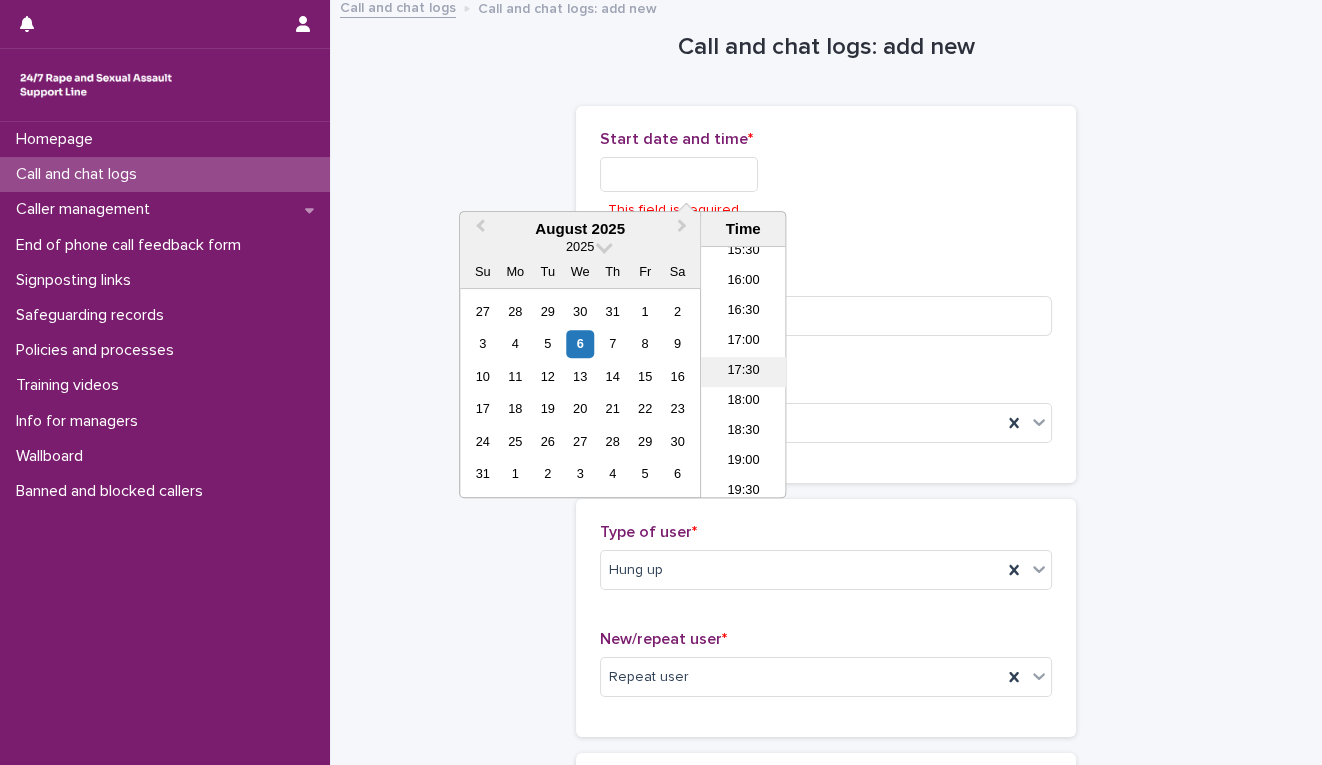 click on "17:30" at bounding box center (743, 372) 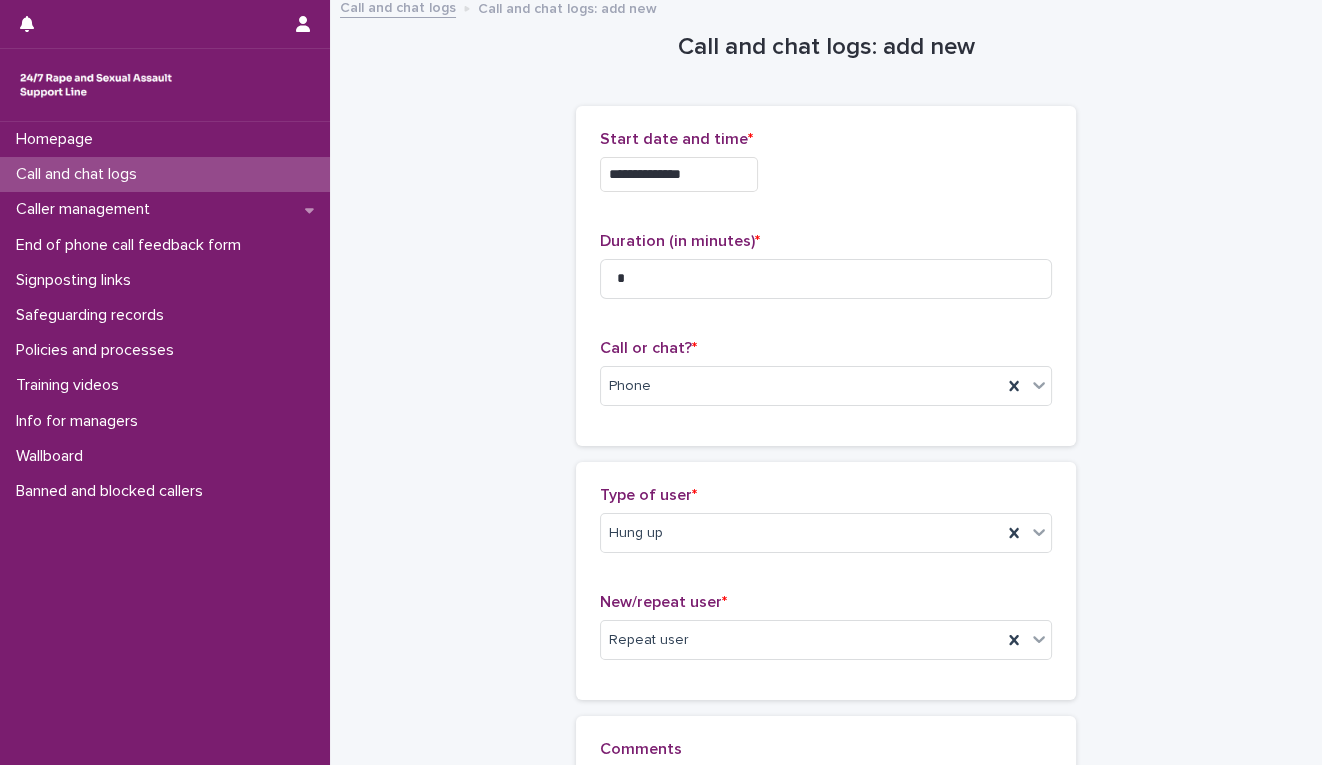 click on "**********" at bounding box center [679, 174] 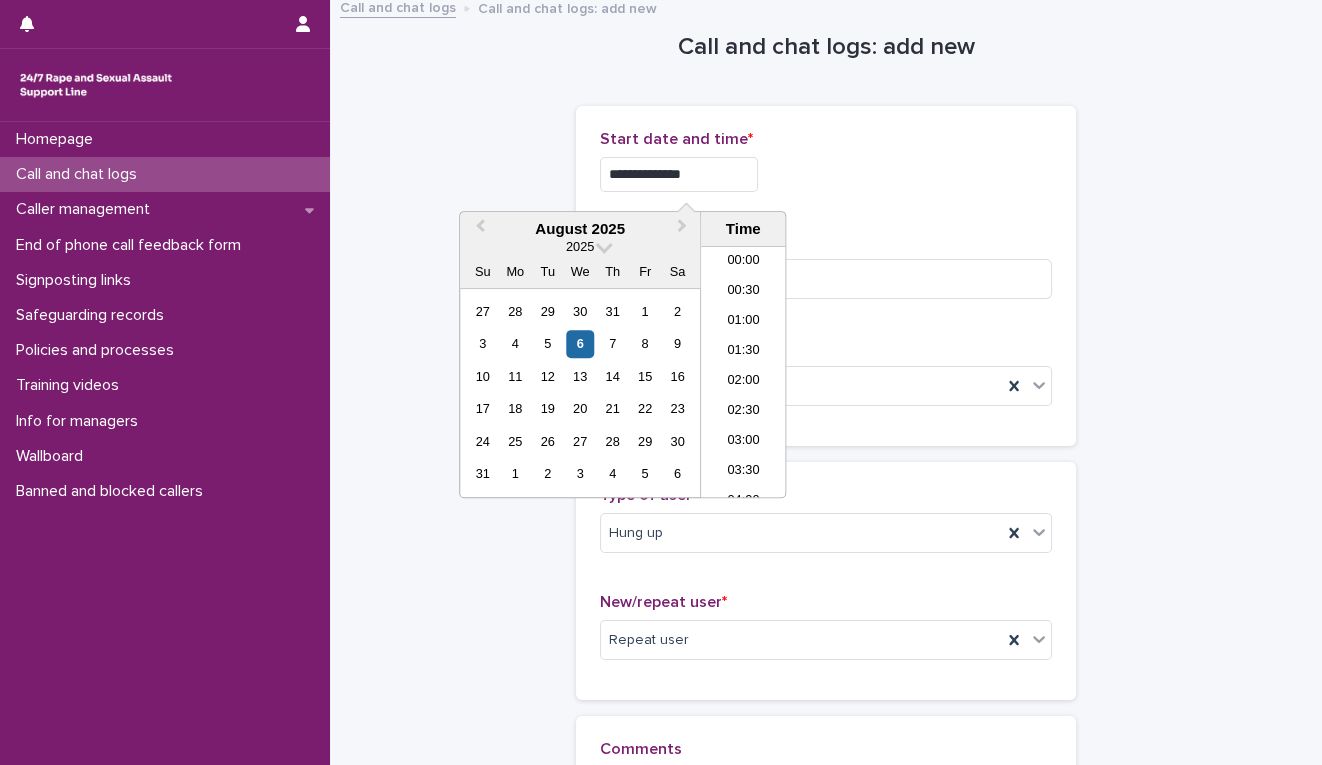scroll, scrollTop: 940, scrollLeft: 0, axis: vertical 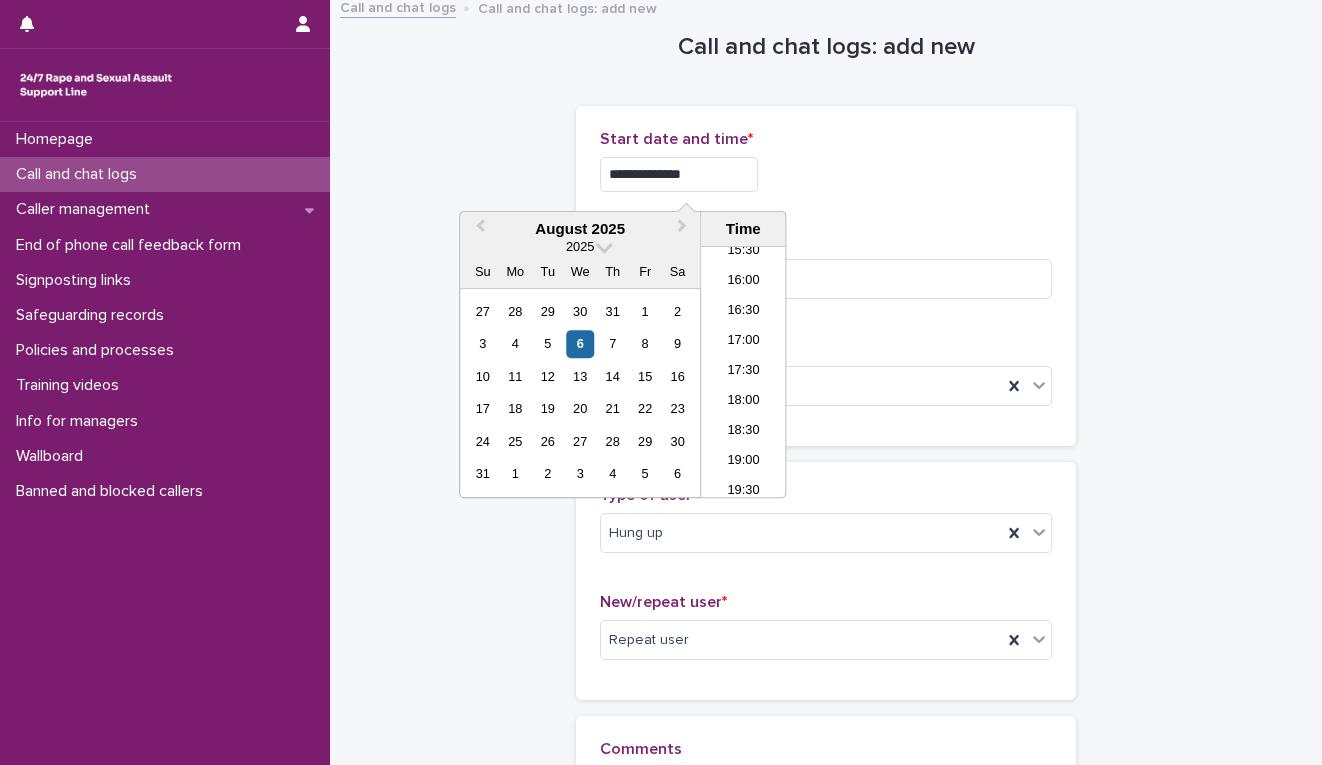 type on "**********" 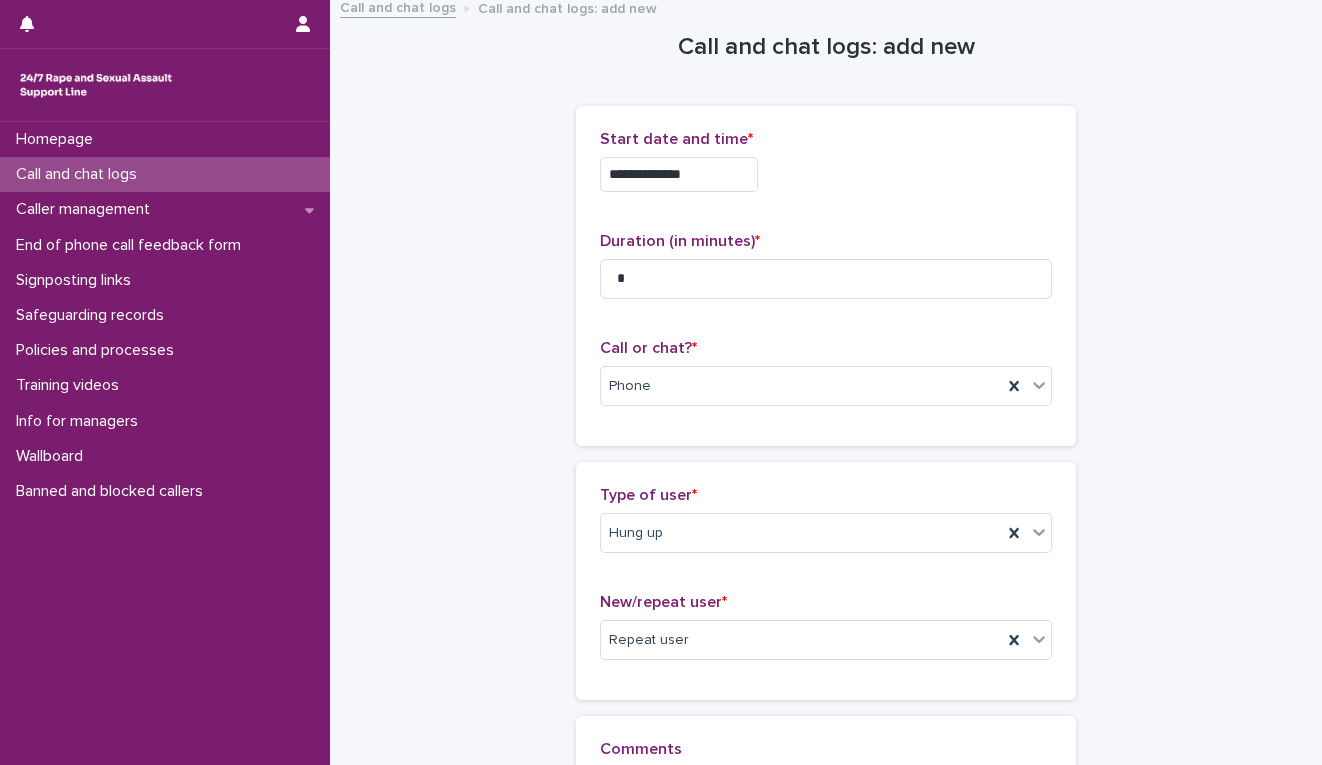 click on "**********" at bounding box center (826, 462) 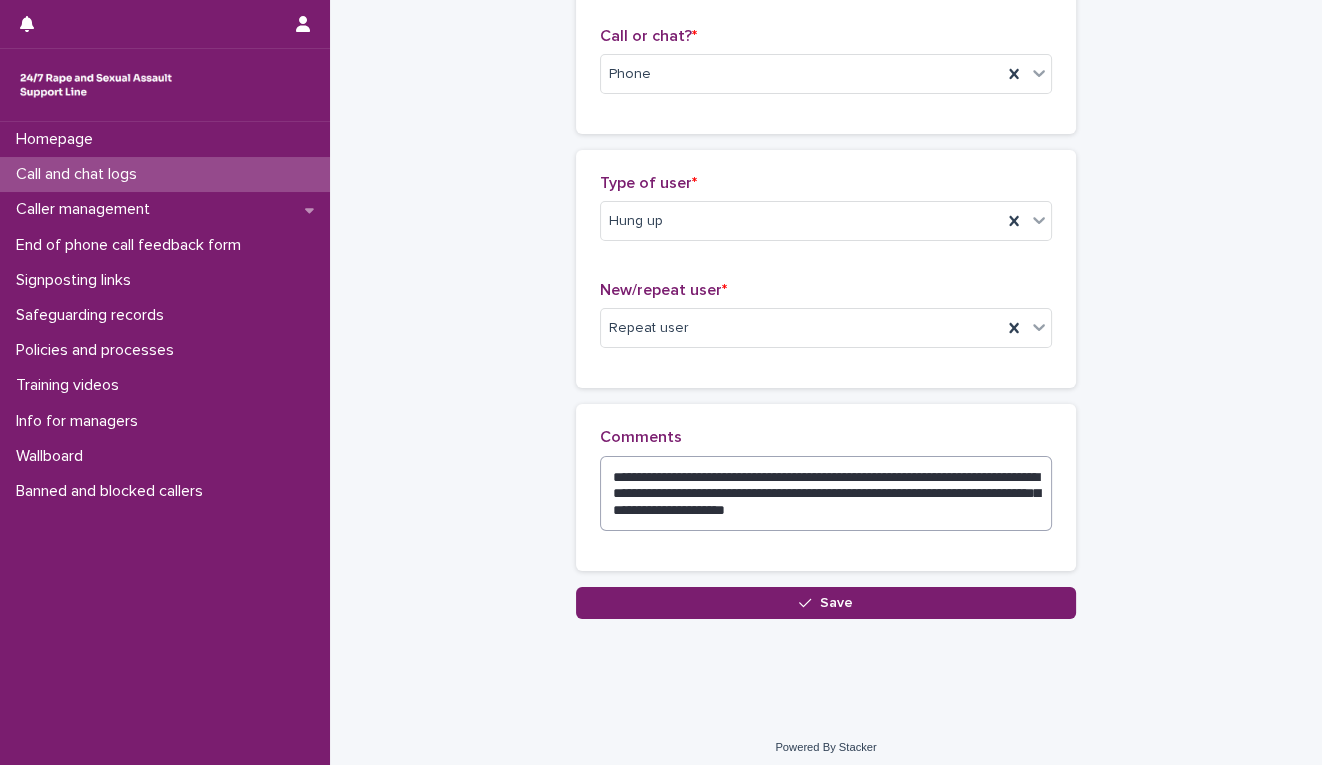 scroll, scrollTop: 329, scrollLeft: 0, axis: vertical 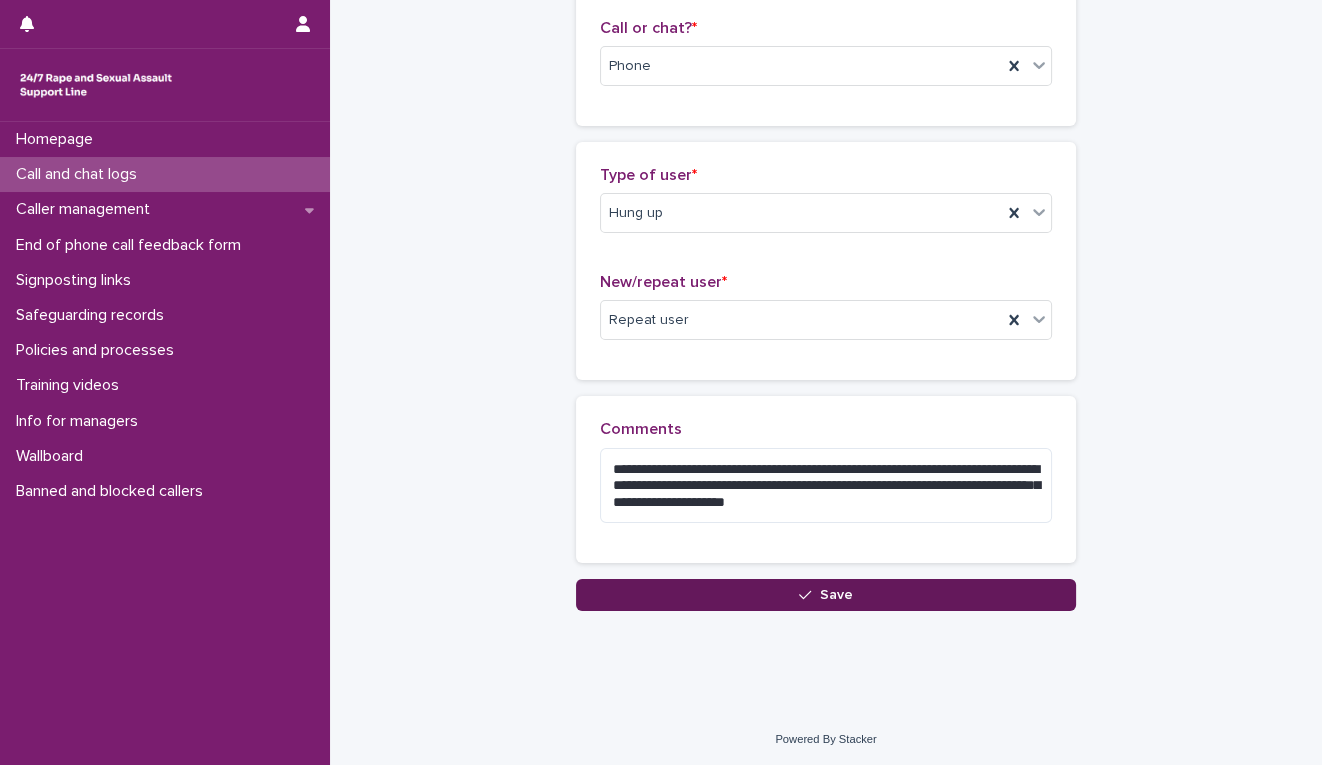 click on "Save" at bounding box center [826, 595] 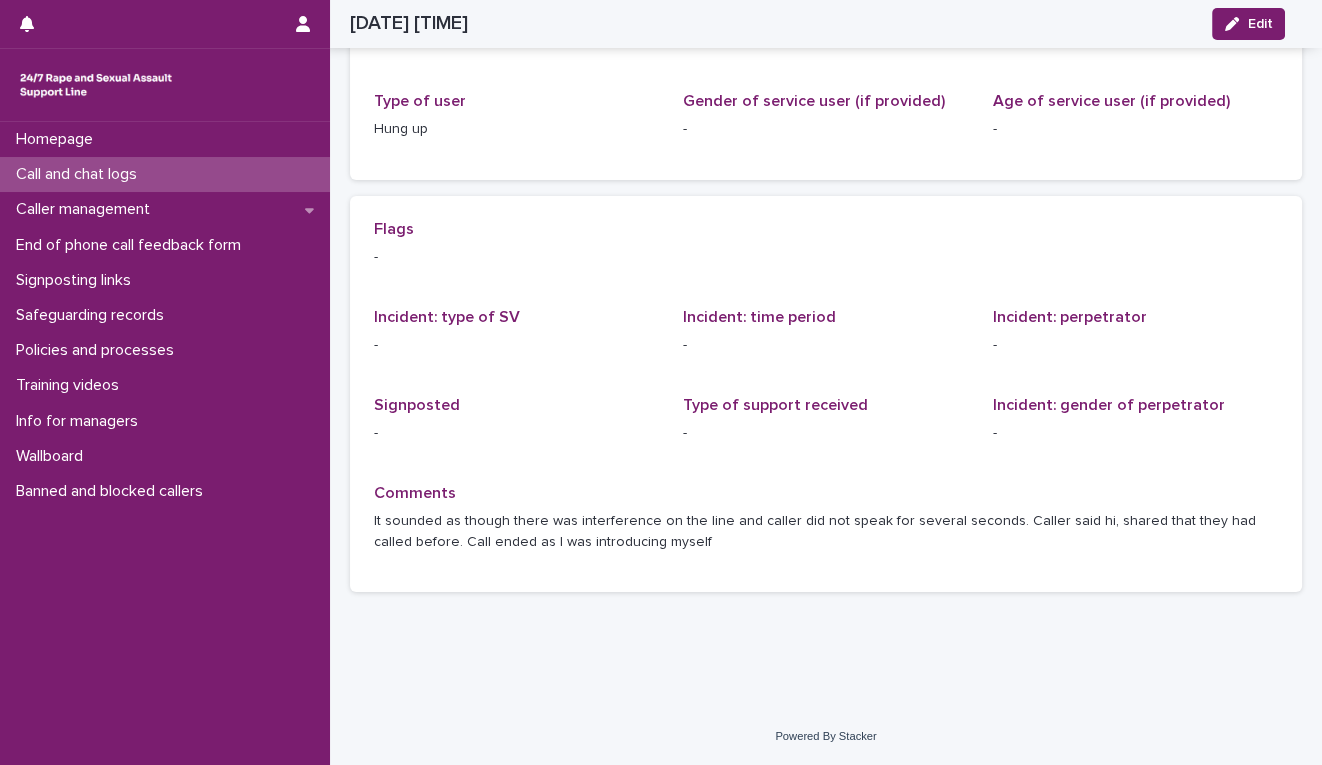 scroll, scrollTop: 0, scrollLeft: 0, axis: both 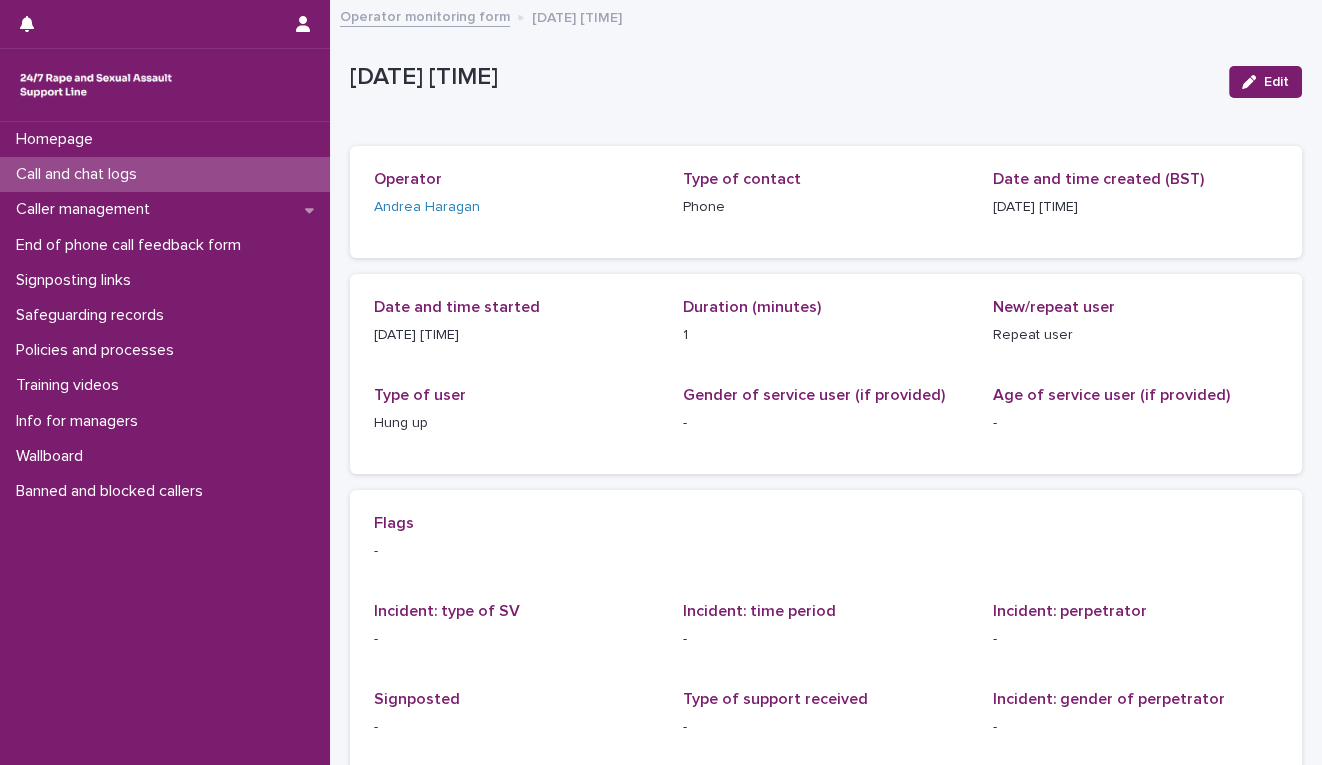 drag, startPoint x: 134, startPoint y: 163, endPoint x: 128, endPoint y: 174, distance: 12.529964 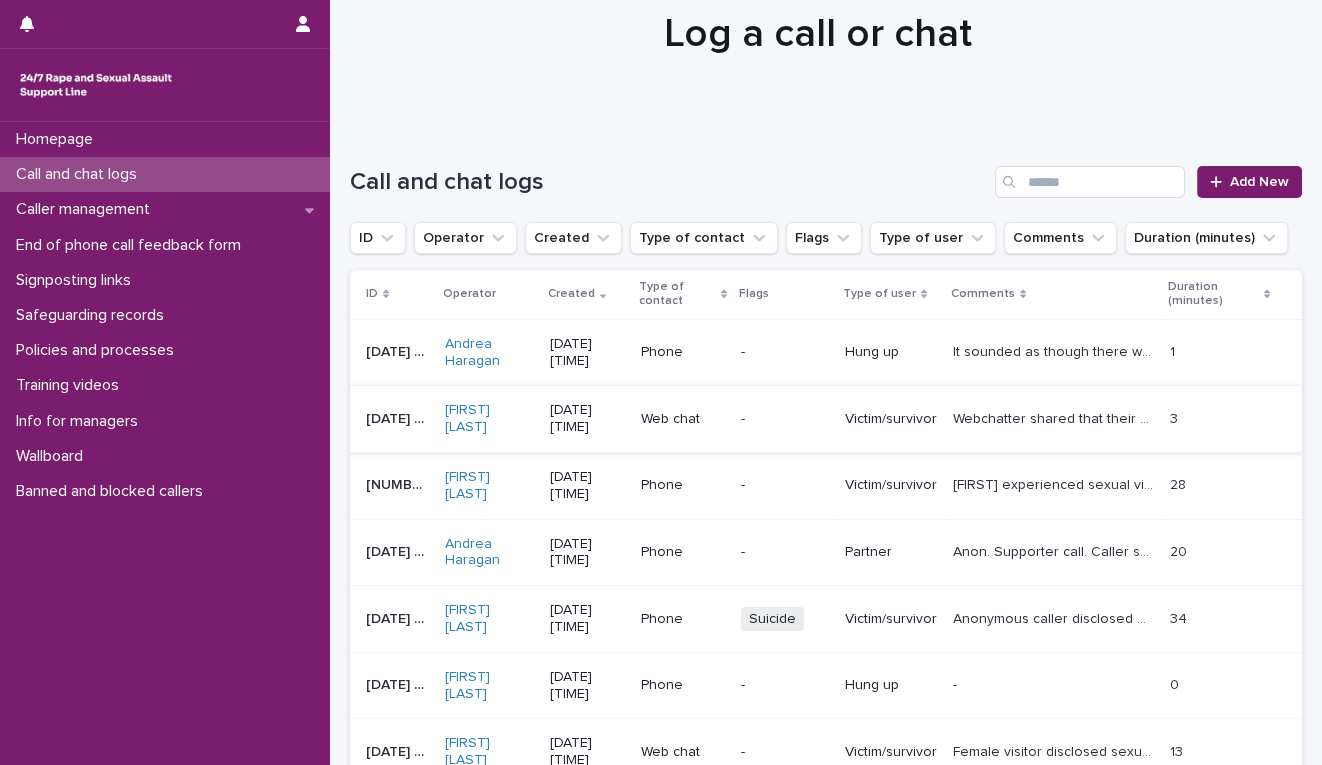 scroll, scrollTop: 110, scrollLeft: 0, axis: vertical 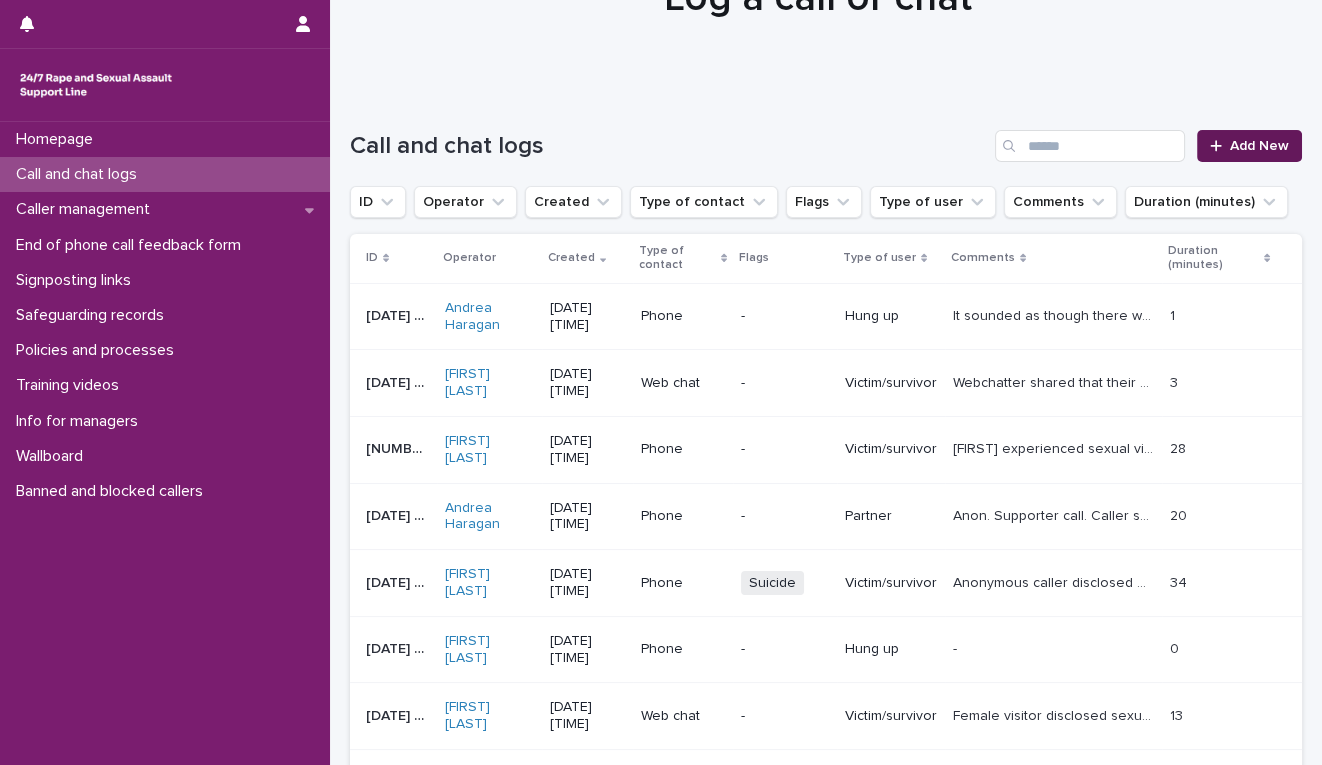 click on "Add New" at bounding box center [1249, 146] 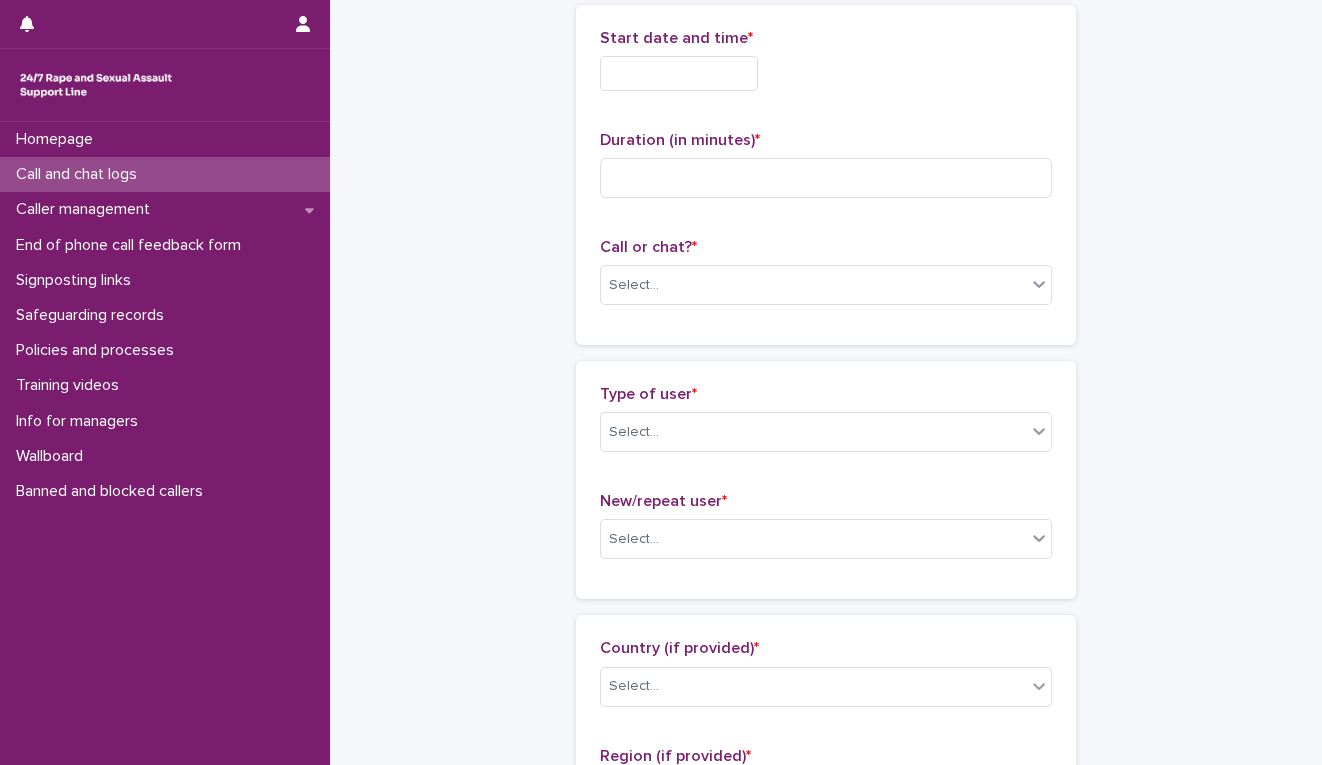 scroll, scrollTop: 112, scrollLeft: 0, axis: vertical 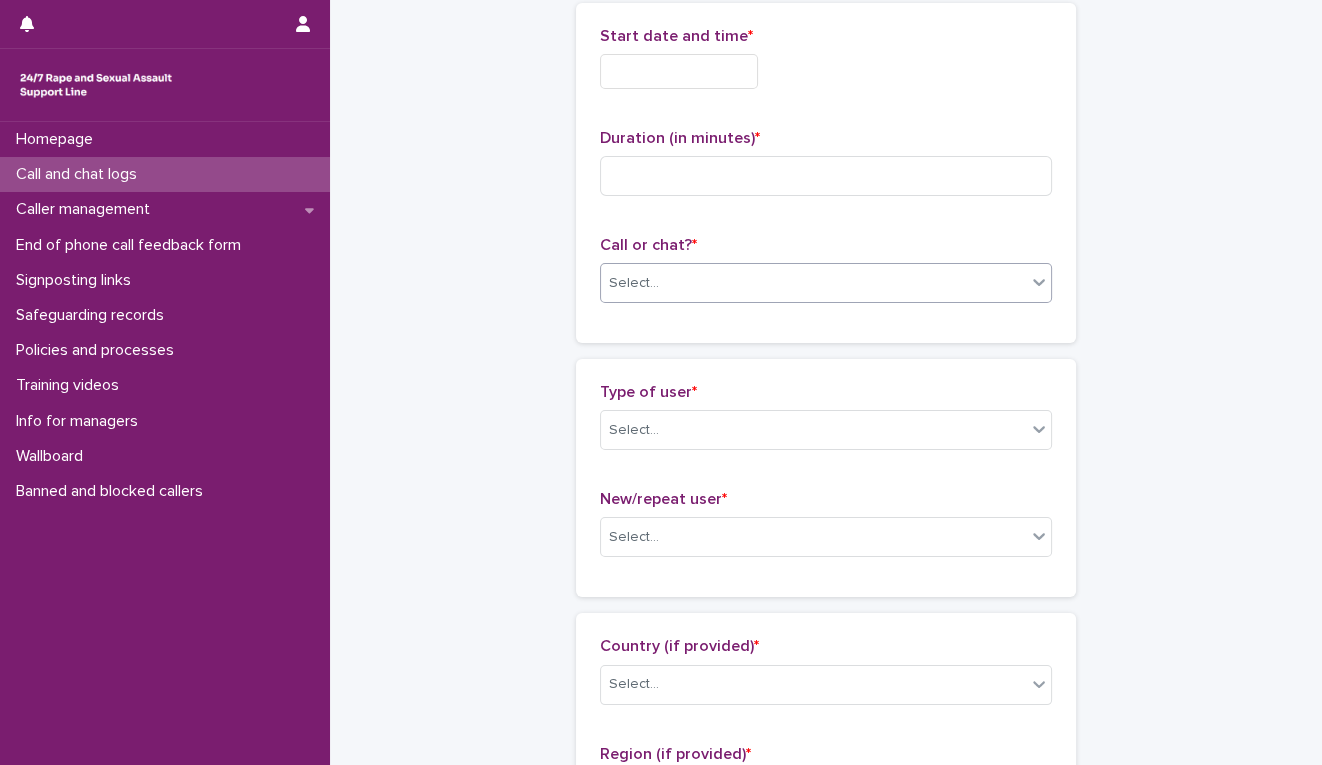 click on "Select..." at bounding box center [813, 283] 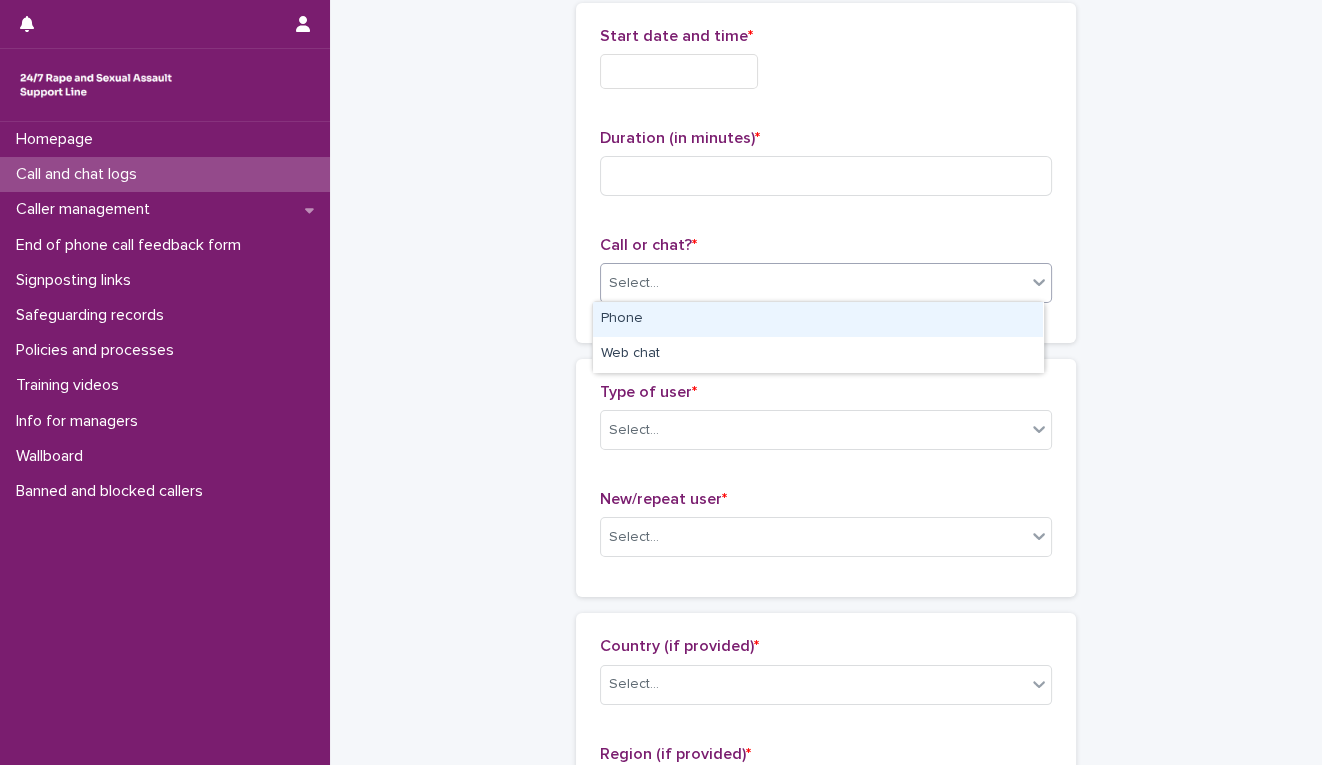 click on "Phone" at bounding box center [818, 319] 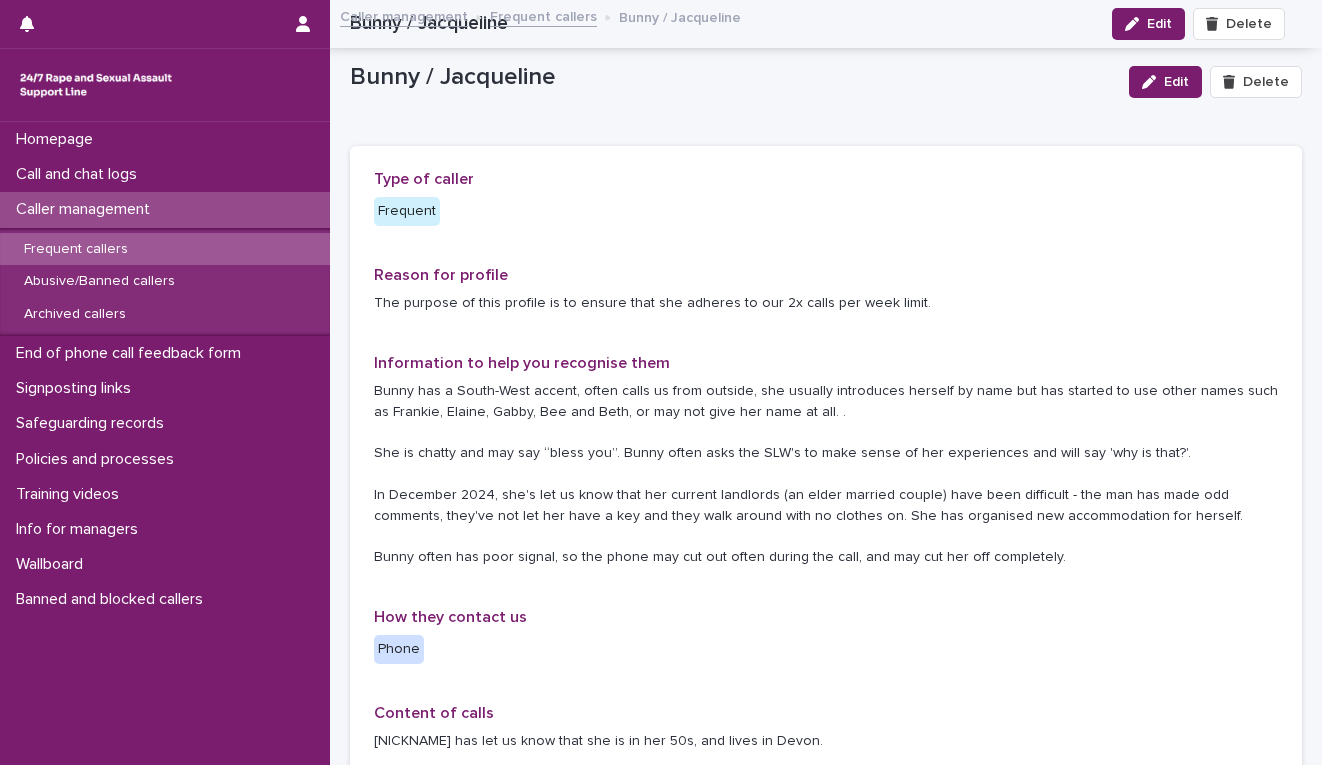 scroll, scrollTop: 0, scrollLeft: 0, axis: both 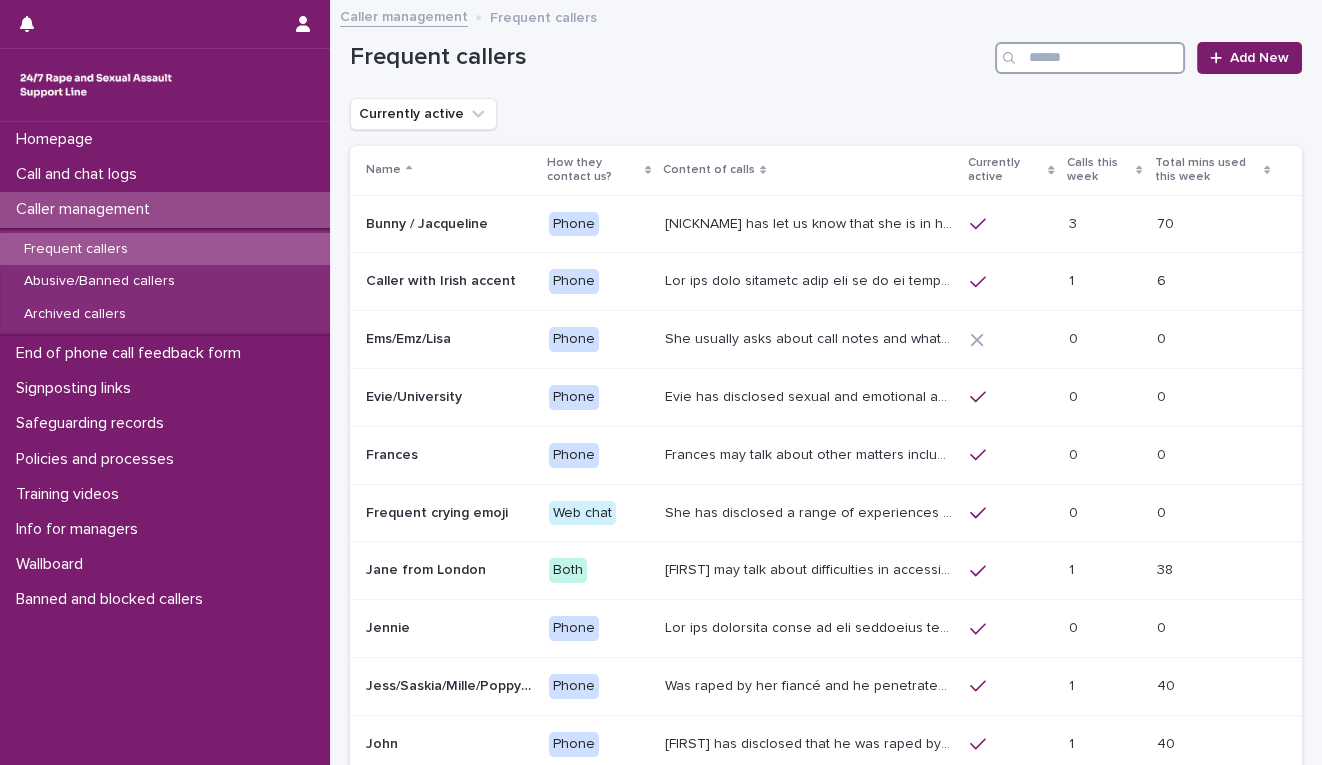 click at bounding box center [1090, 58] 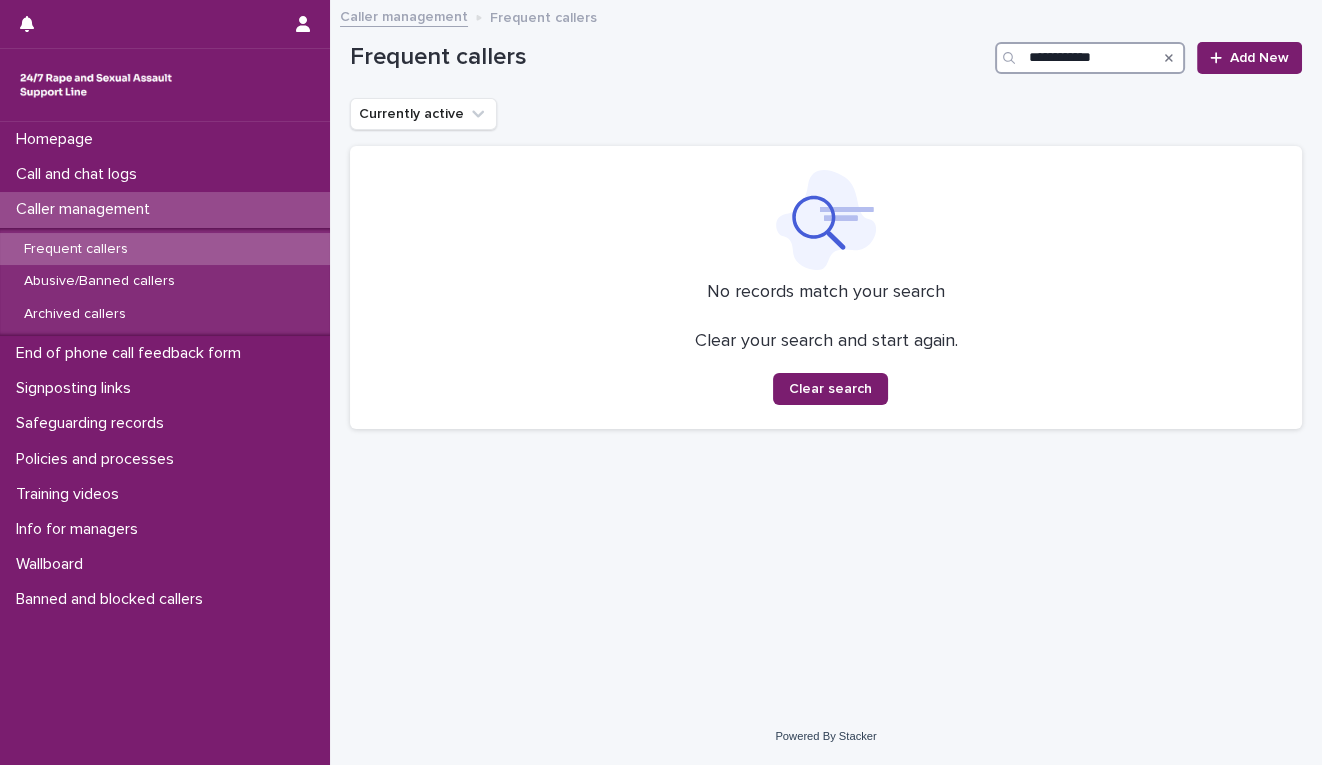 drag, startPoint x: 1057, startPoint y: 55, endPoint x: 1031, endPoint y: 60, distance: 26.476404 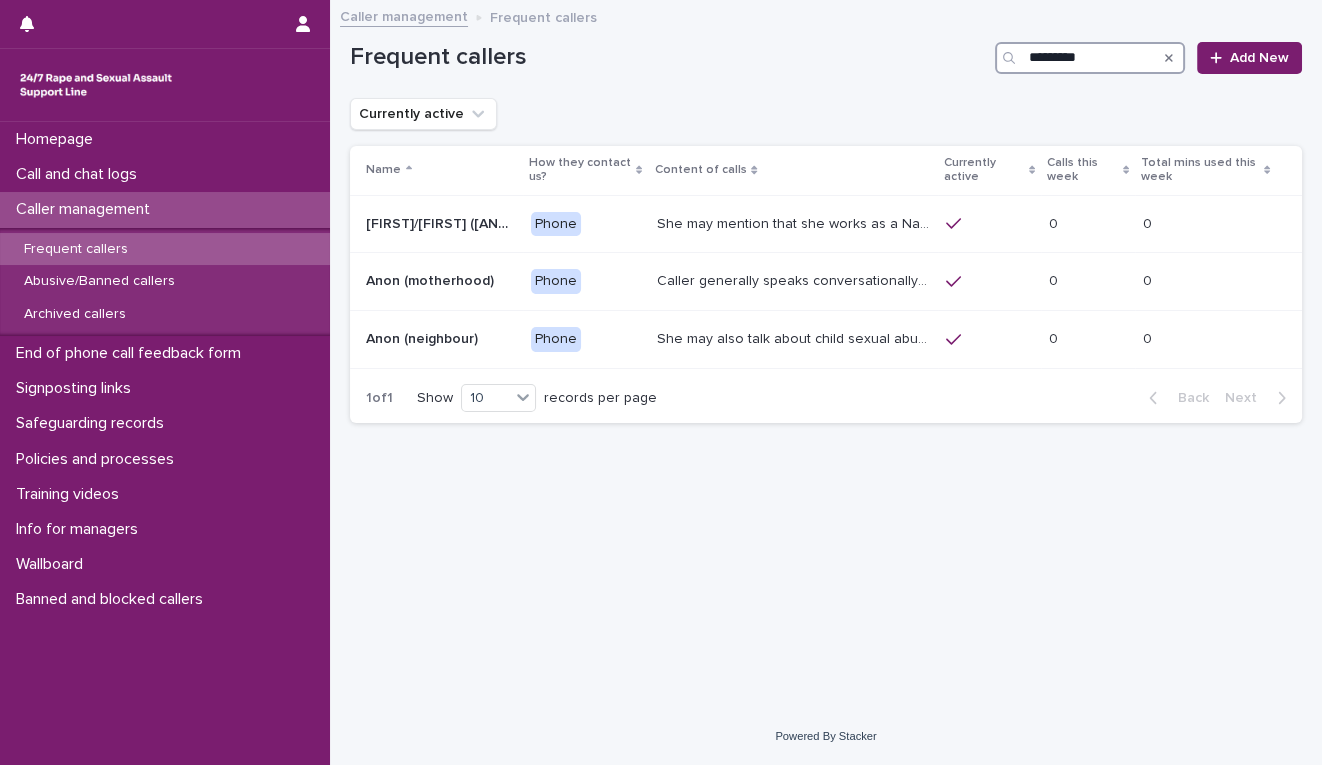 type on "********" 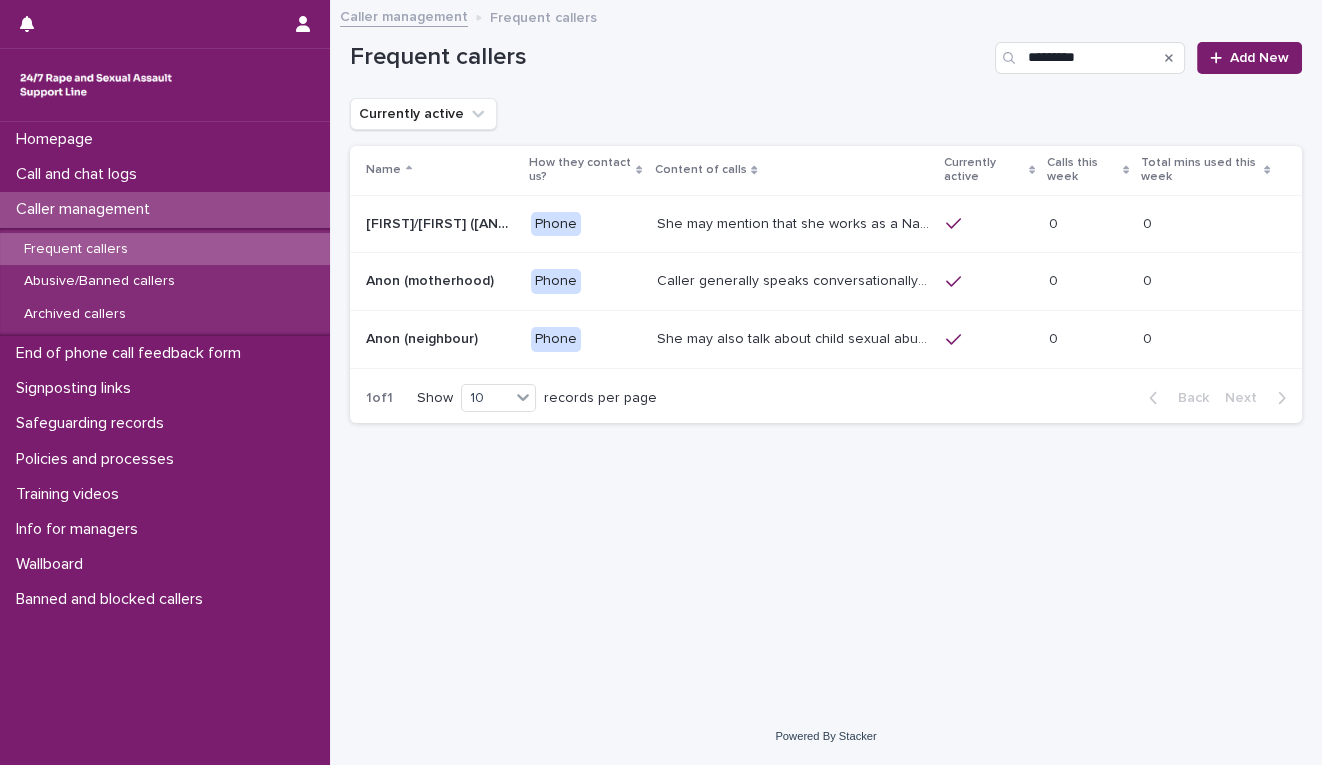 click 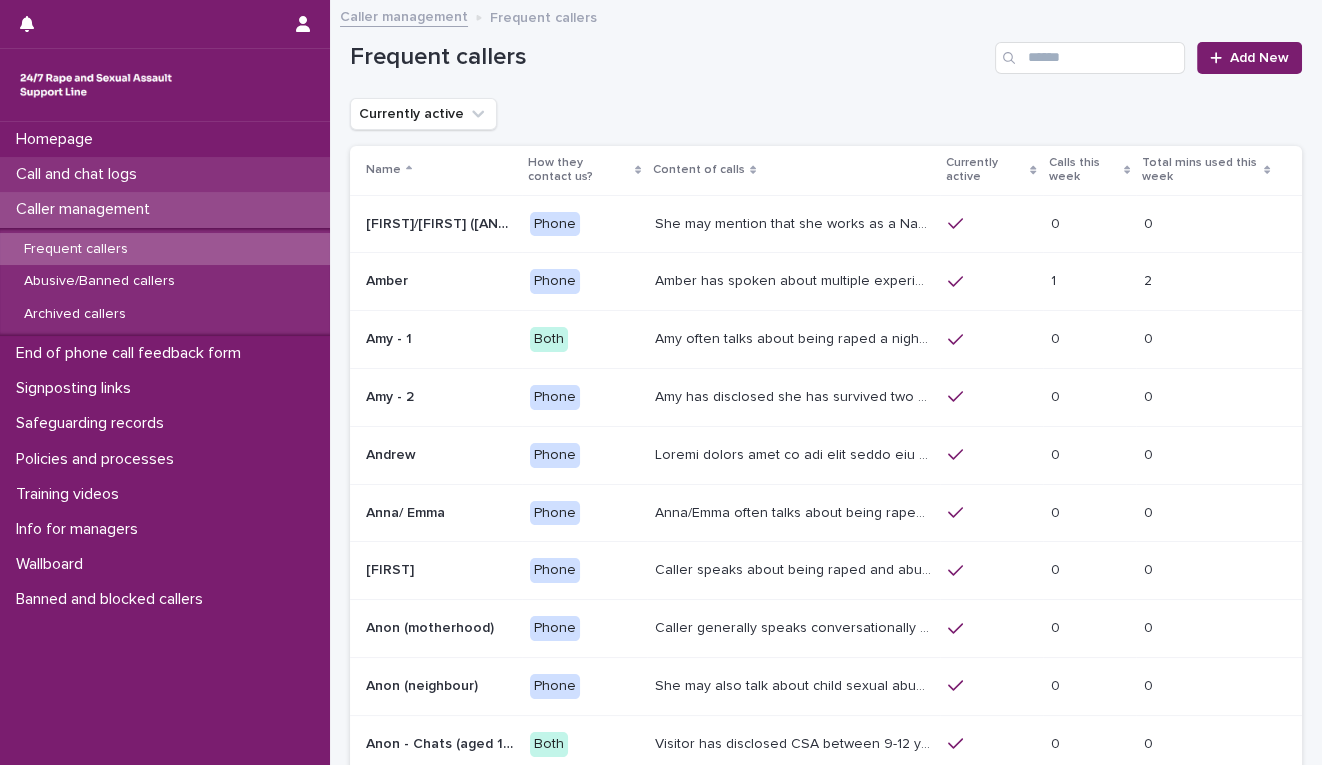 click on "Call and chat logs" at bounding box center [80, 174] 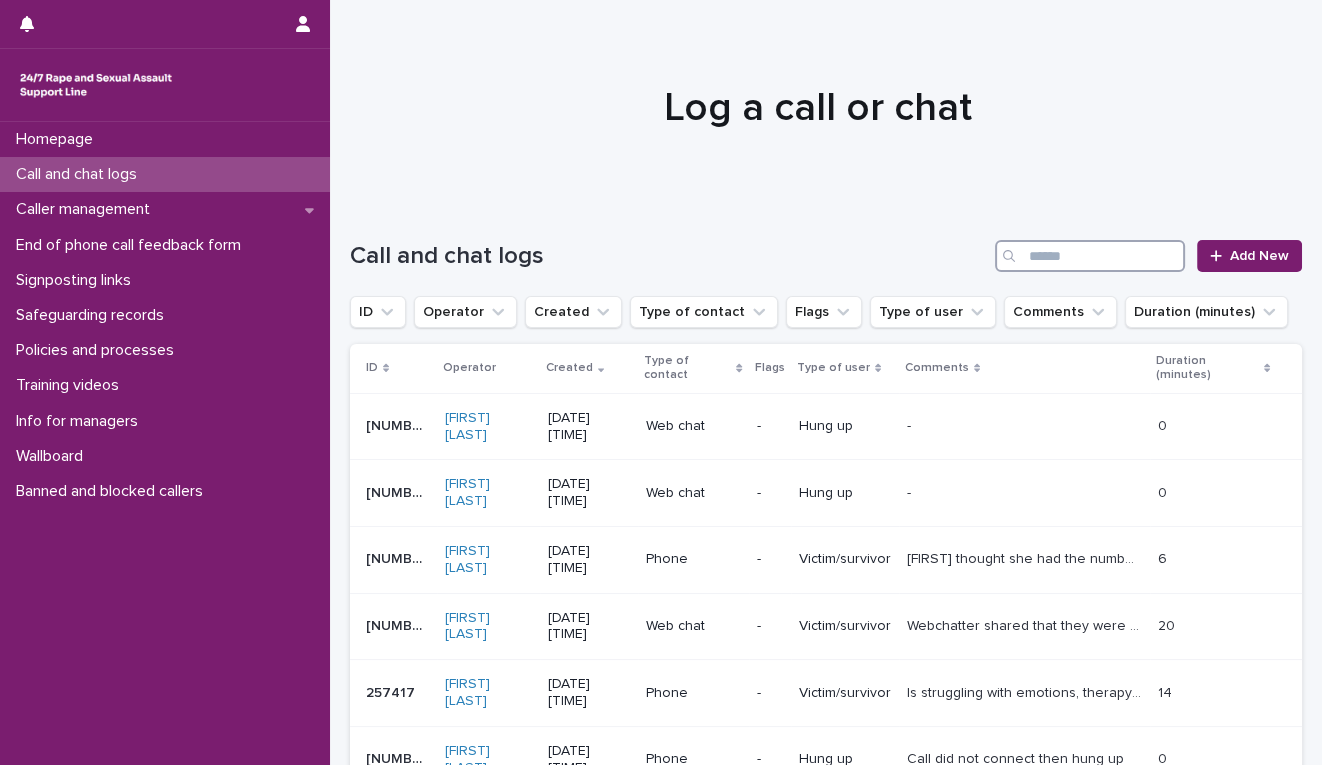 click at bounding box center (1090, 256) 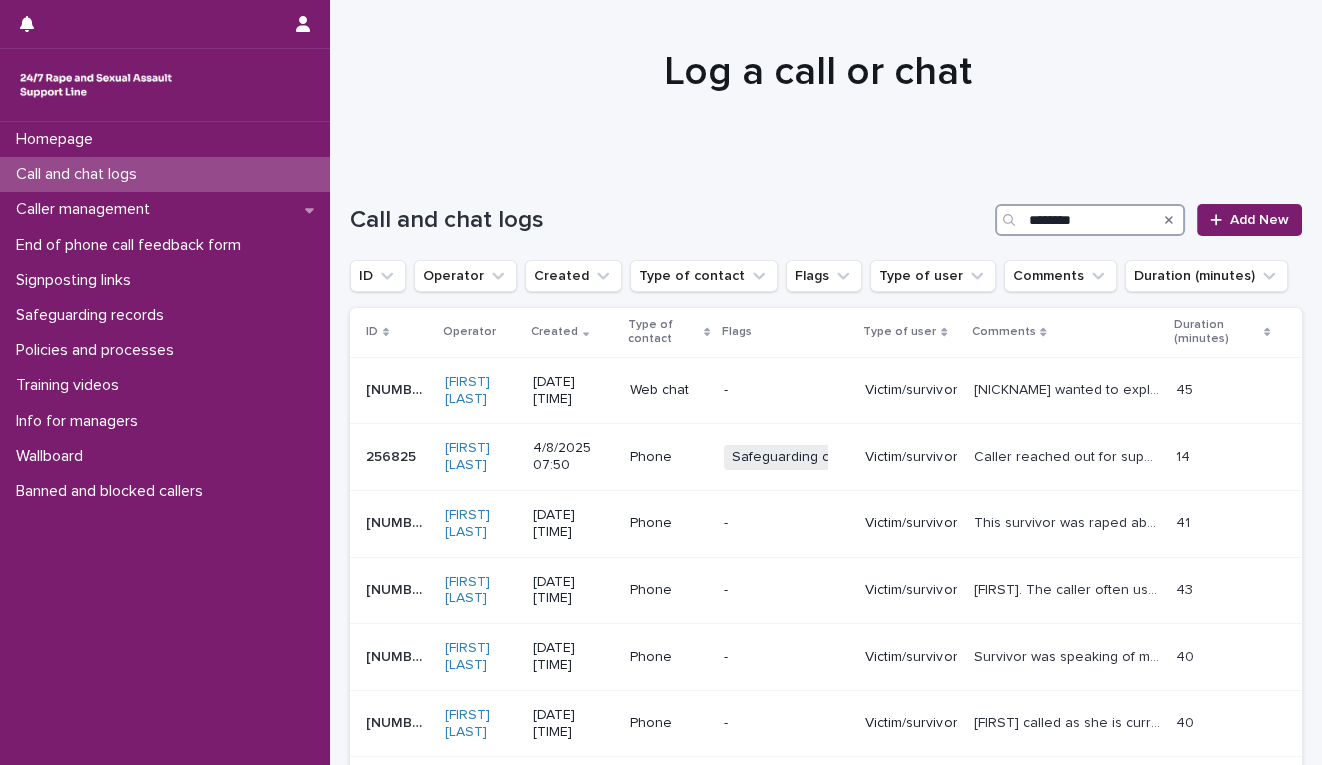 scroll, scrollTop: 0, scrollLeft: 0, axis: both 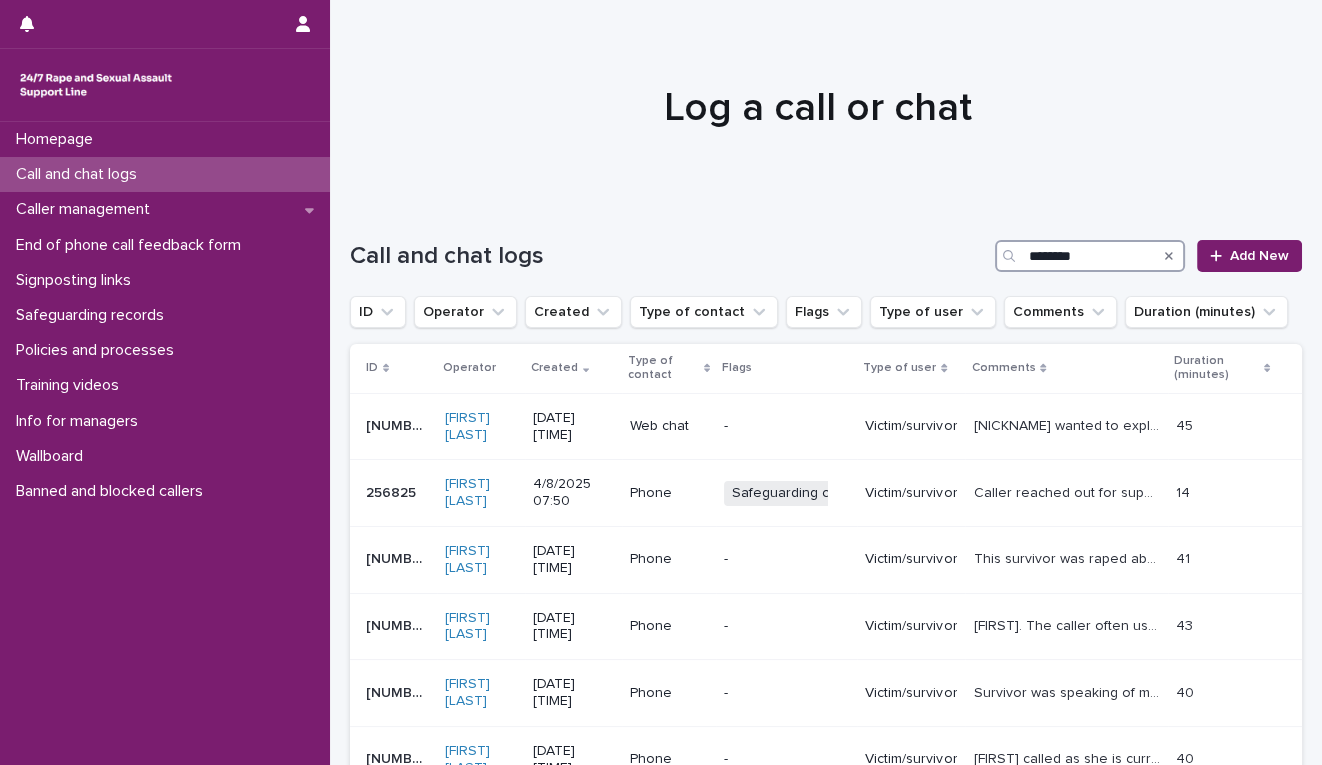 click on "********" at bounding box center (1090, 256) 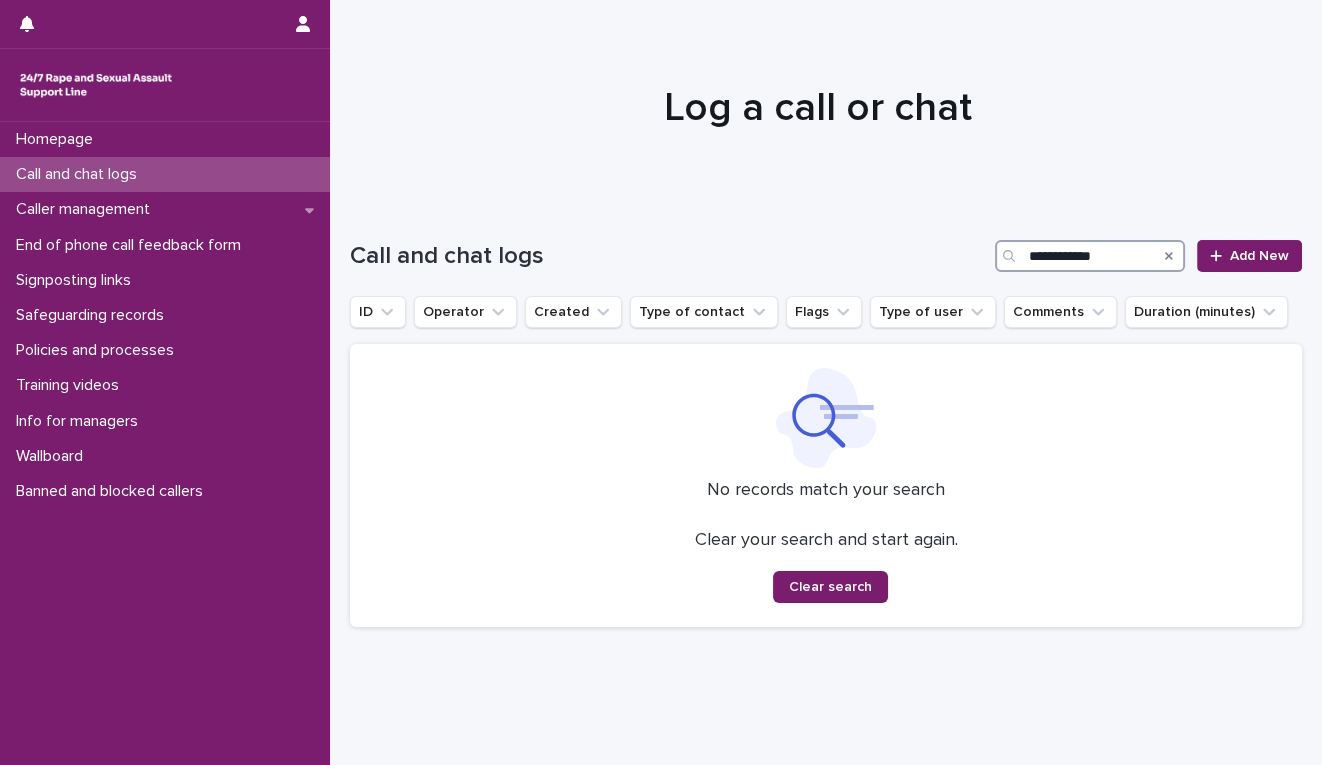 type on "**********" 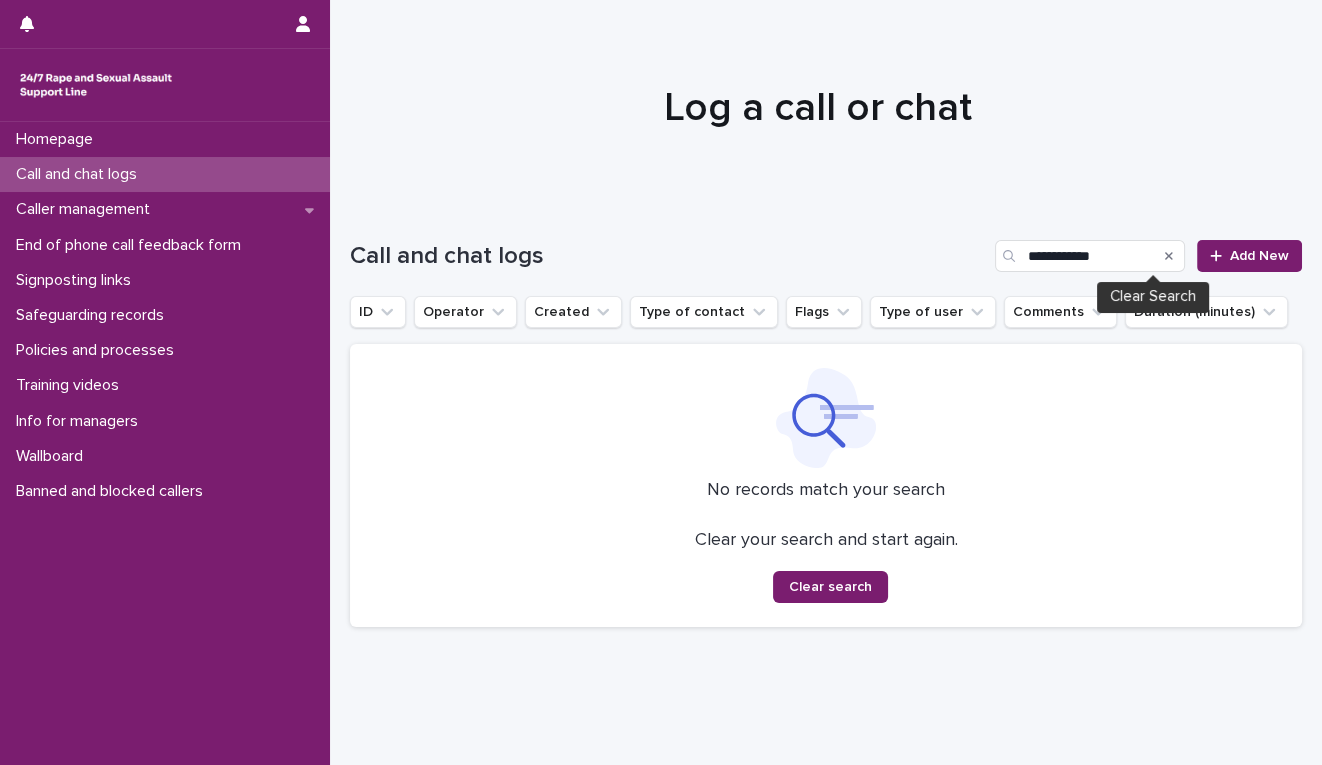 click at bounding box center (1169, 256) 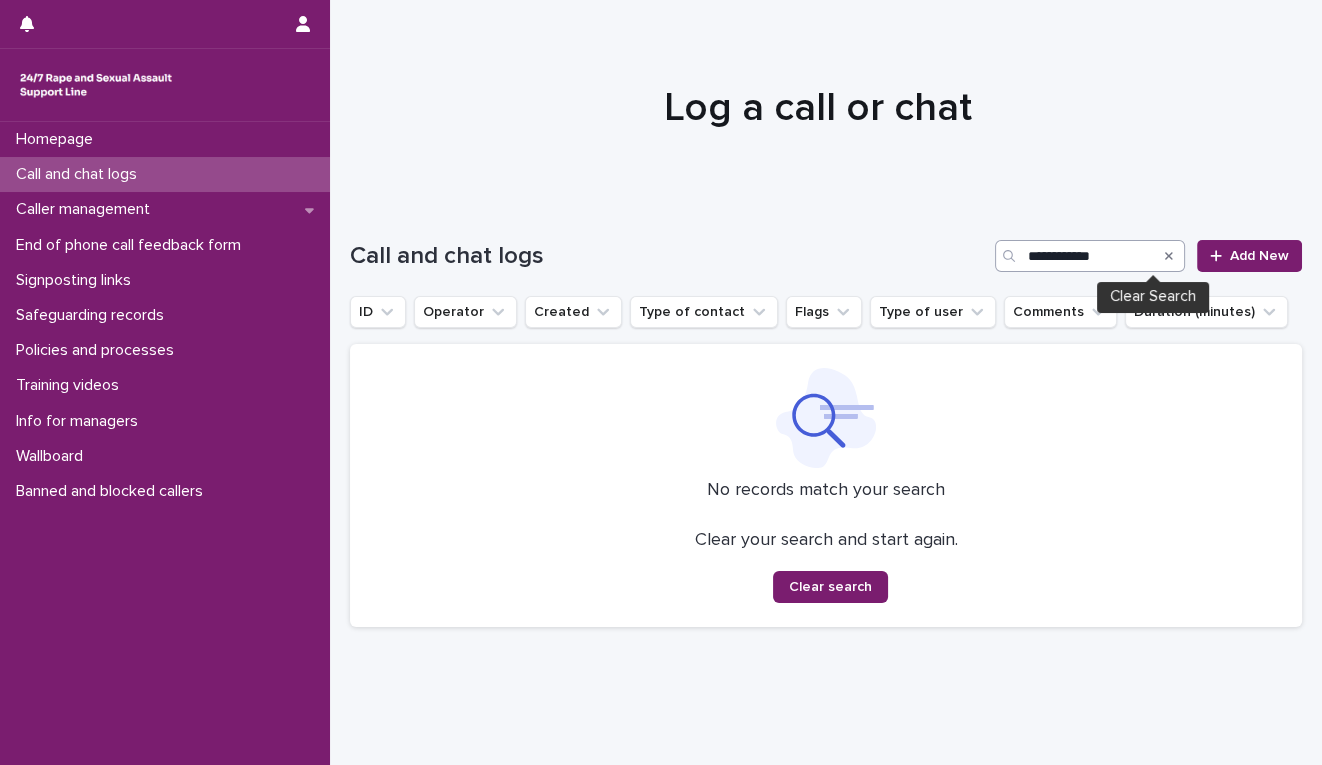 type 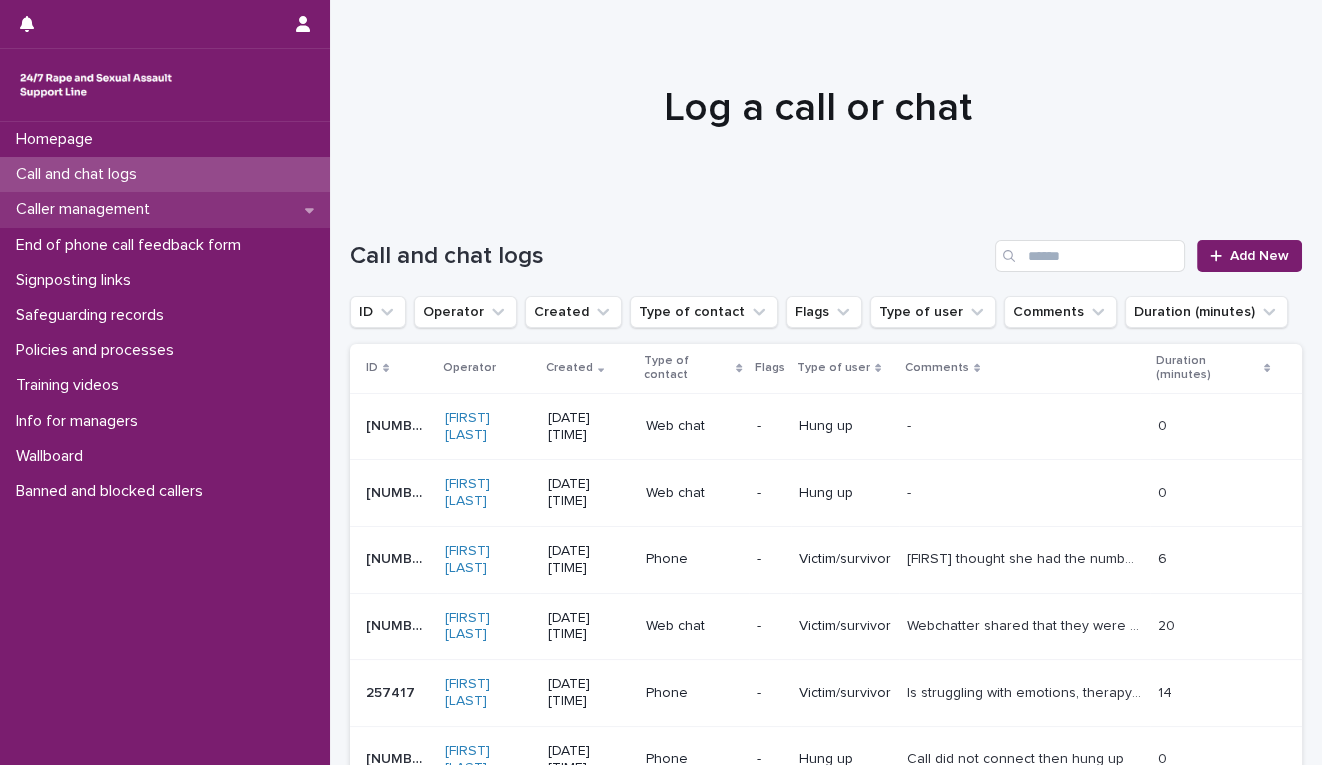 click on "Caller management" at bounding box center (87, 209) 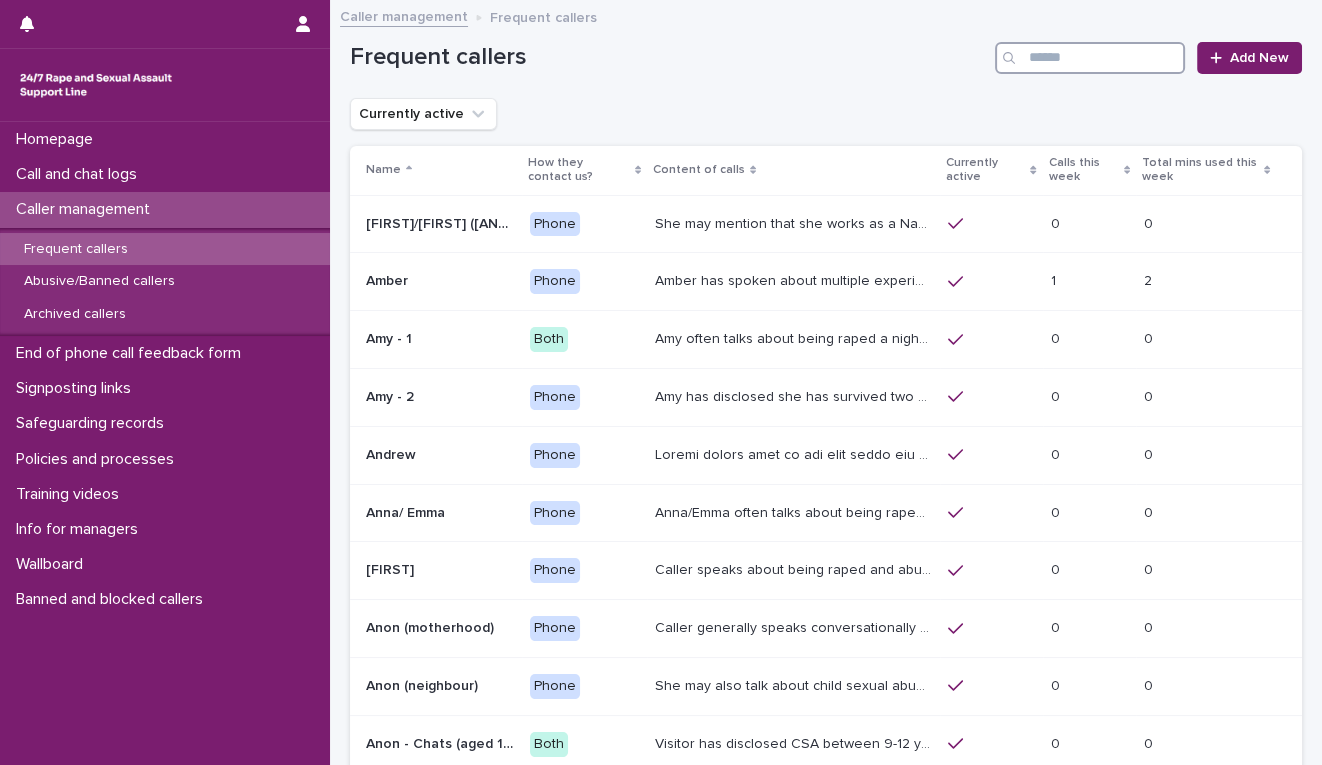 click at bounding box center (1090, 58) 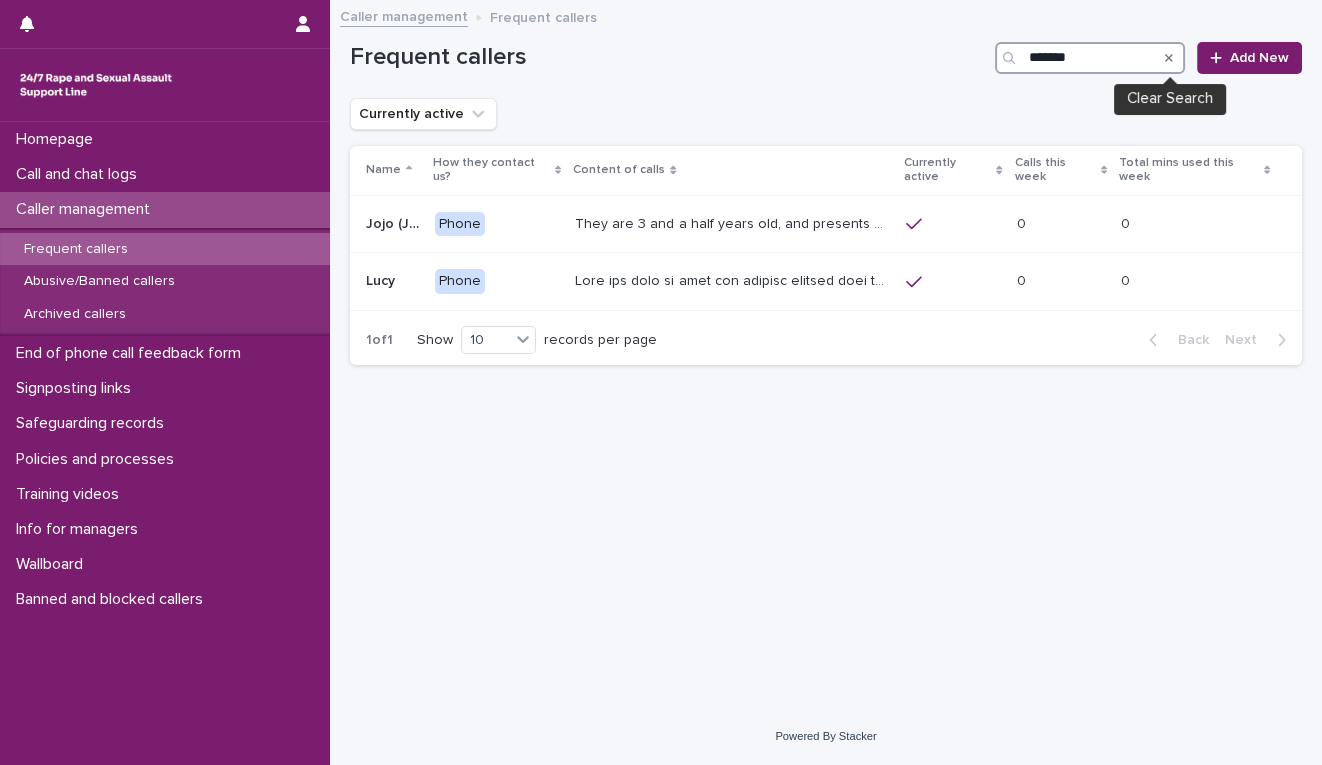 type on "*******" 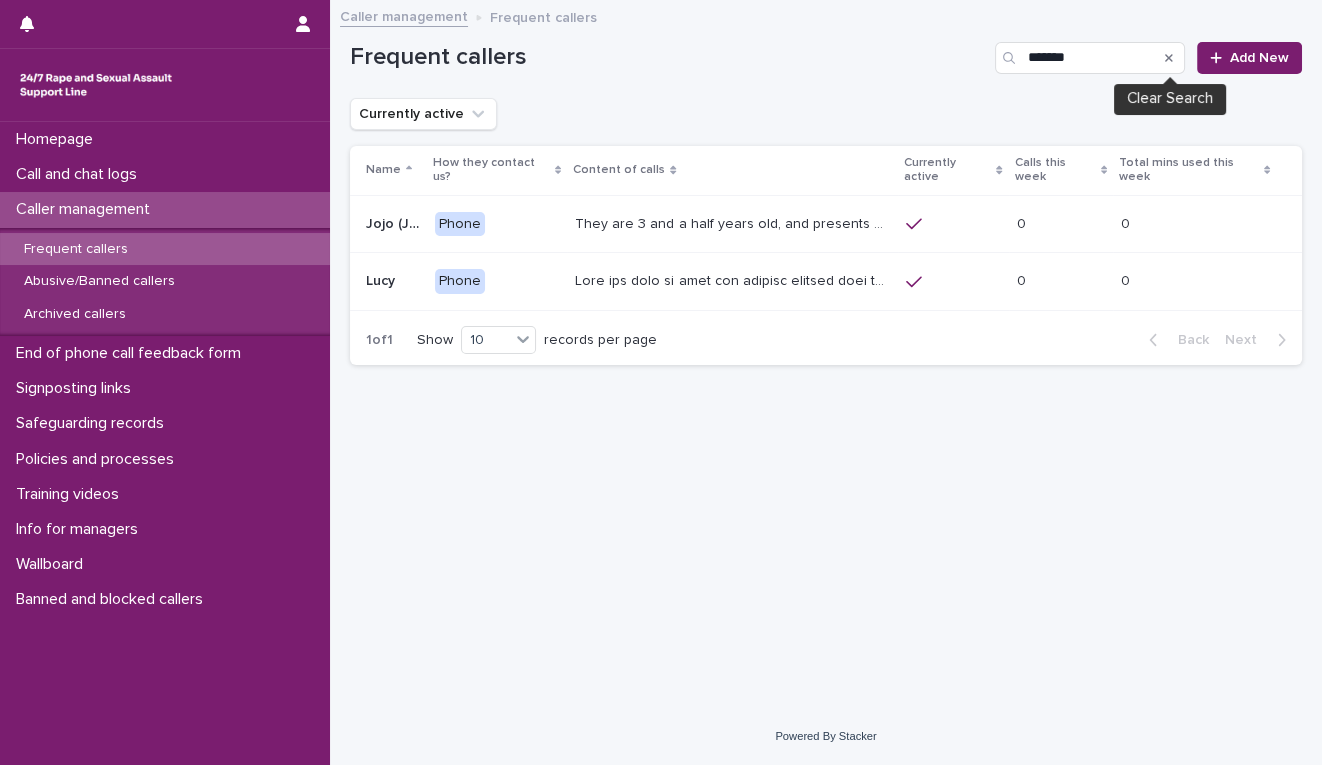 click 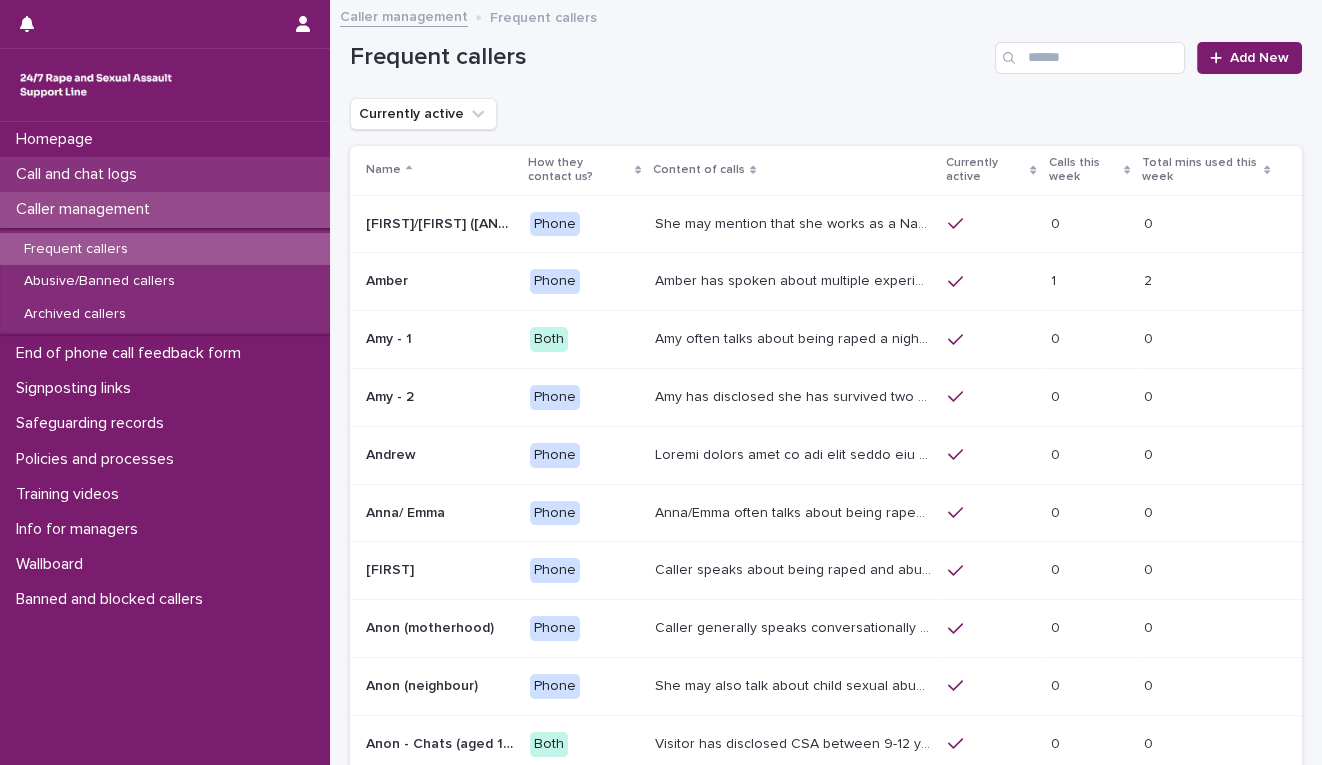 click on "Call and chat logs" at bounding box center (80, 174) 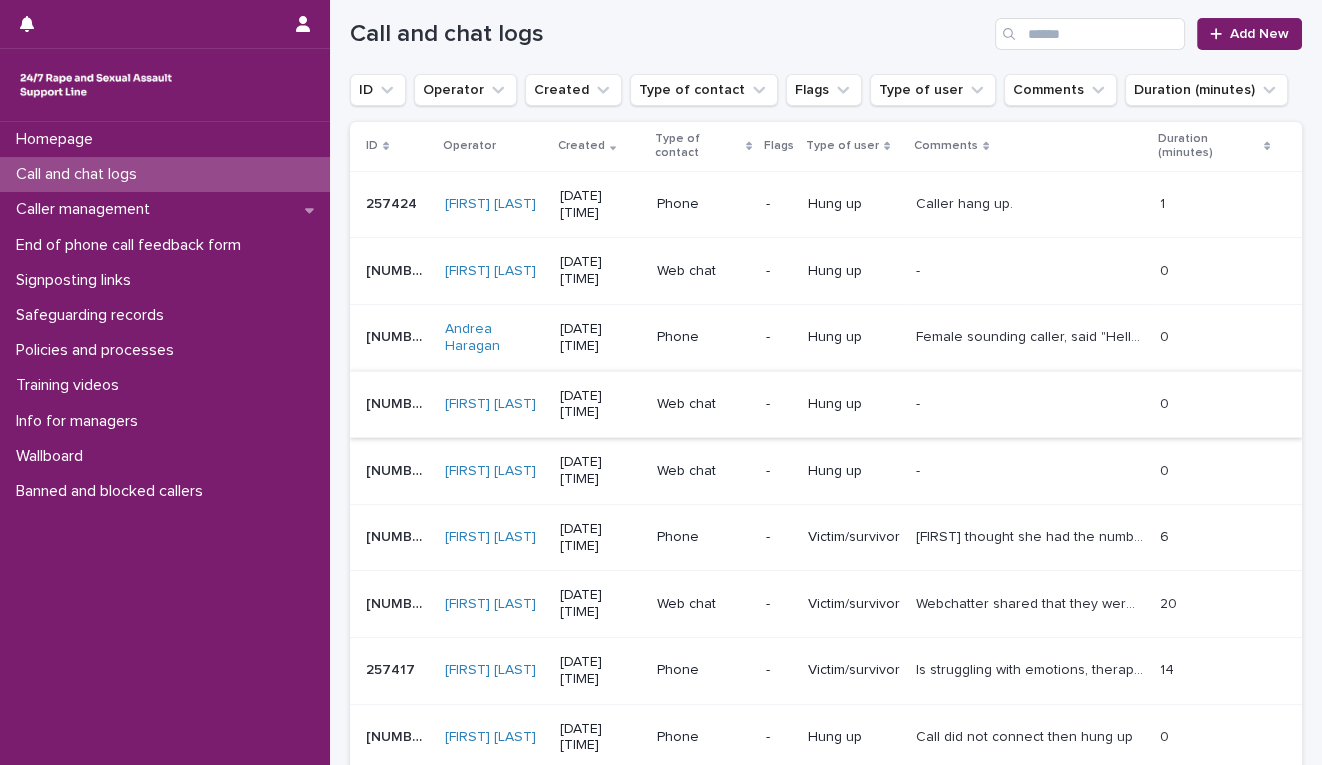 scroll, scrollTop: 333, scrollLeft: 0, axis: vertical 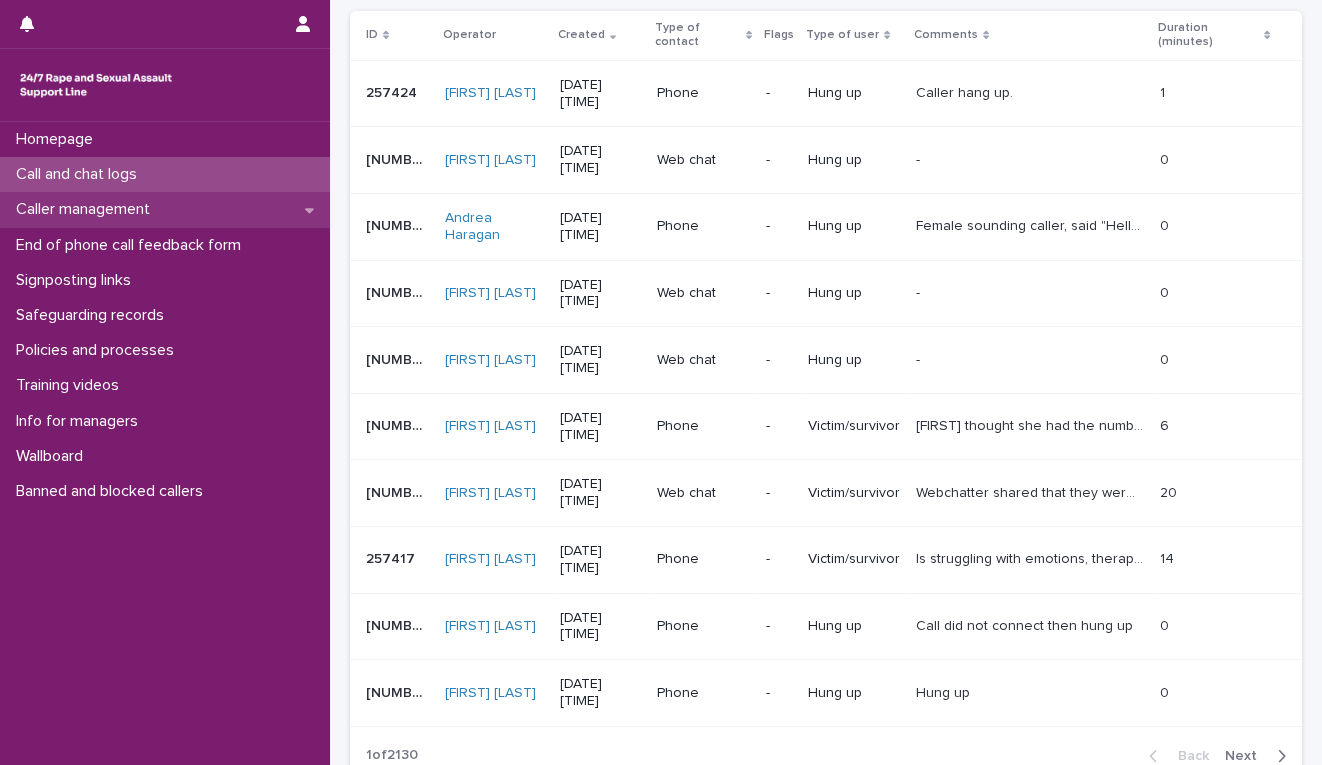 click on "Caller management" at bounding box center (87, 209) 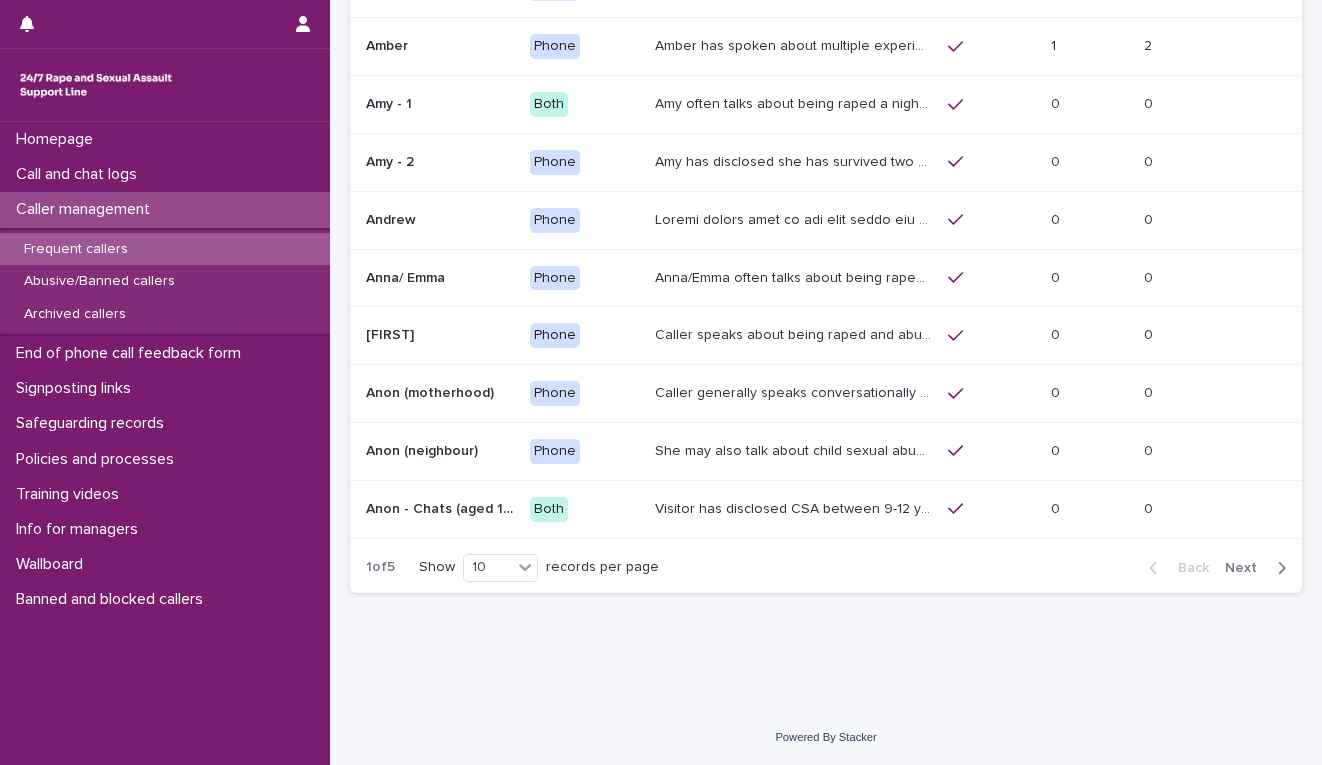 scroll, scrollTop: 0, scrollLeft: 0, axis: both 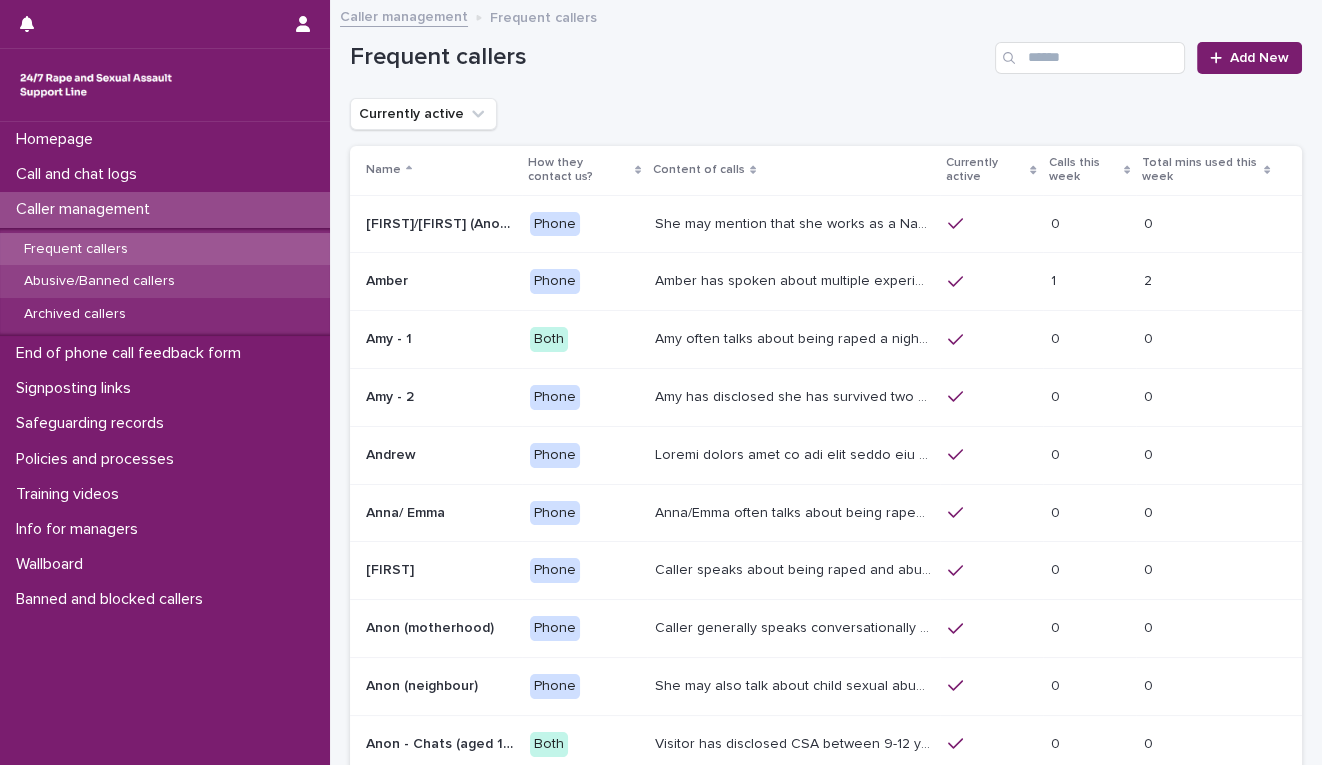 click on "Abusive/Banned callers" at bounding box center [99, 281] 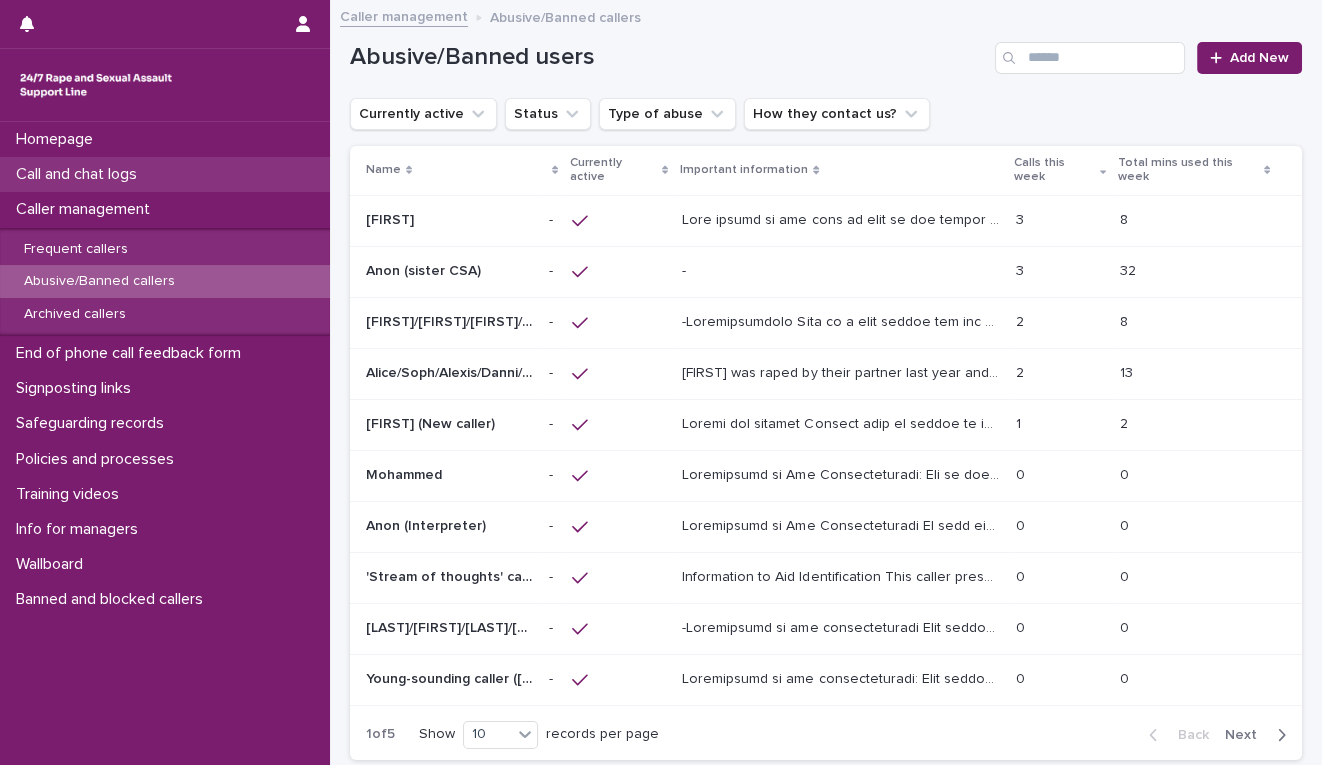 click on "Call and chat logs" at bounding box center (80, 174) 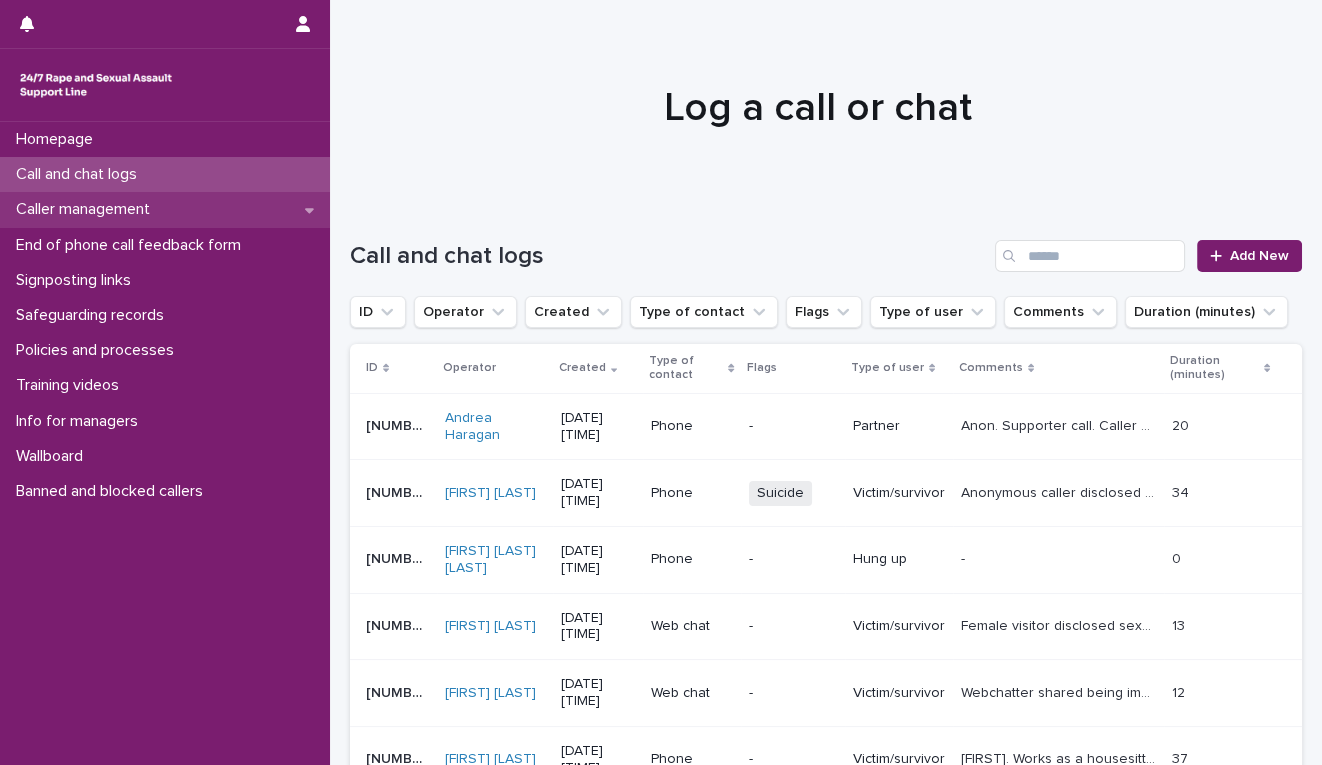 click on "Caller management" at bounding box center [87, 209] 